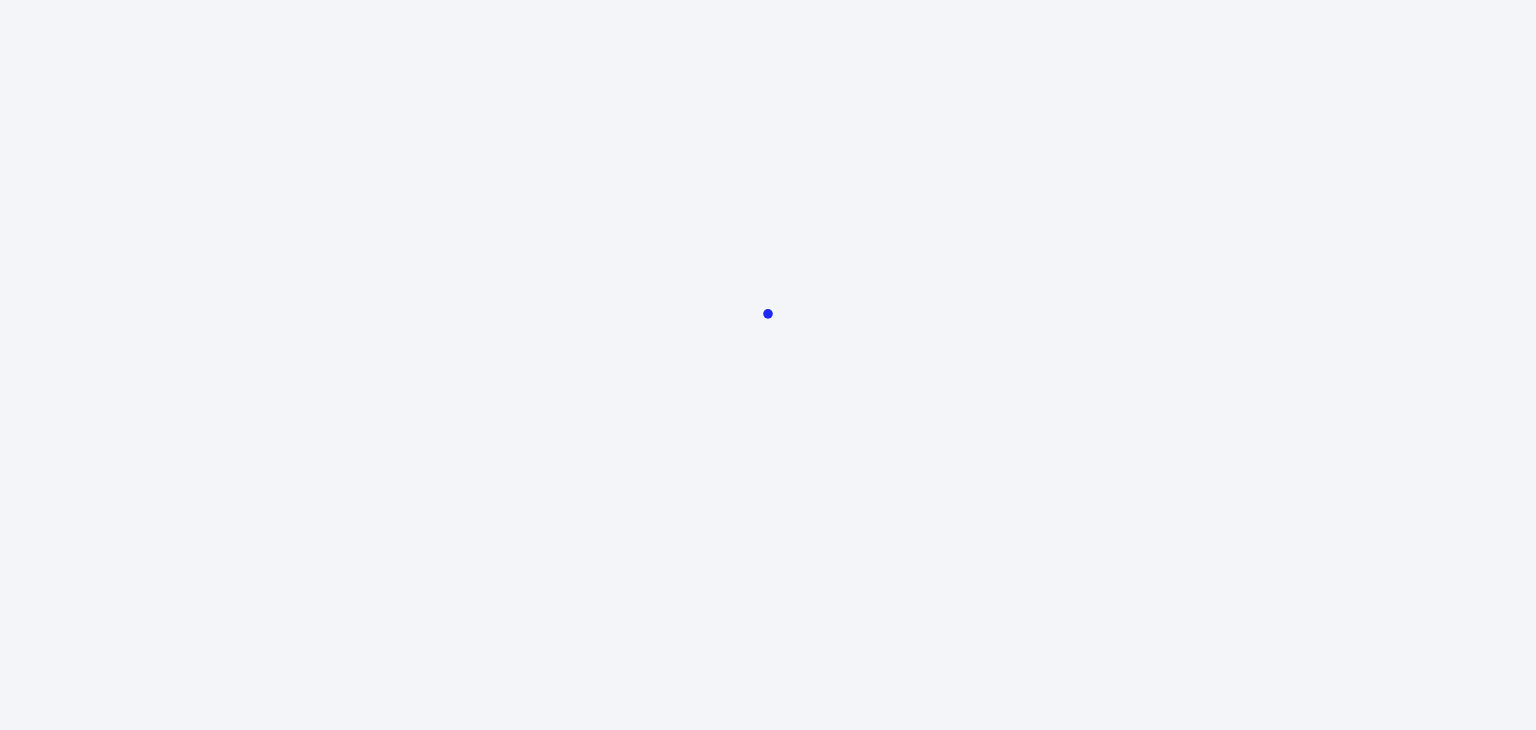 scroll, scrollTop: 0, scrollLeft: 0, axis: both 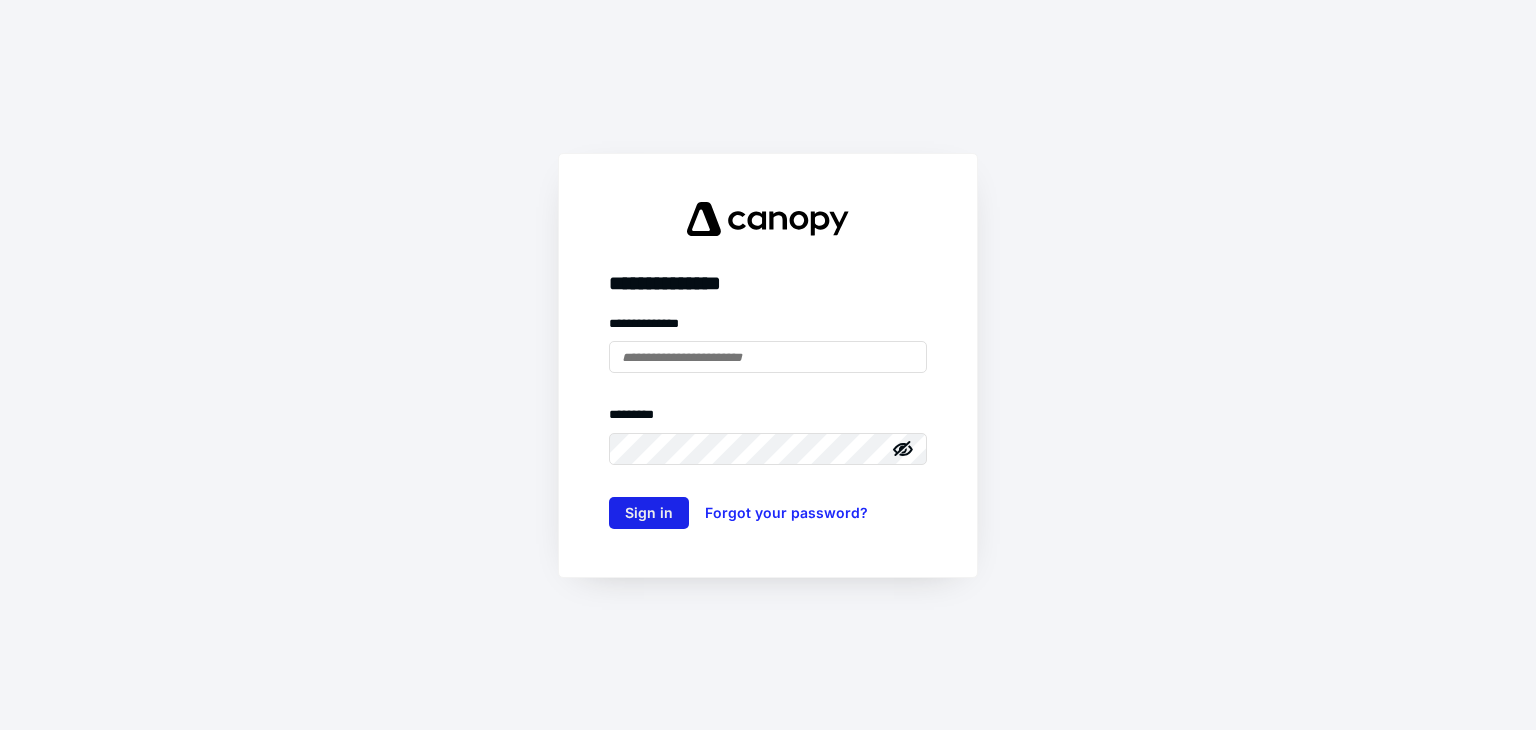 type on "**********" 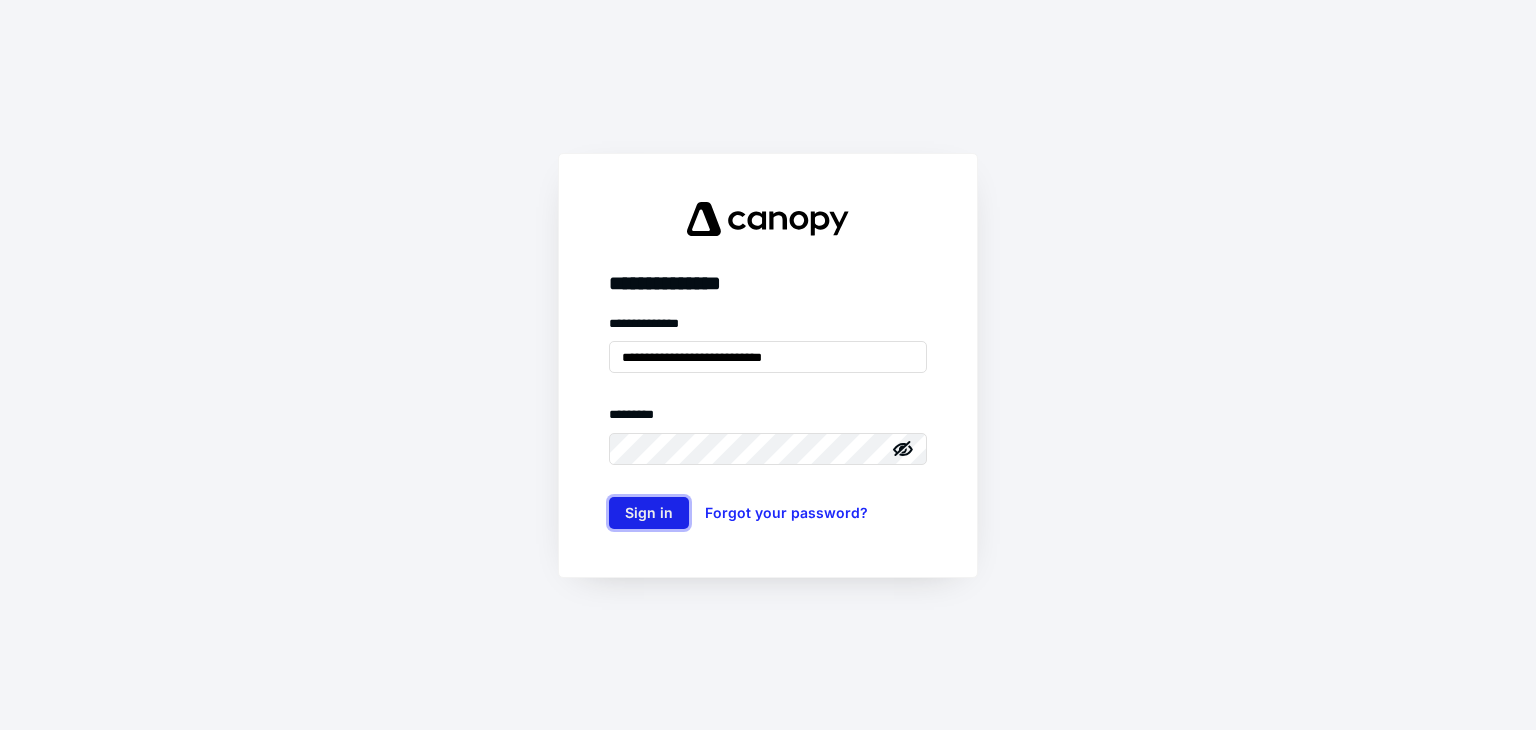click on "Sign in" at bounding box center (649, 513) 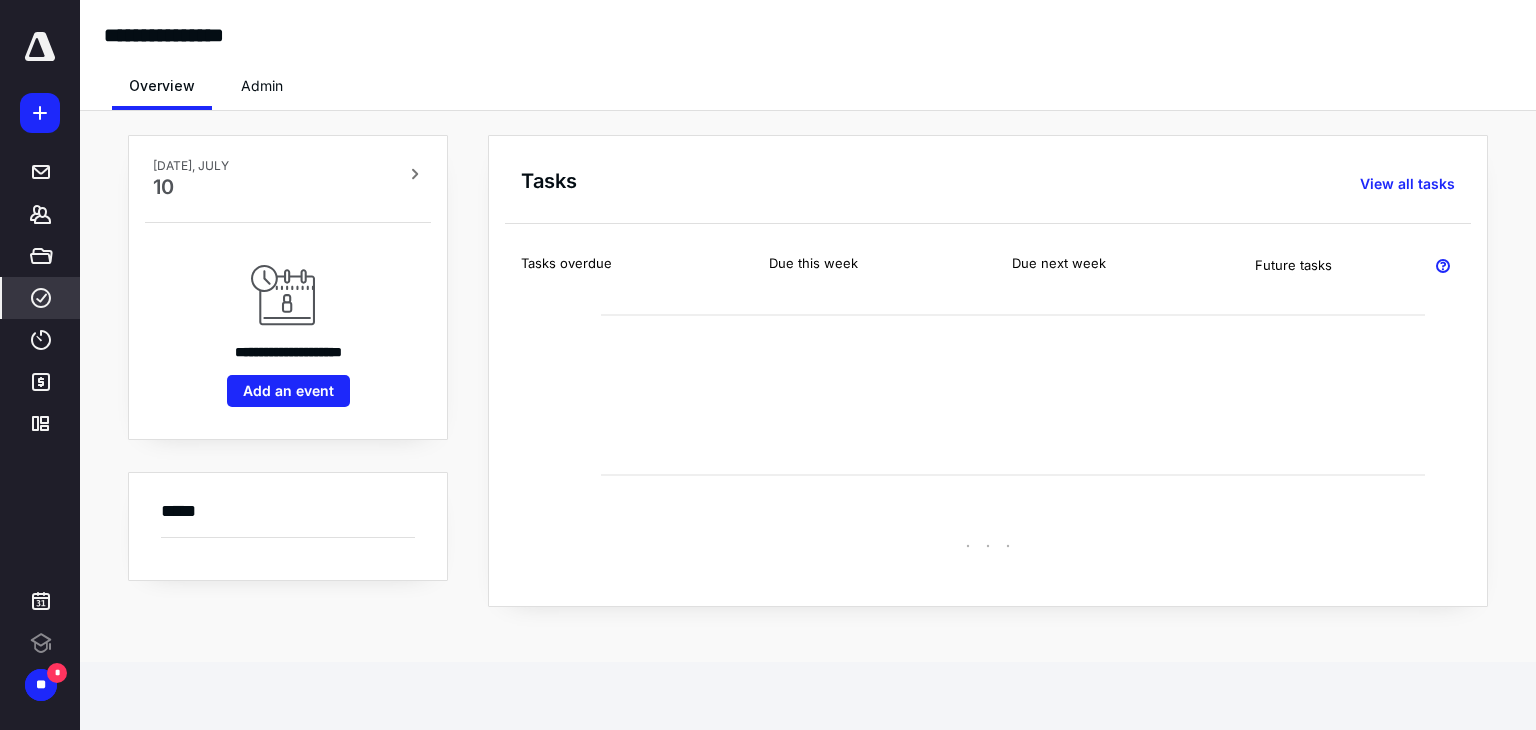 click 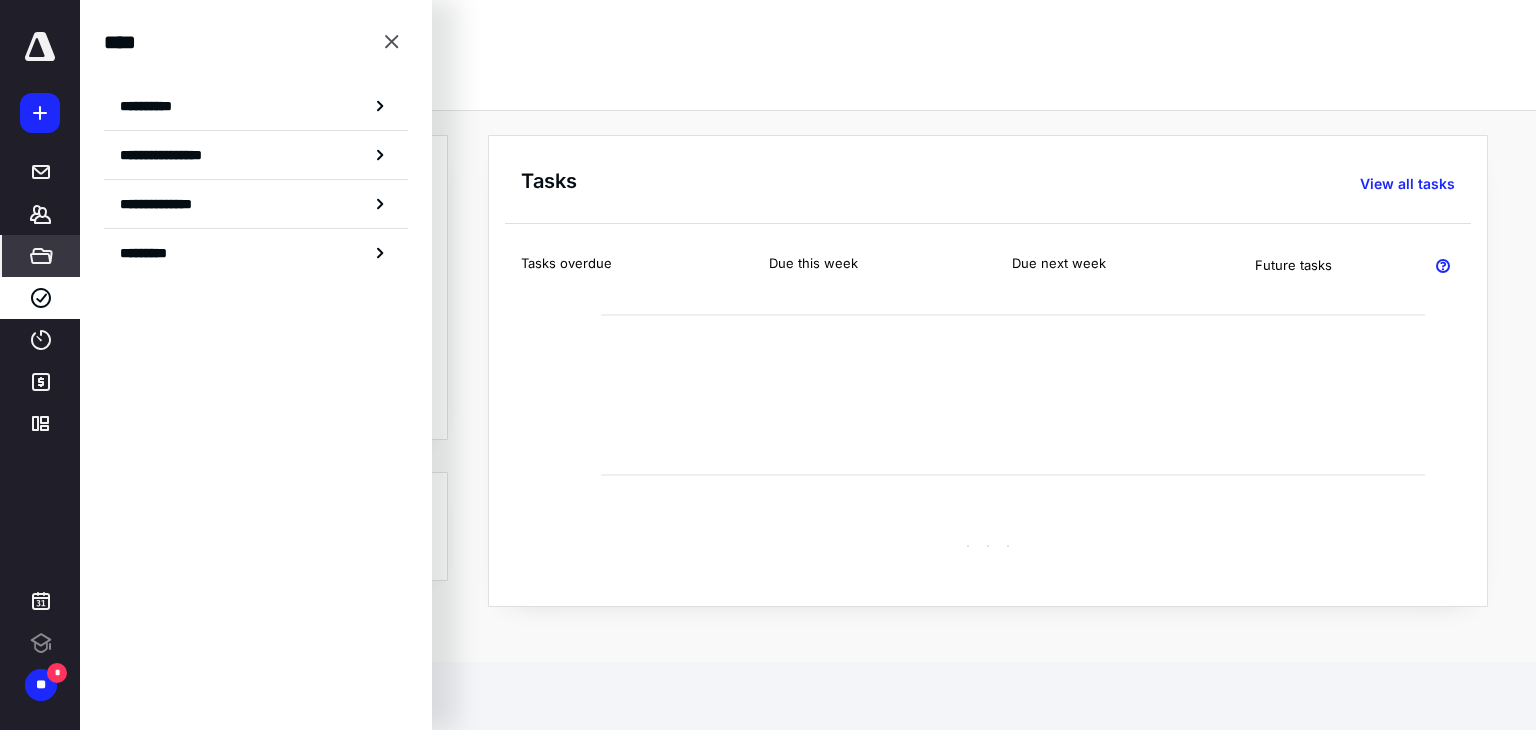 click 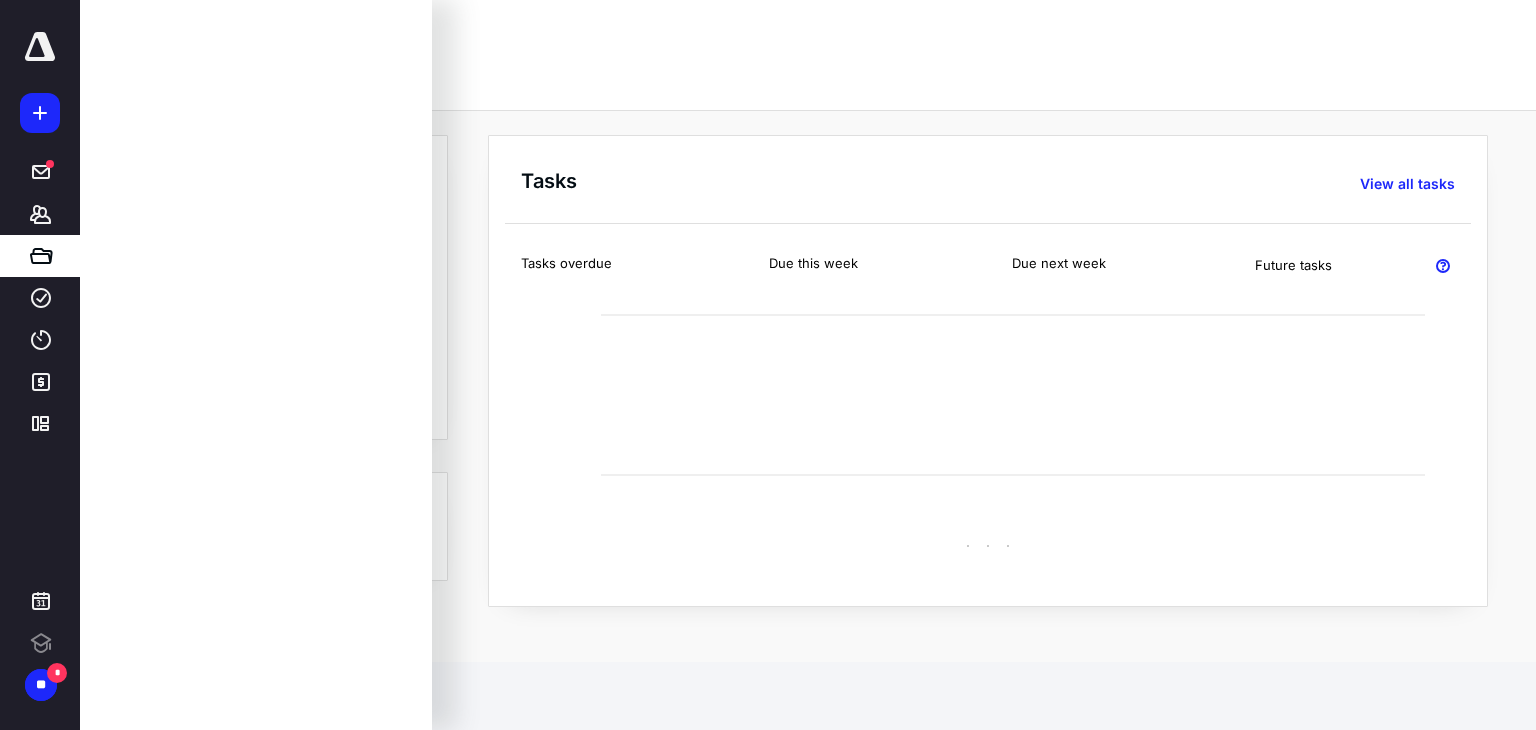 scroll, scrollTop: 0, scrollLeft: 0, axis: both 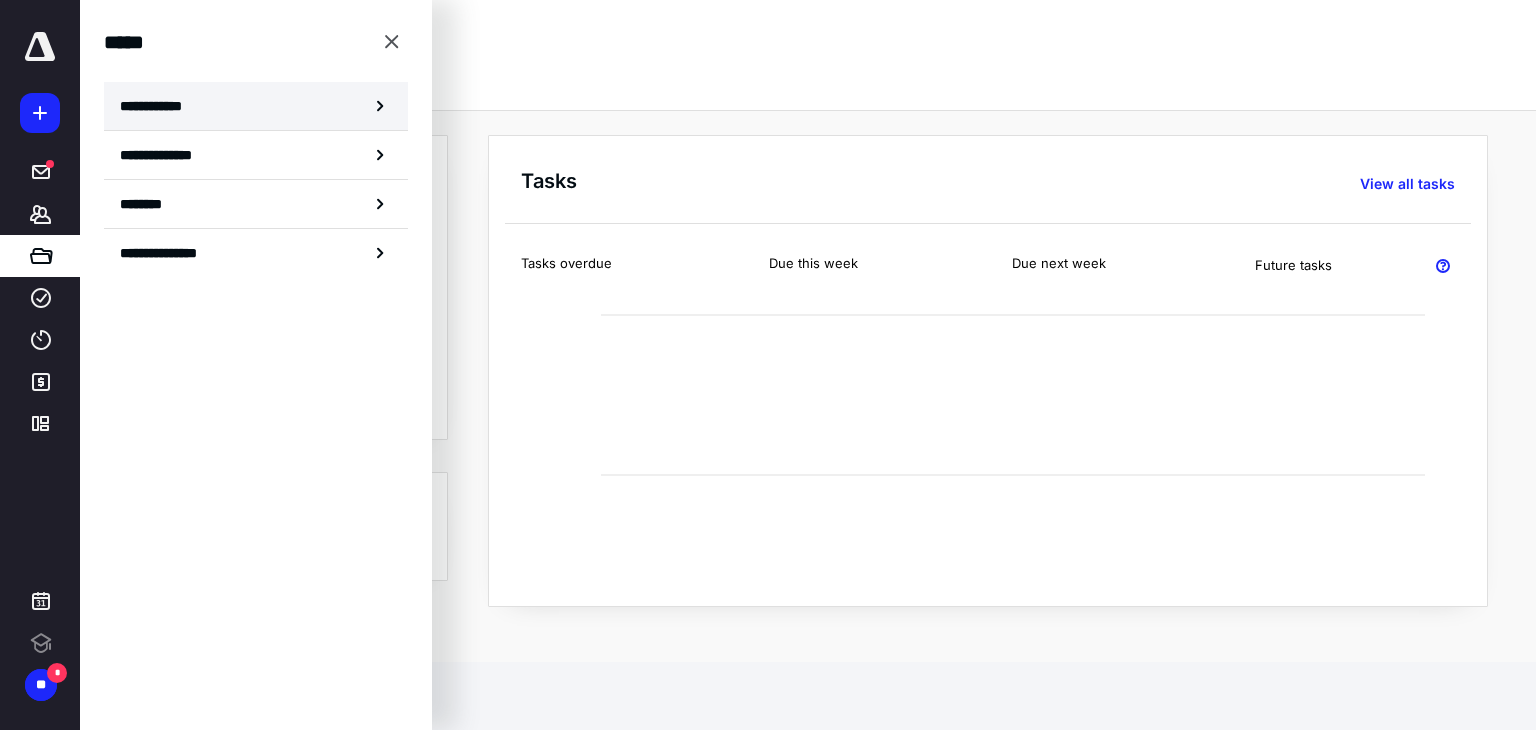 click on "**********" at bounding box center [157, 106] 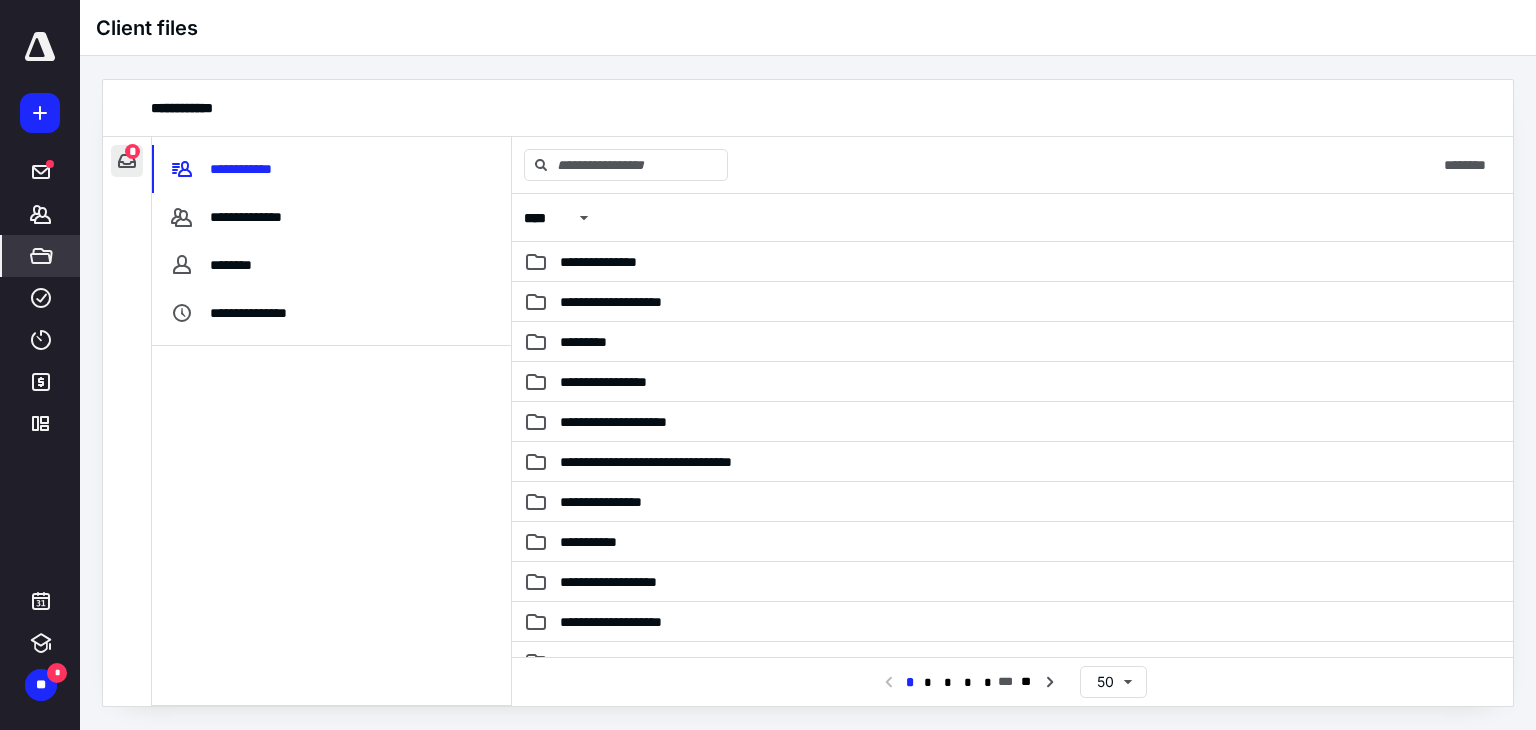 click at bounding box center [127, 161] 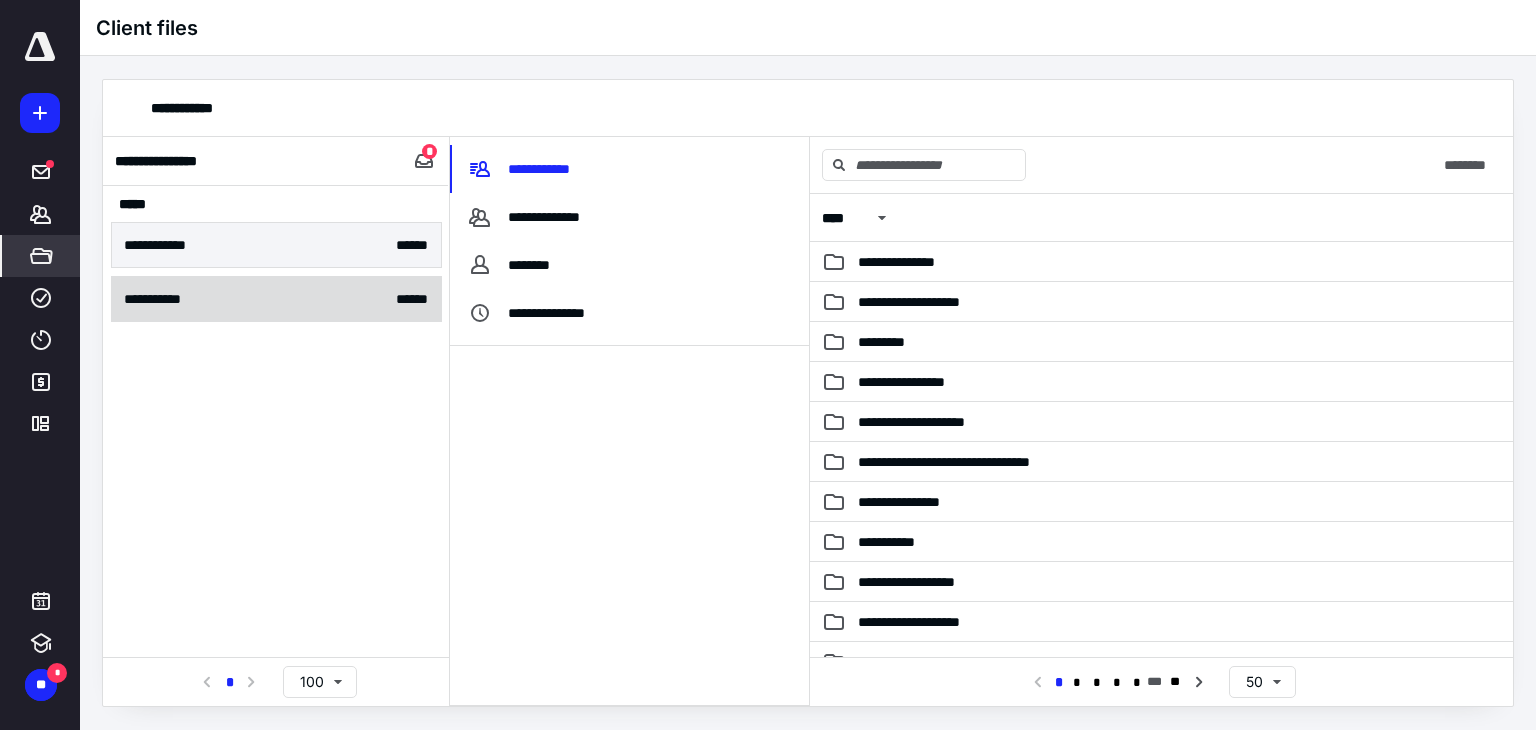 click on "**********" at bounding box center (276, 299) 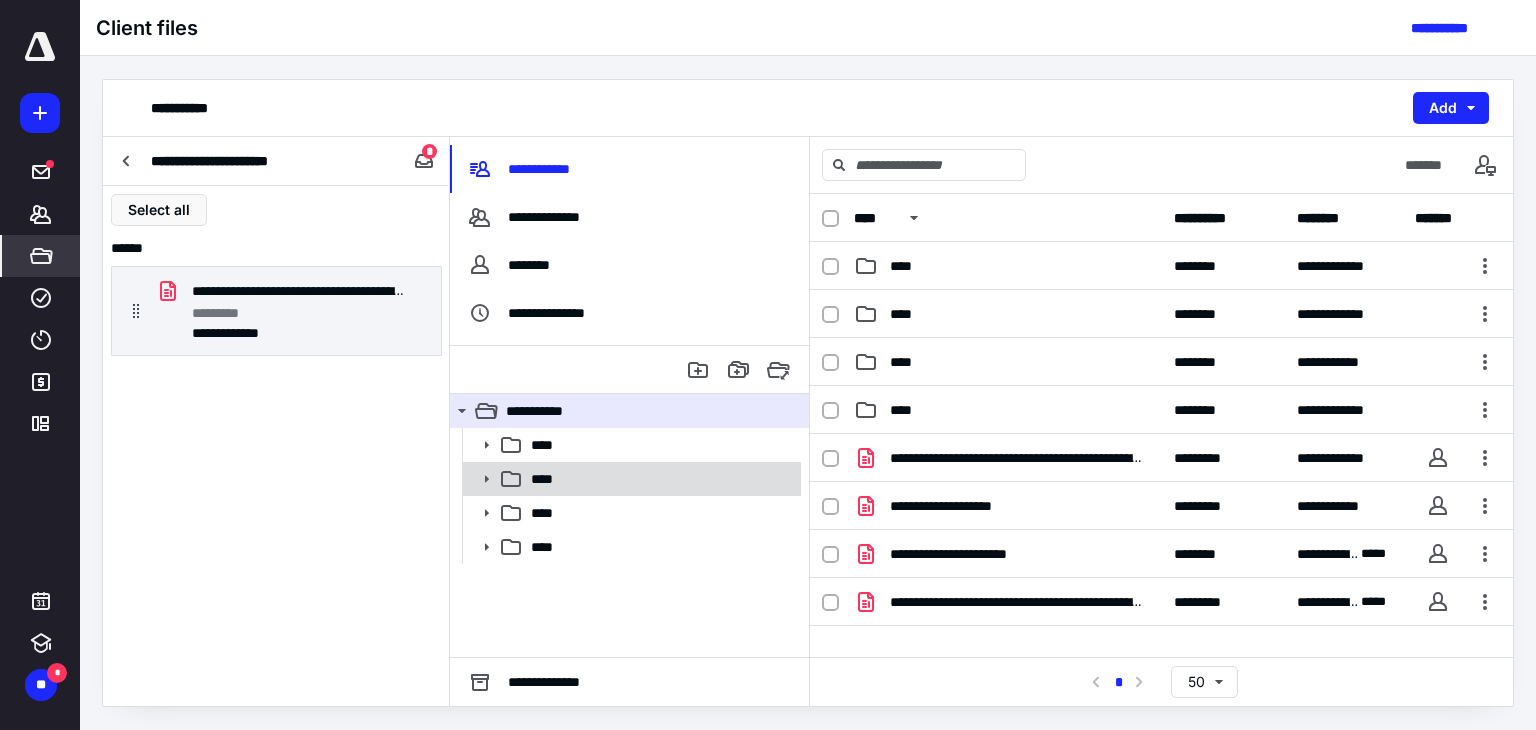 click on "****" at bounding box center [660, 479] 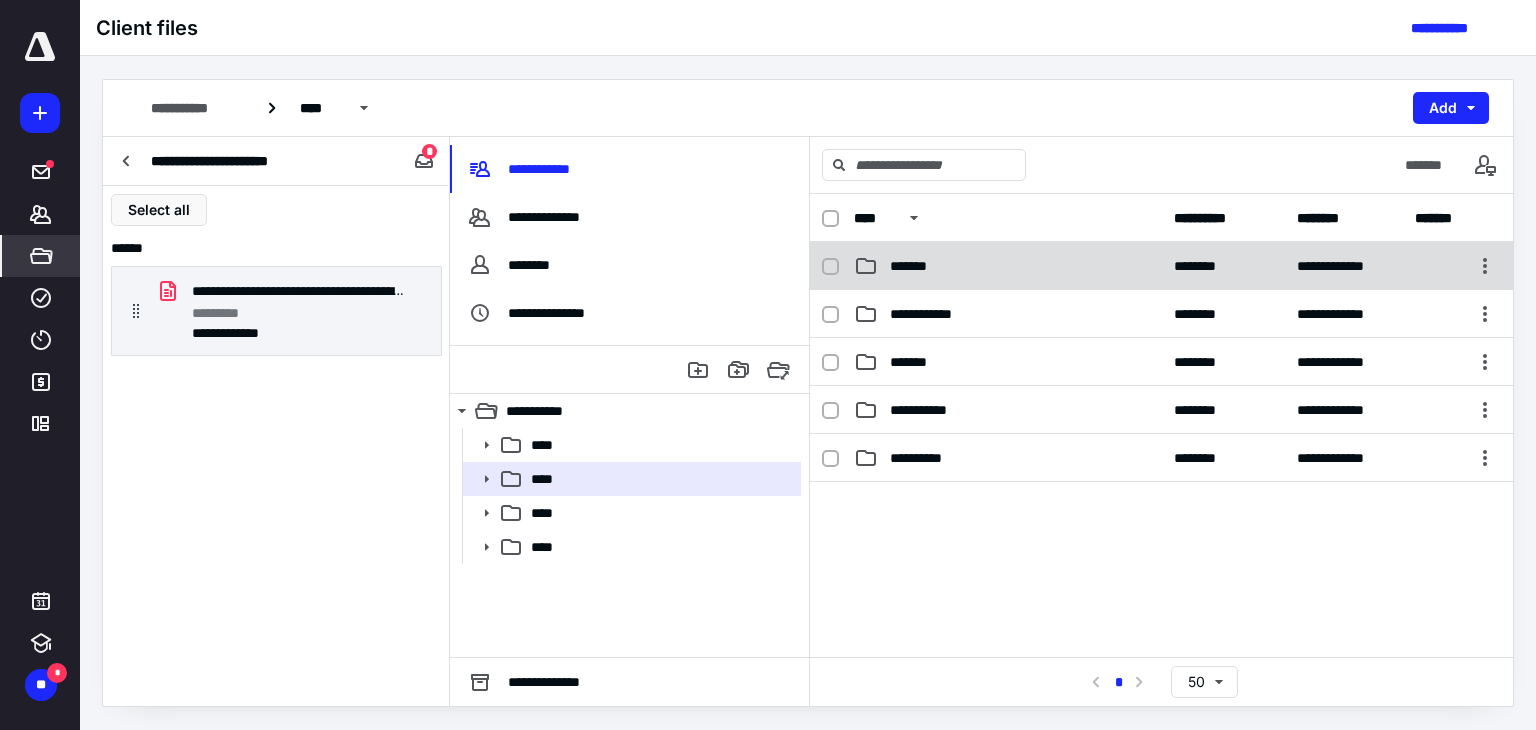 click on "**********" at bounding box center (1161, 266) 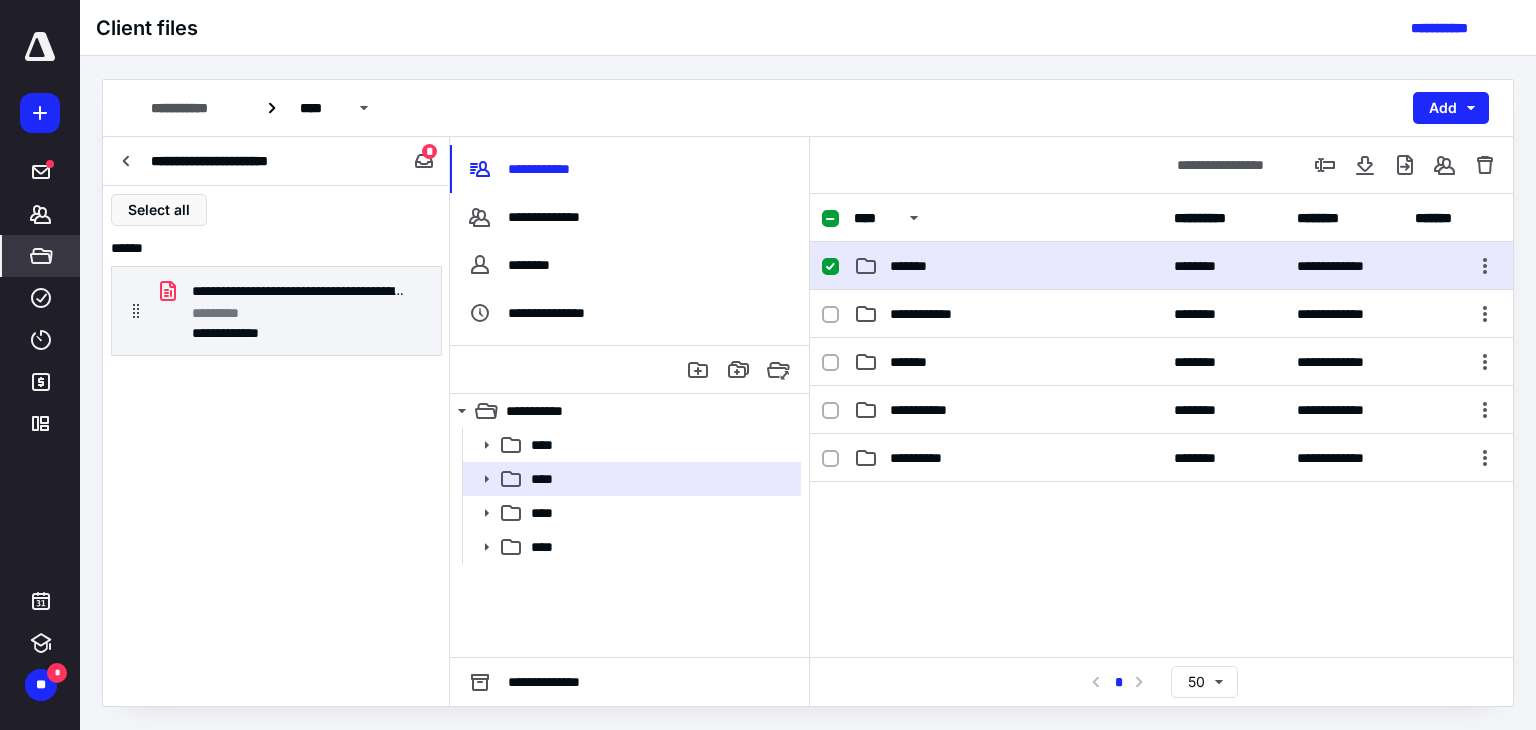 click on "**********" at bounding box center (1161, 266) 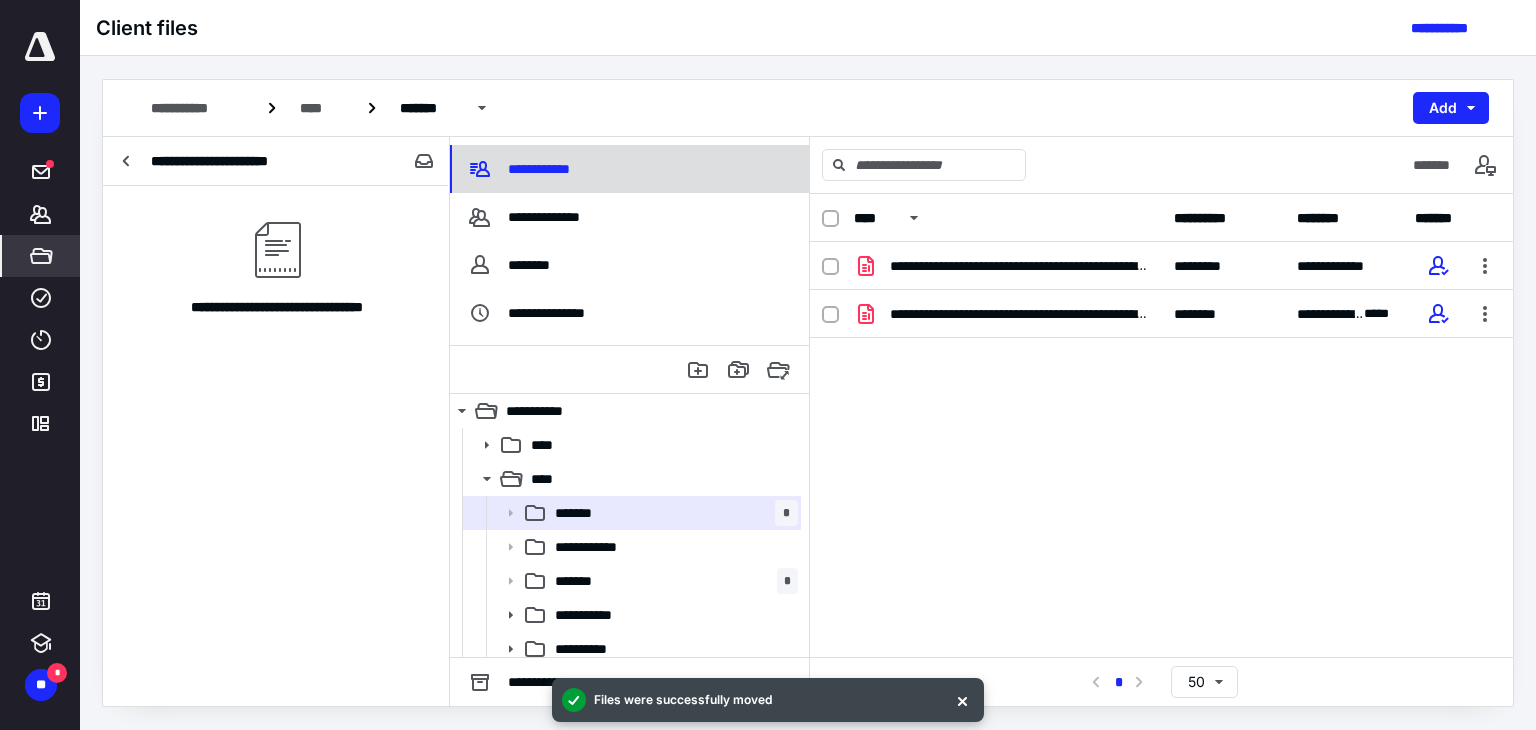 click on "**********" at bounding box center (522, 169) 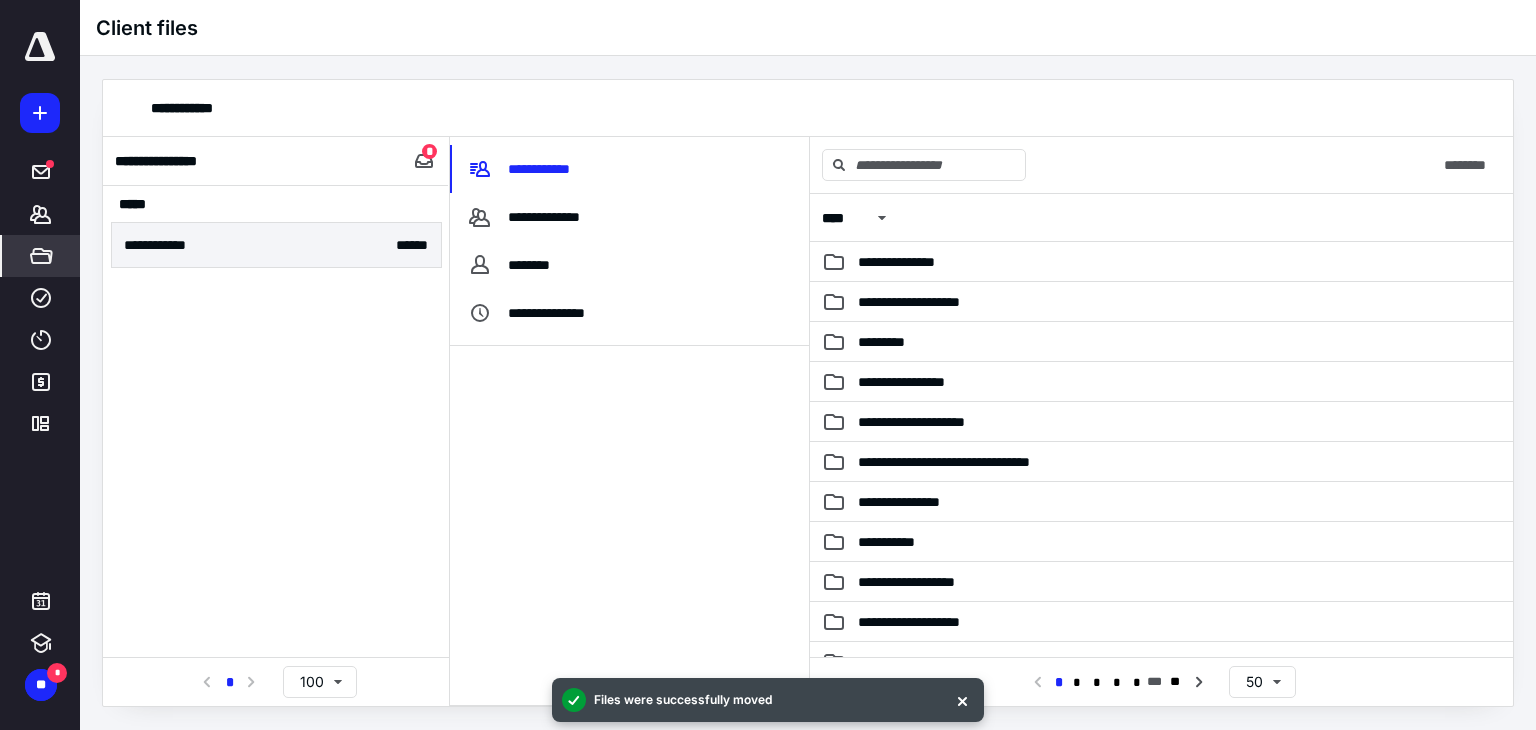 click on "**********" at bounding box center [276, 245] 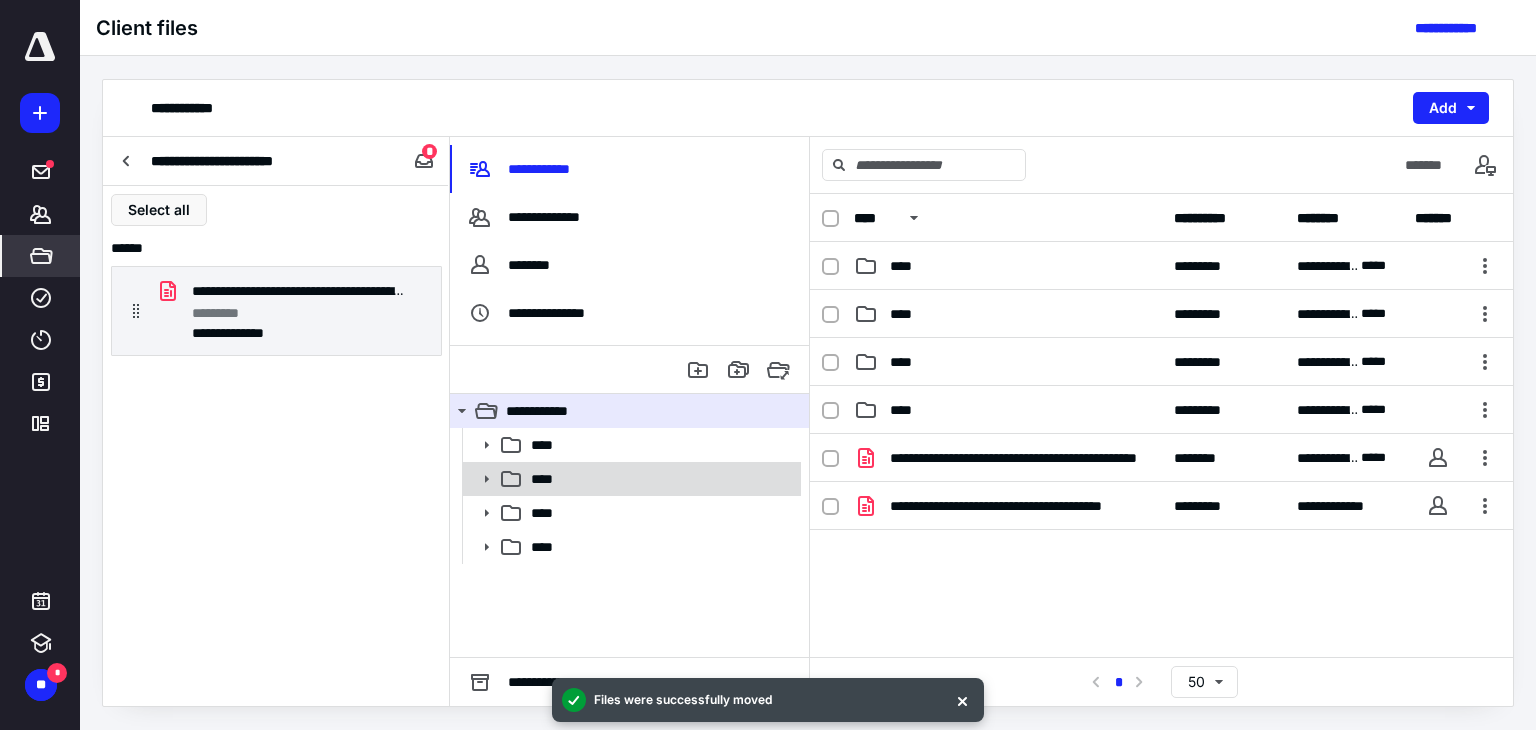 click on "****" at bounding box center (660, 479) 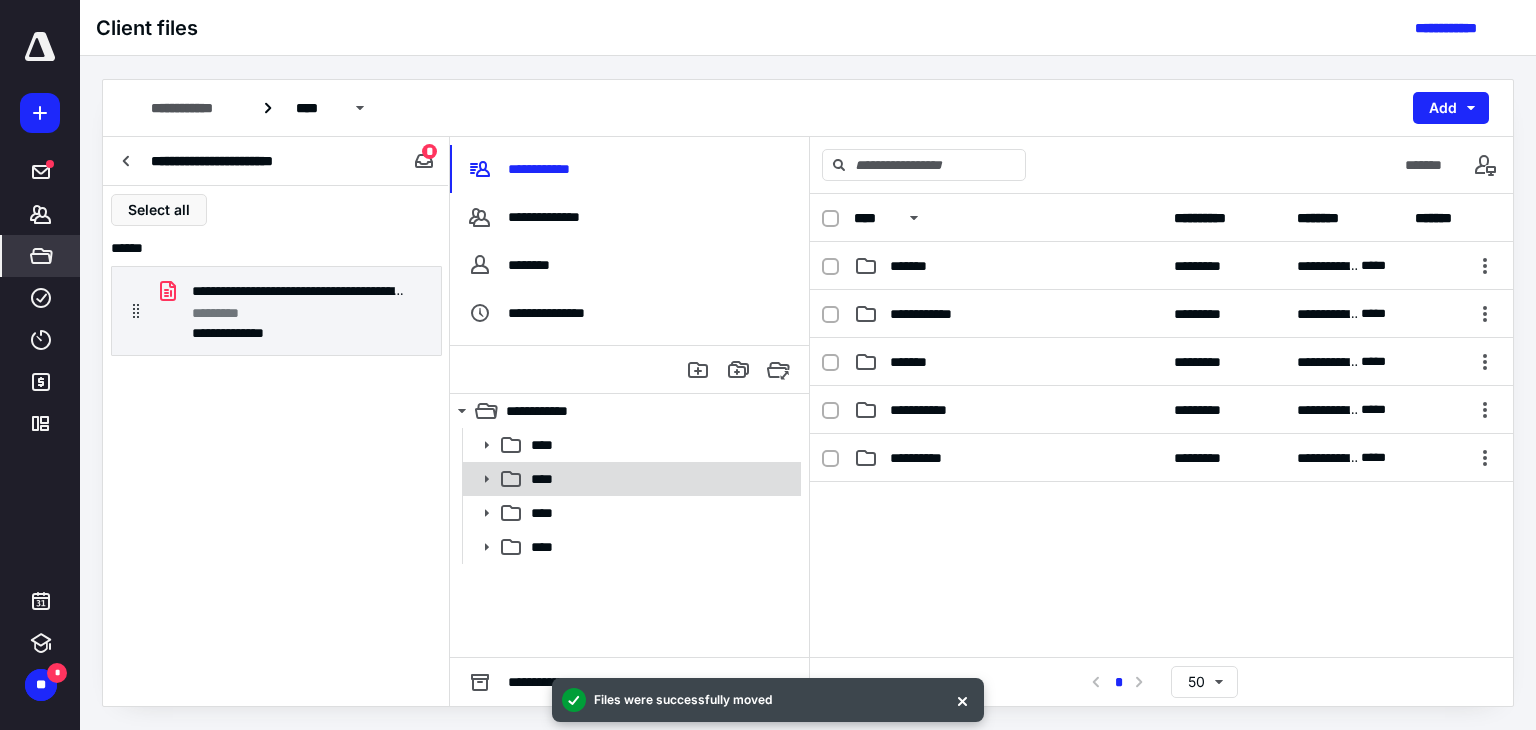 click on "****" at bounding box center [660, 479] 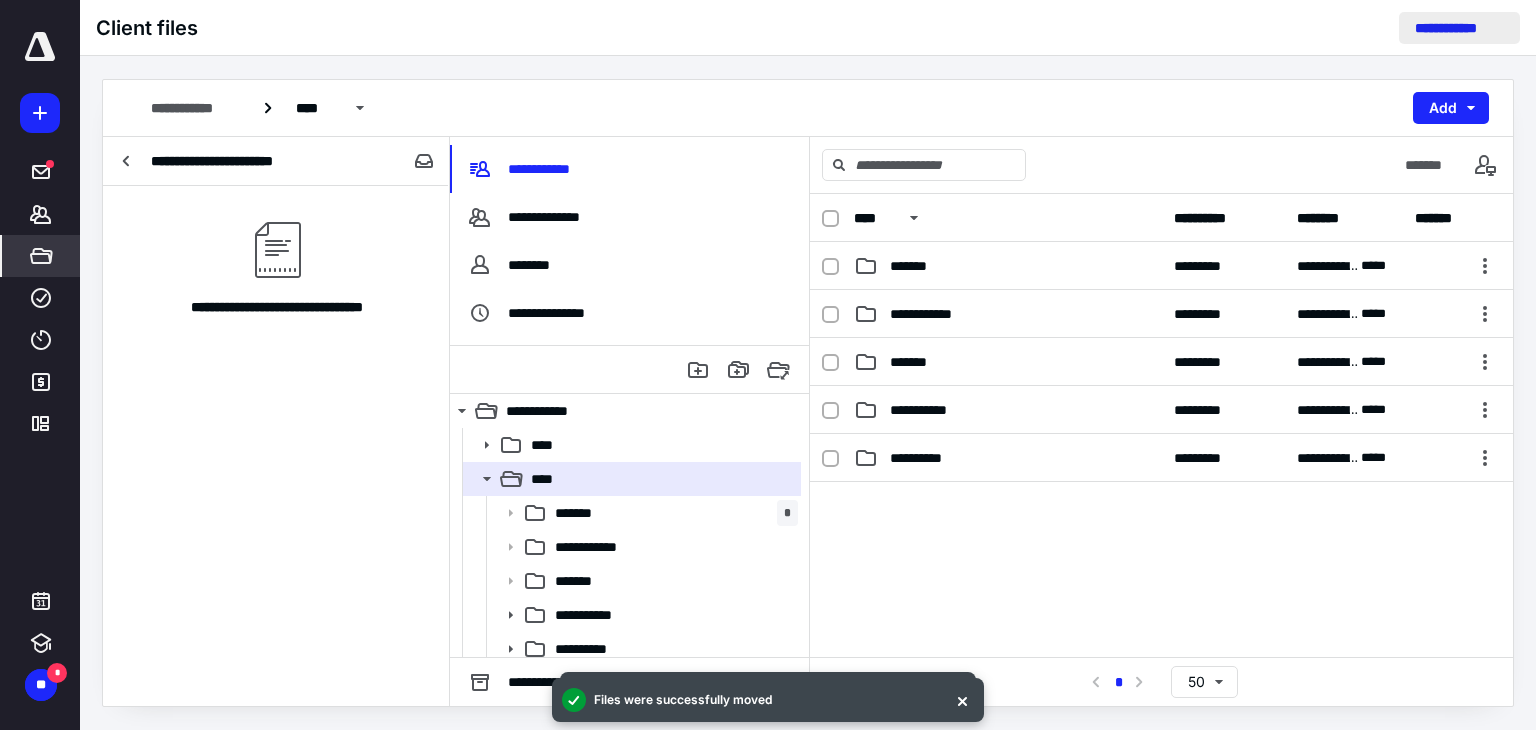 click on "**********" at bounding box center (1459, 28) 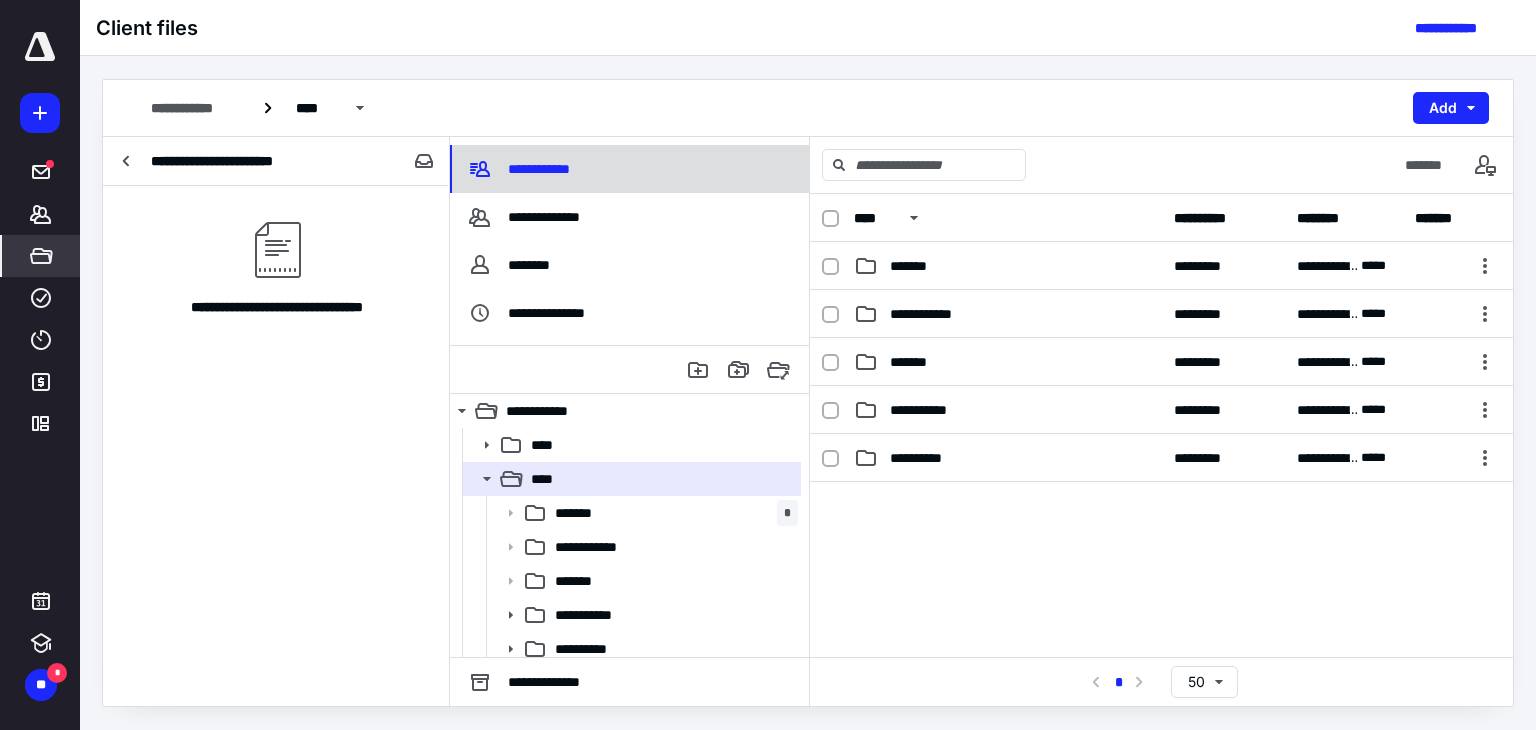 click on "**********" at bounding box center (522, 169) 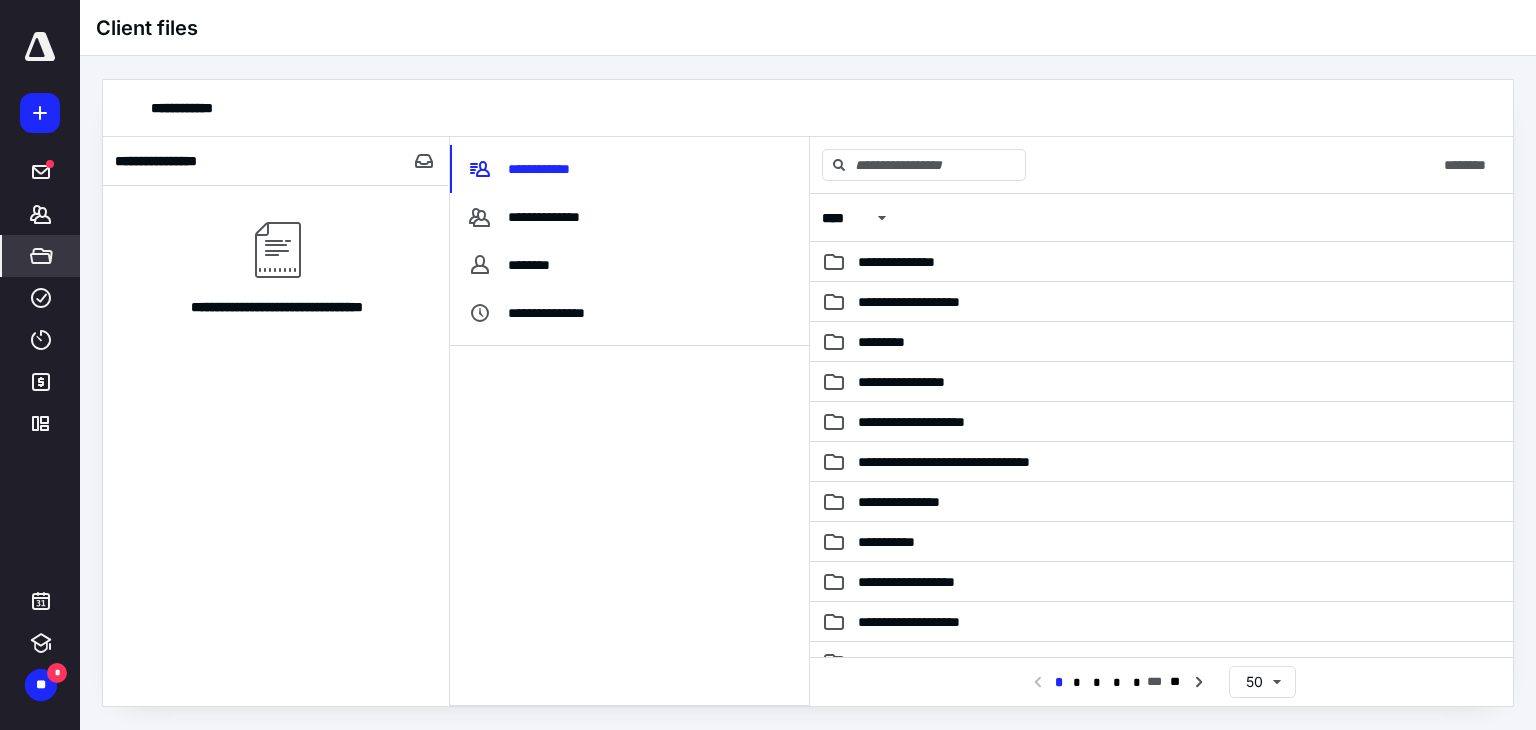 click at bounding box center [40, 47] 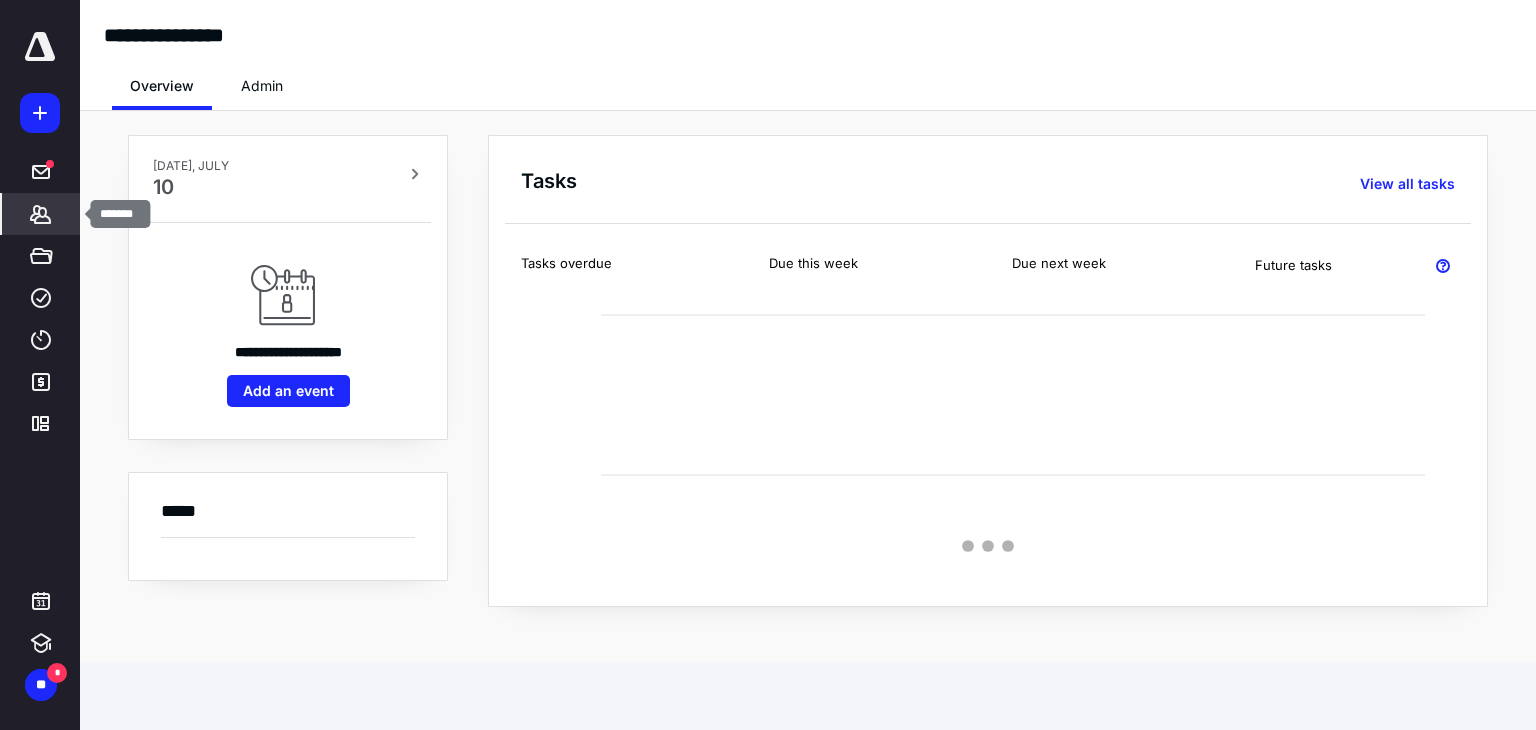 click 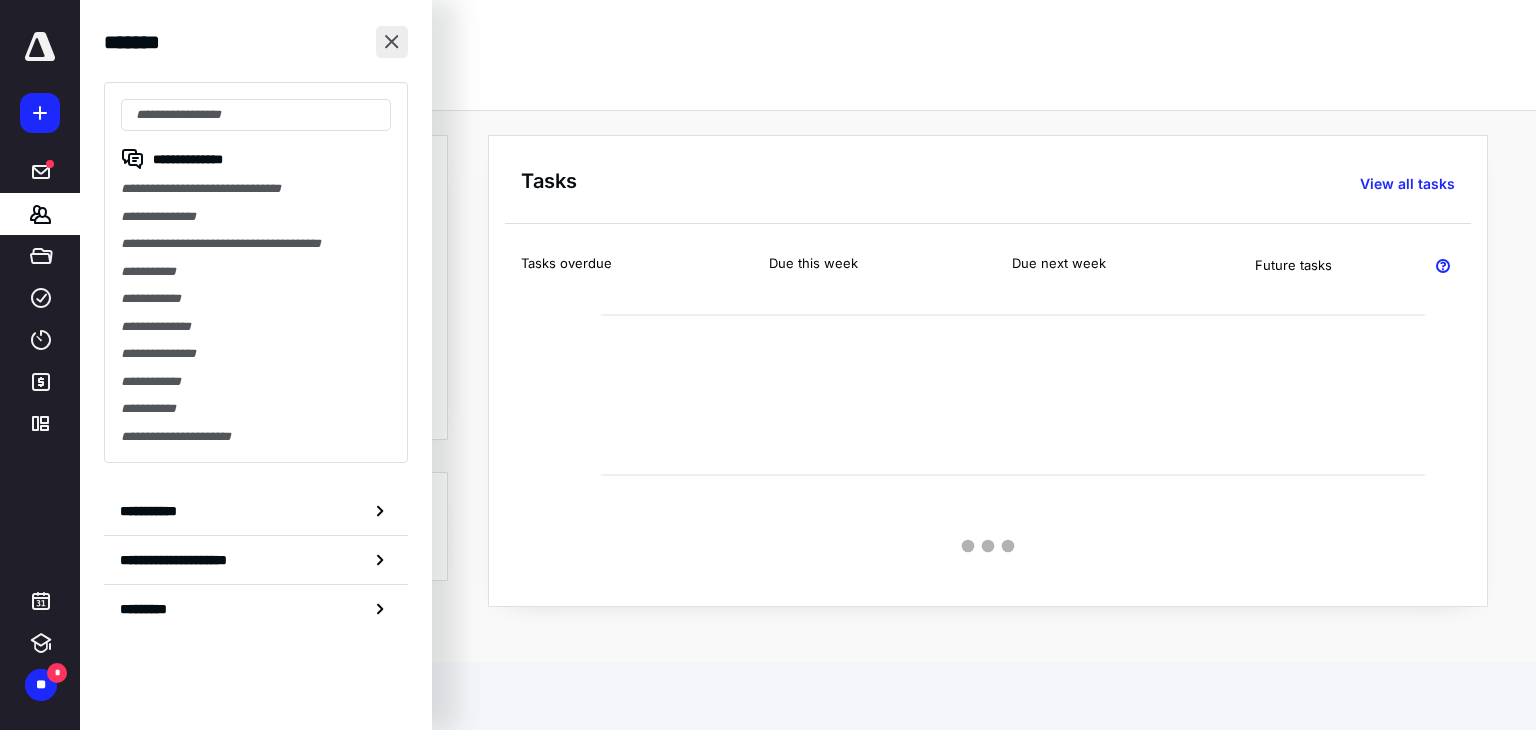 click at bounding box center [392, 42] 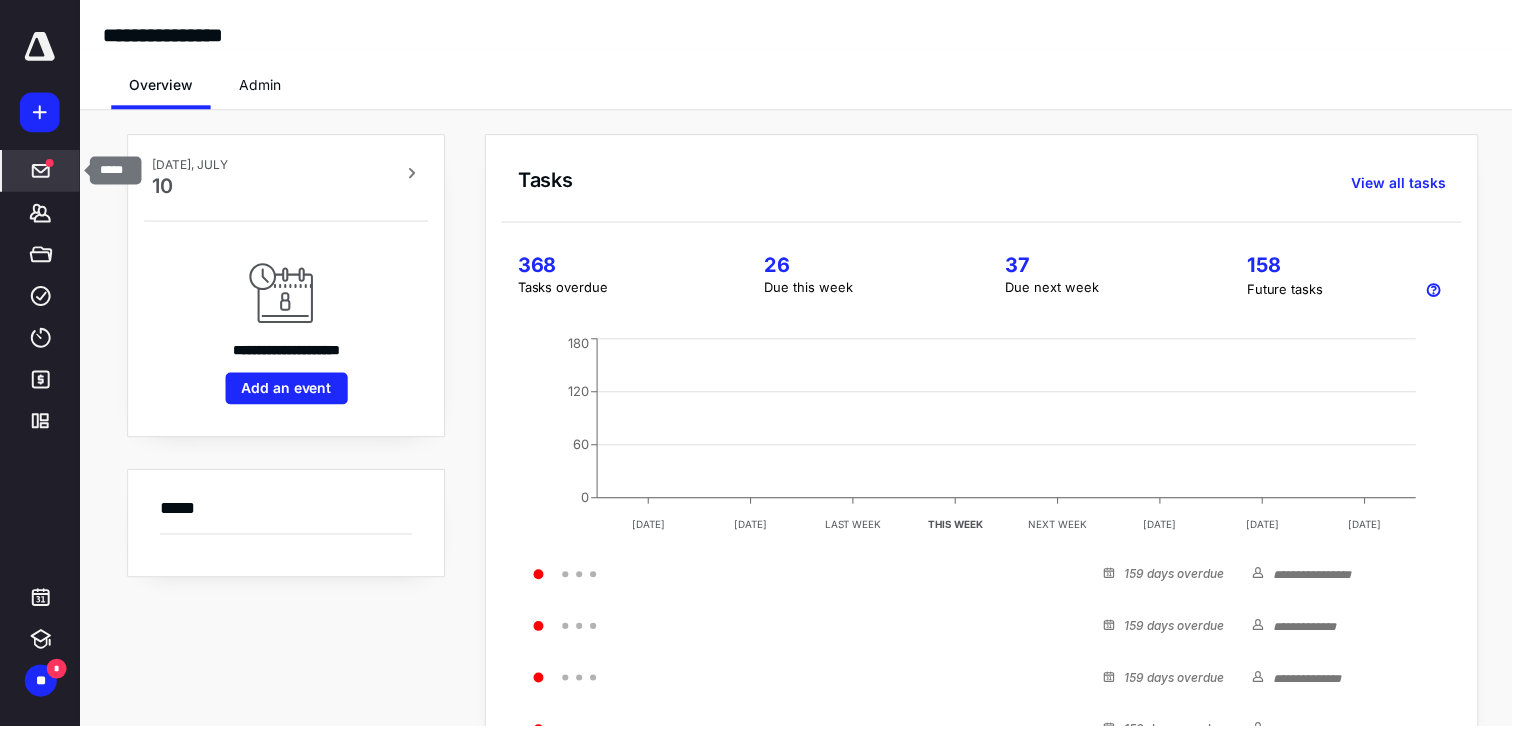 click 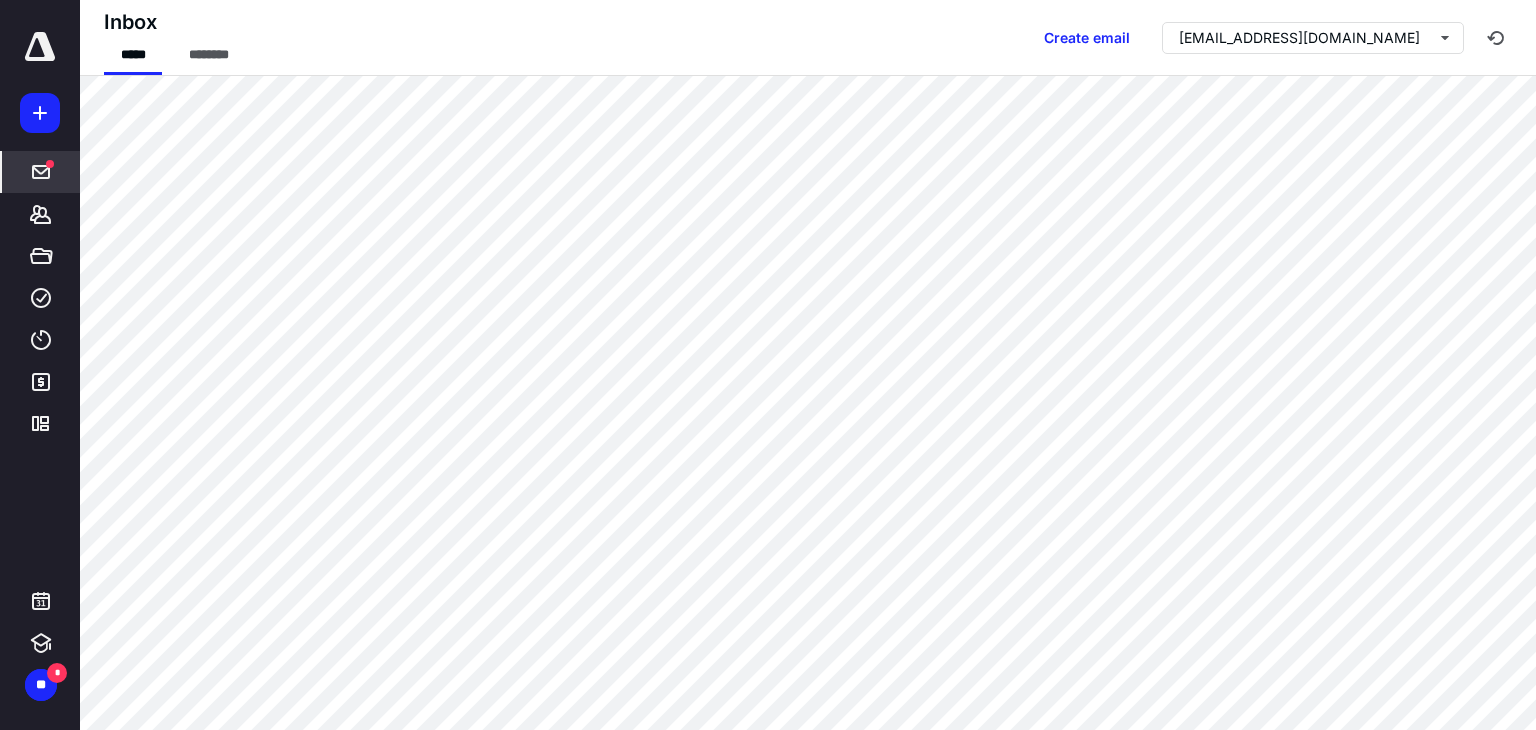 click at bounding box center [40, 47] 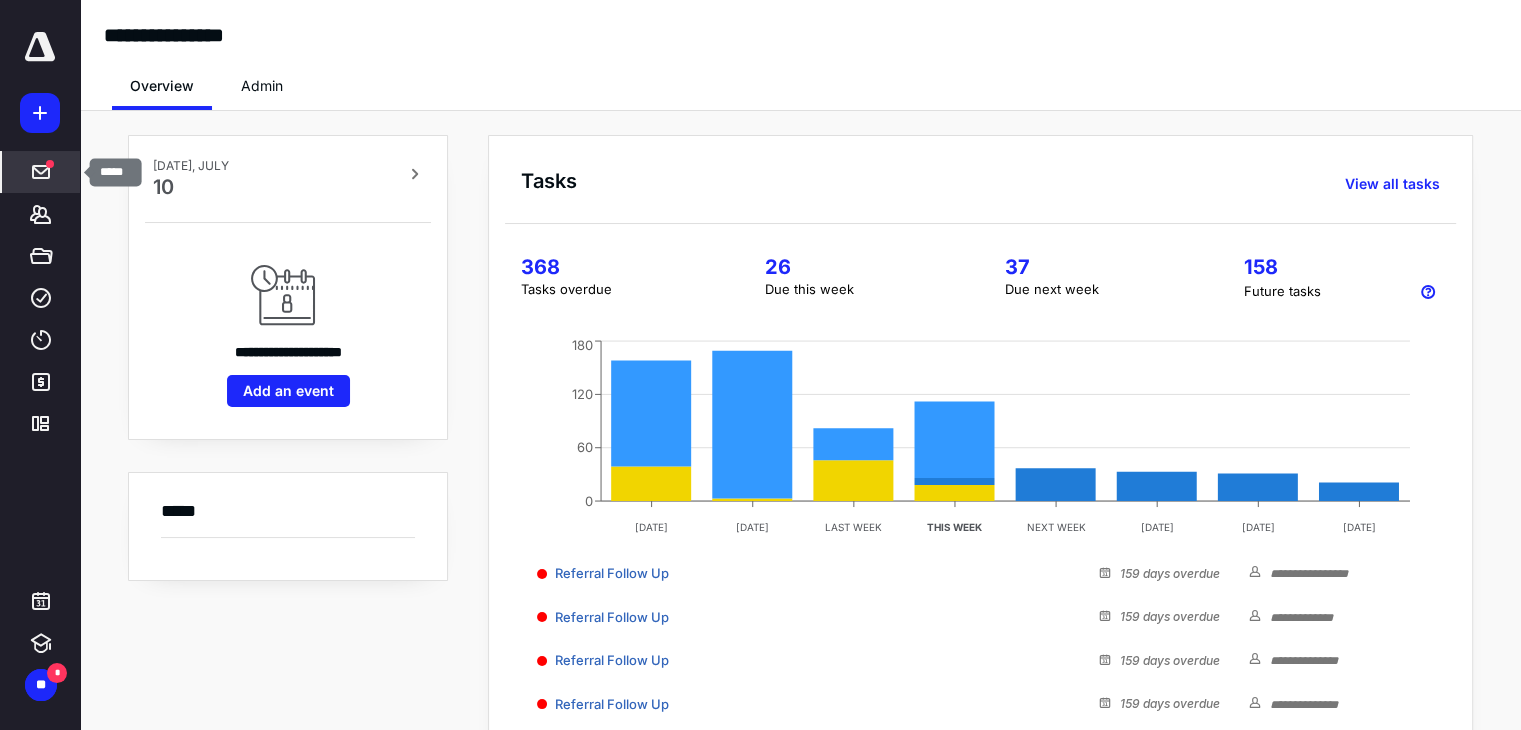 click 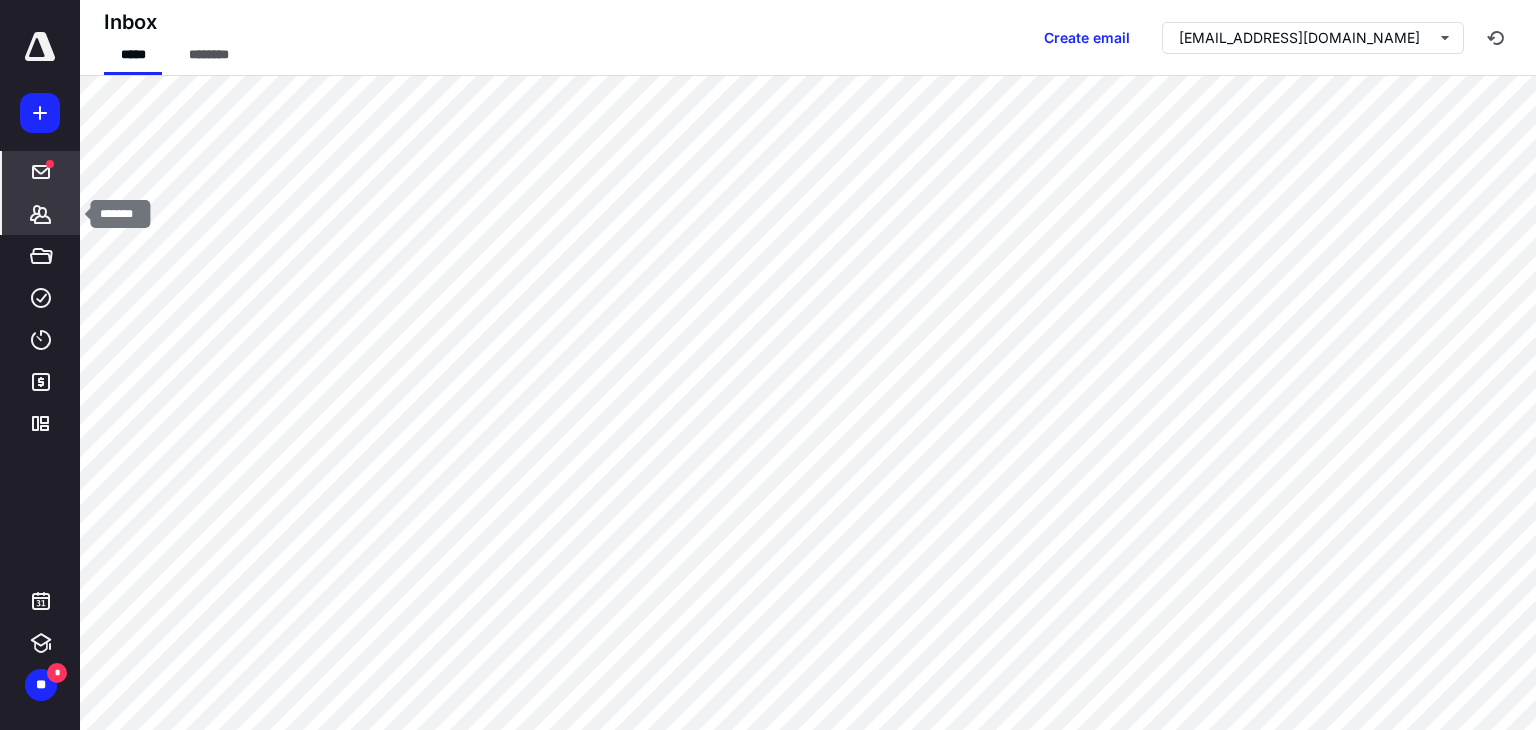 click on "*******" at bounding box center (41, 214) 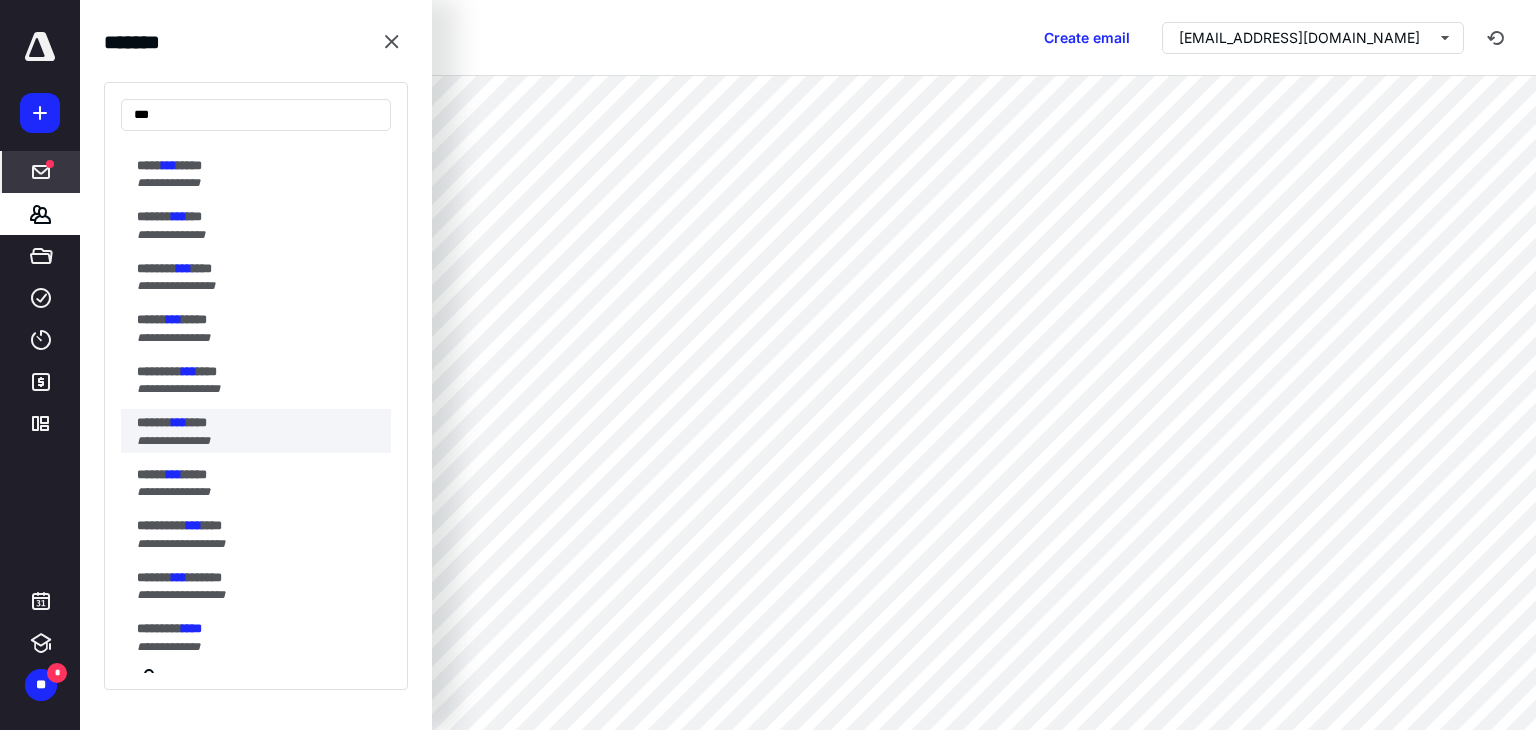 scroll, scrollTop: 200, scrollLeft: 0, axis: vertical 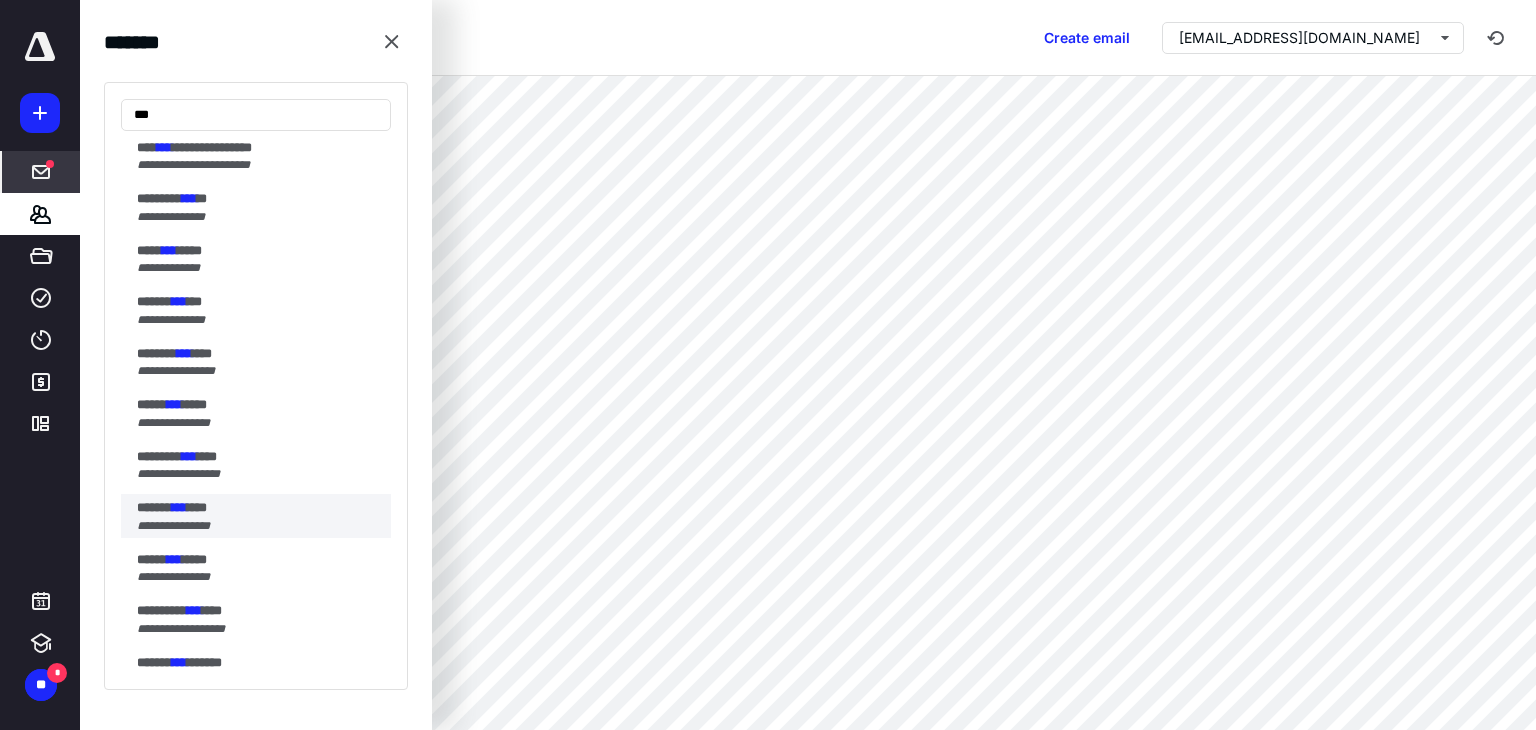 type on "***" 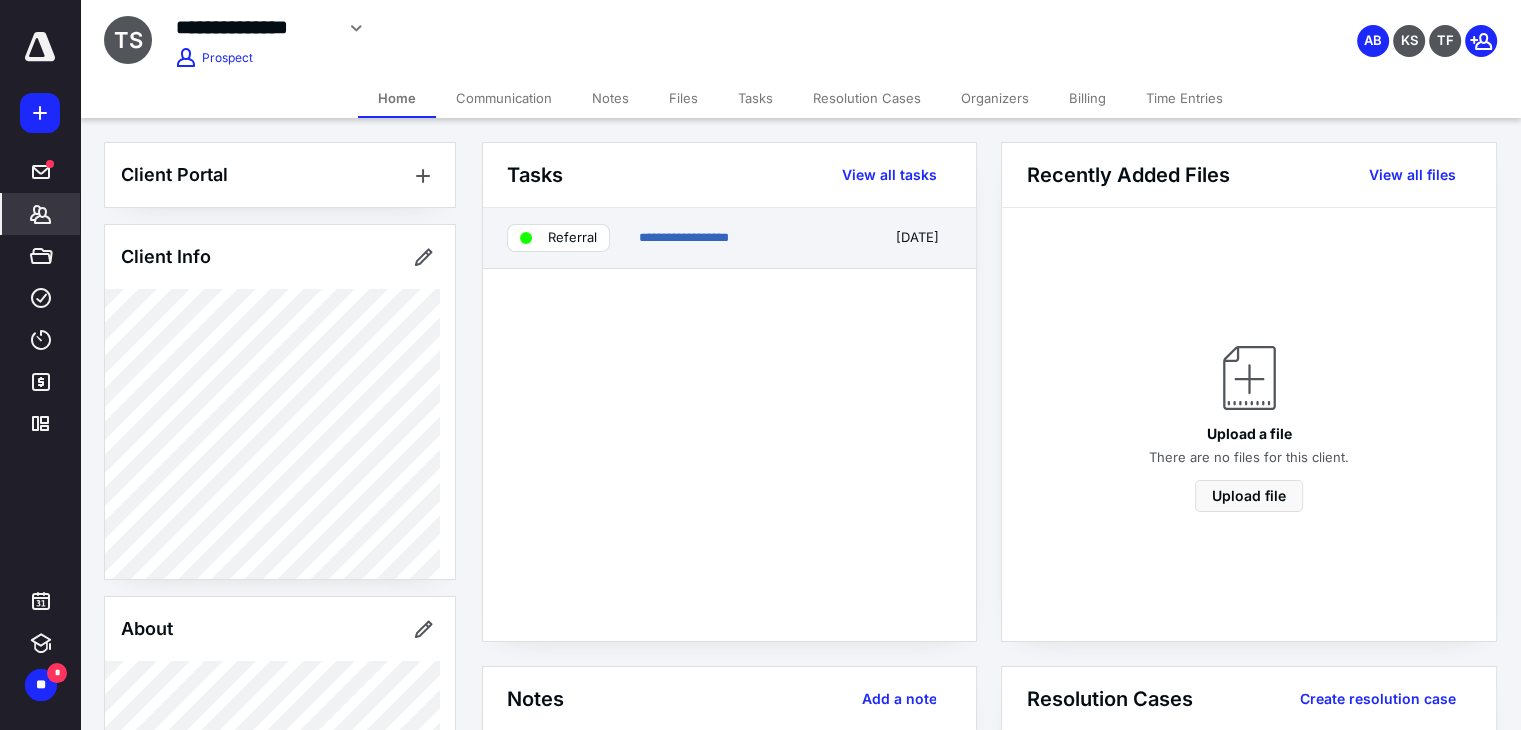 click on "Referral" at bounding box center (572, 238) 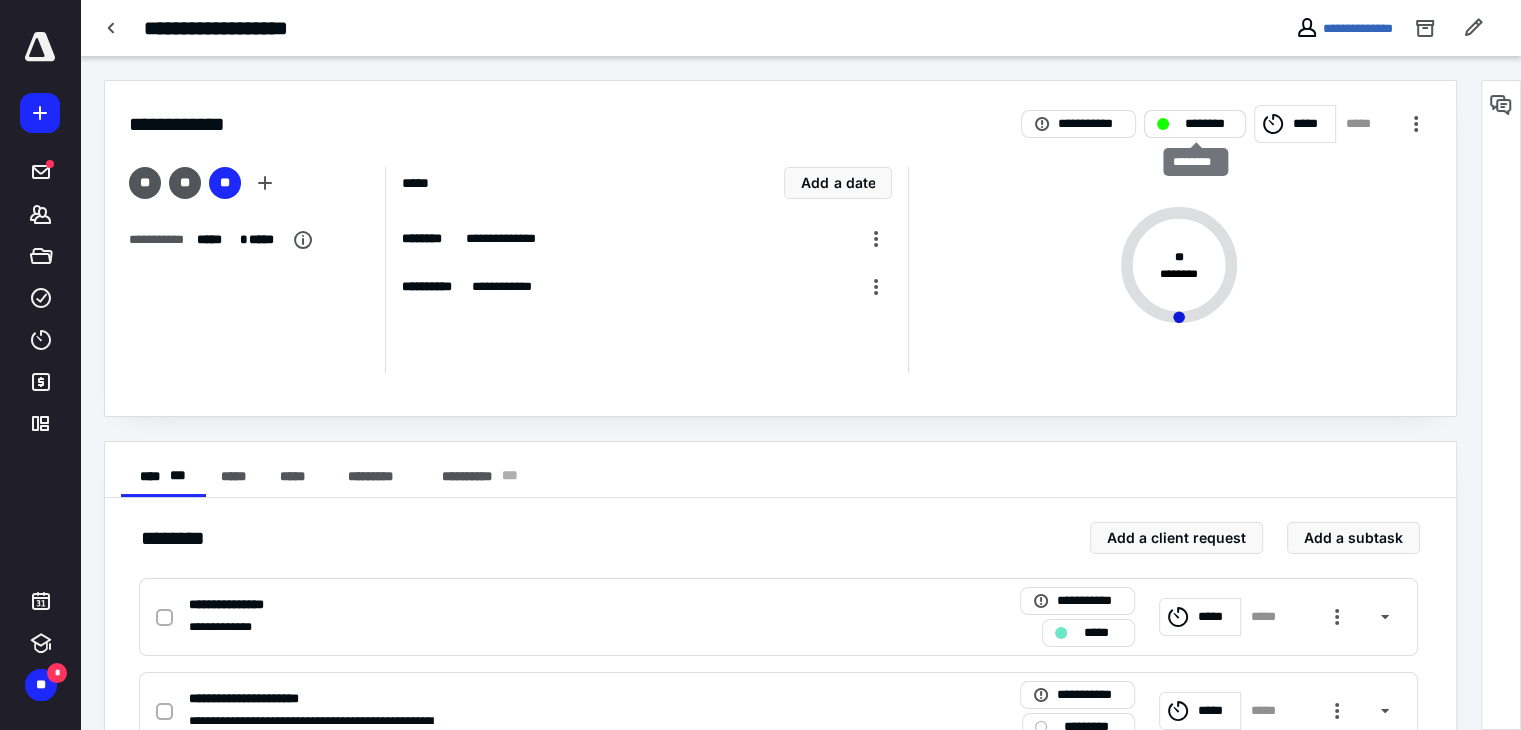 click on "********" at bounding box center (1195, 124) 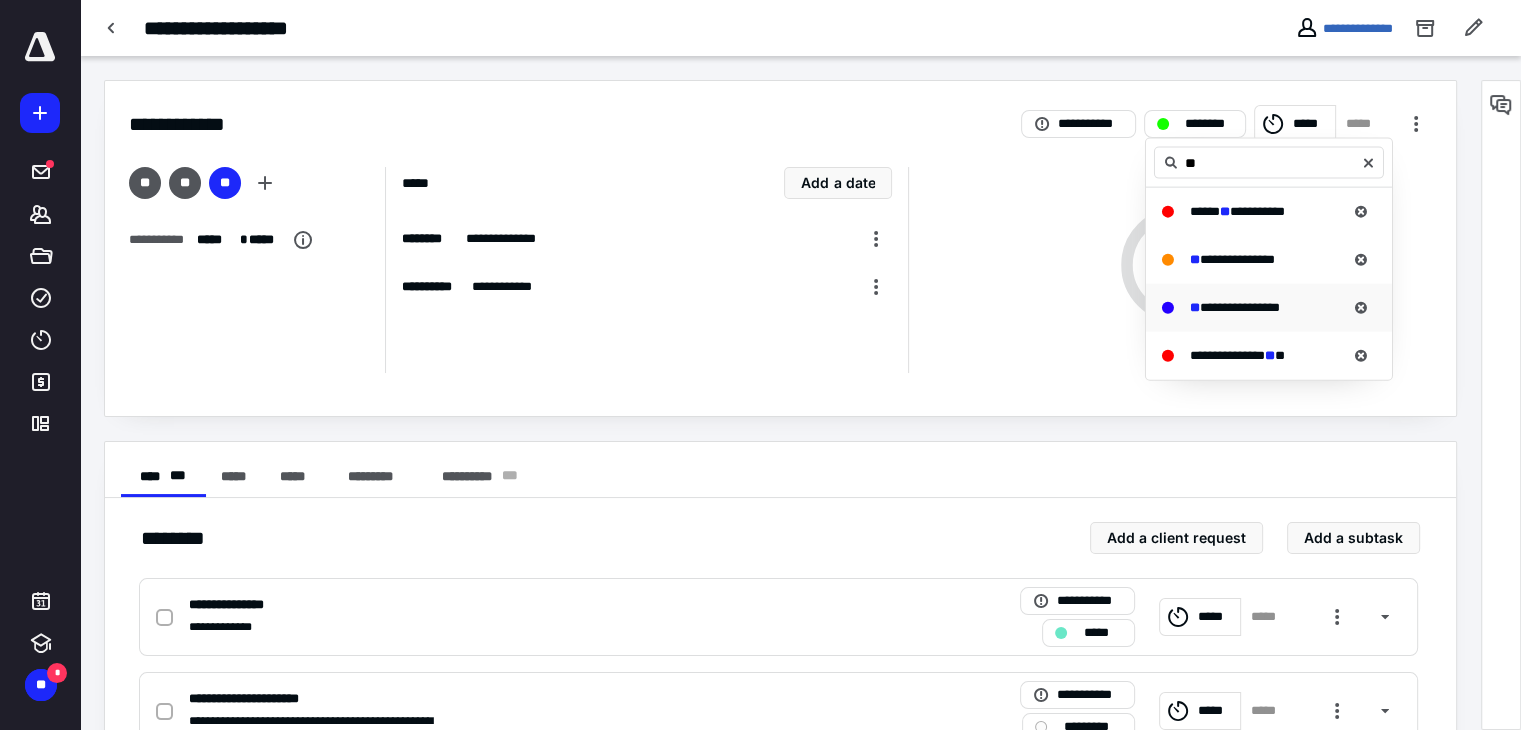 type on "**" 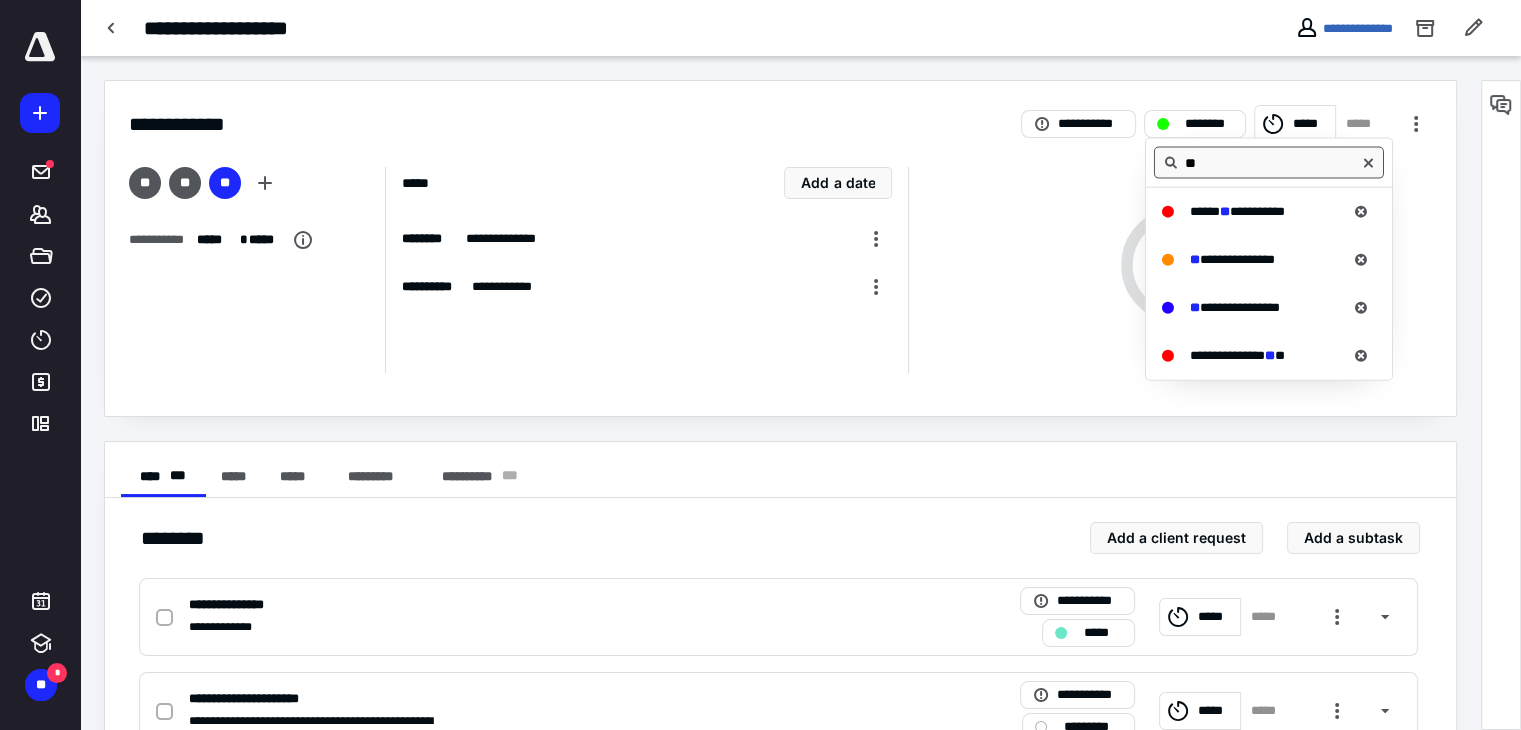 drag, startPoint x: 1229, startPoint y: 308, endPoint x: 1284, endPoint y: 160, distance: 157.8892 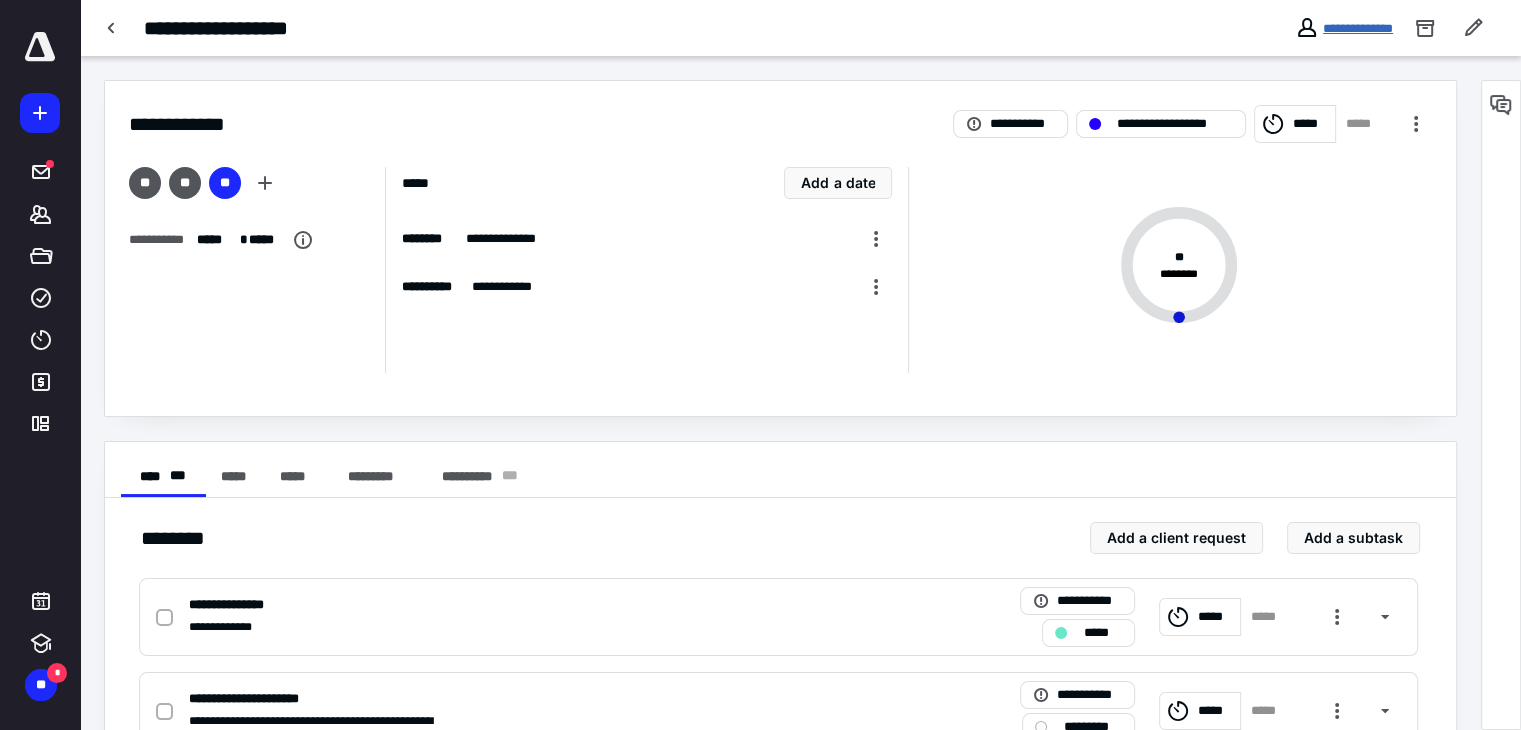 drag, startPoint x: 1335, startPoint y: 32, endPoint x: 1297, endPoint y: 33, distance: 38.013157 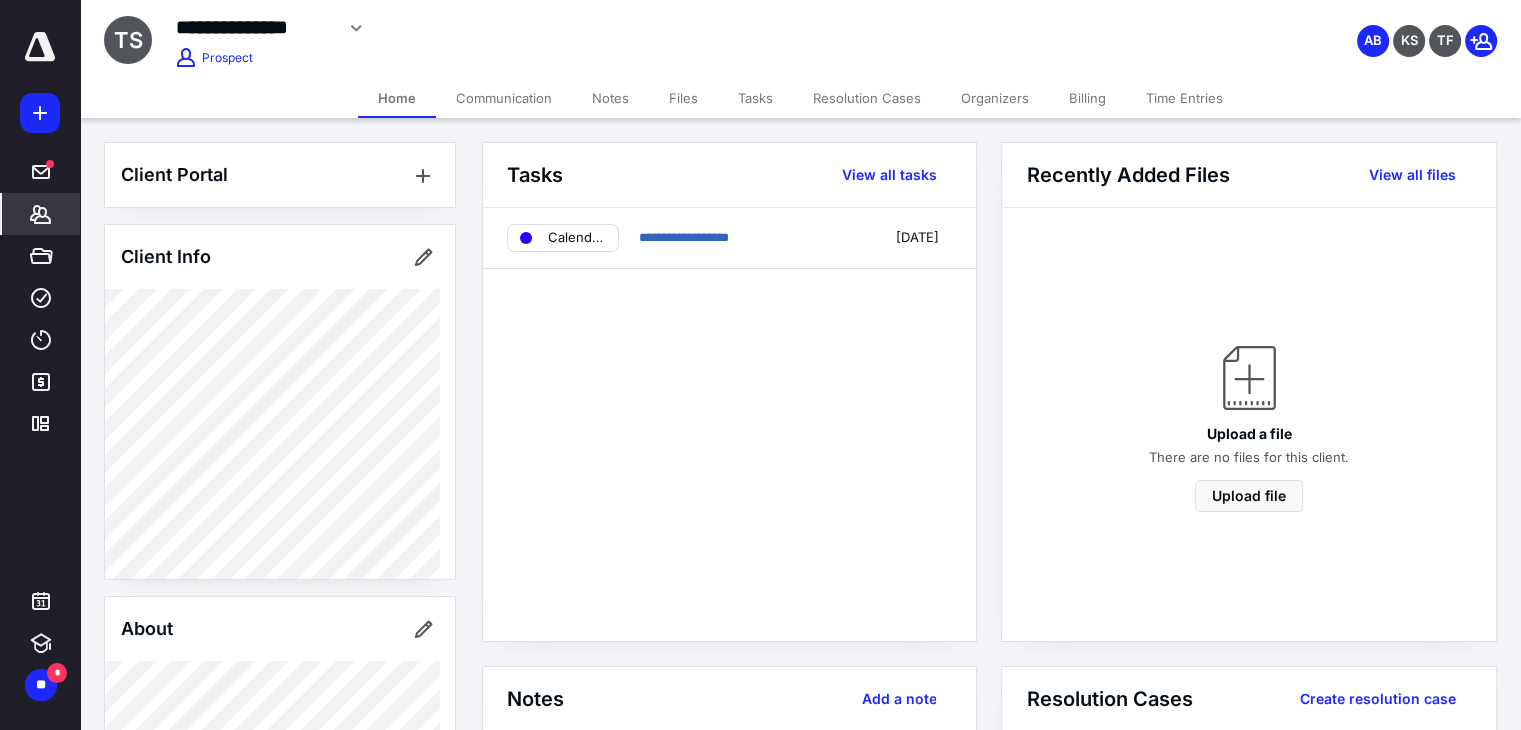 click on "Notes" at bounding box center [610, 98] 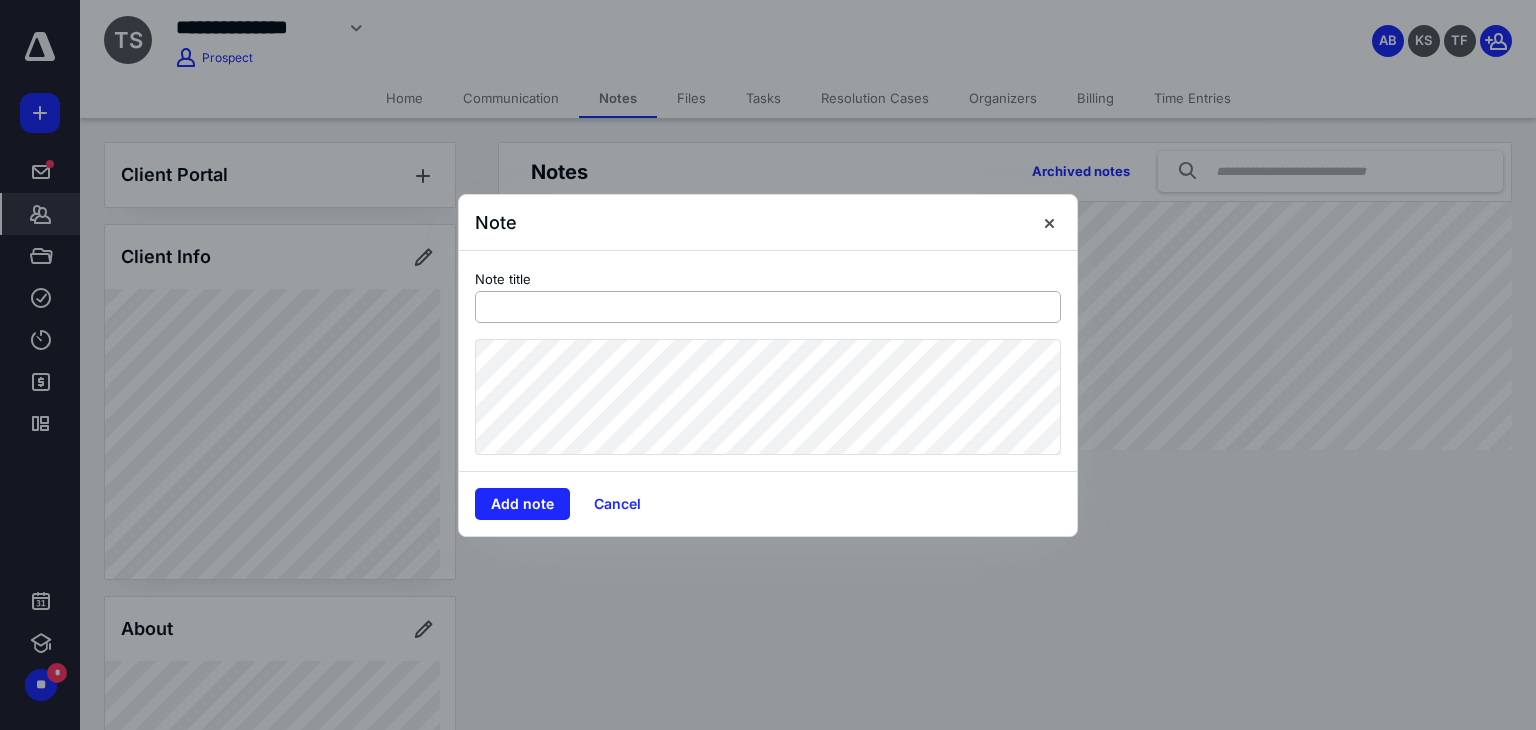 type on "*" 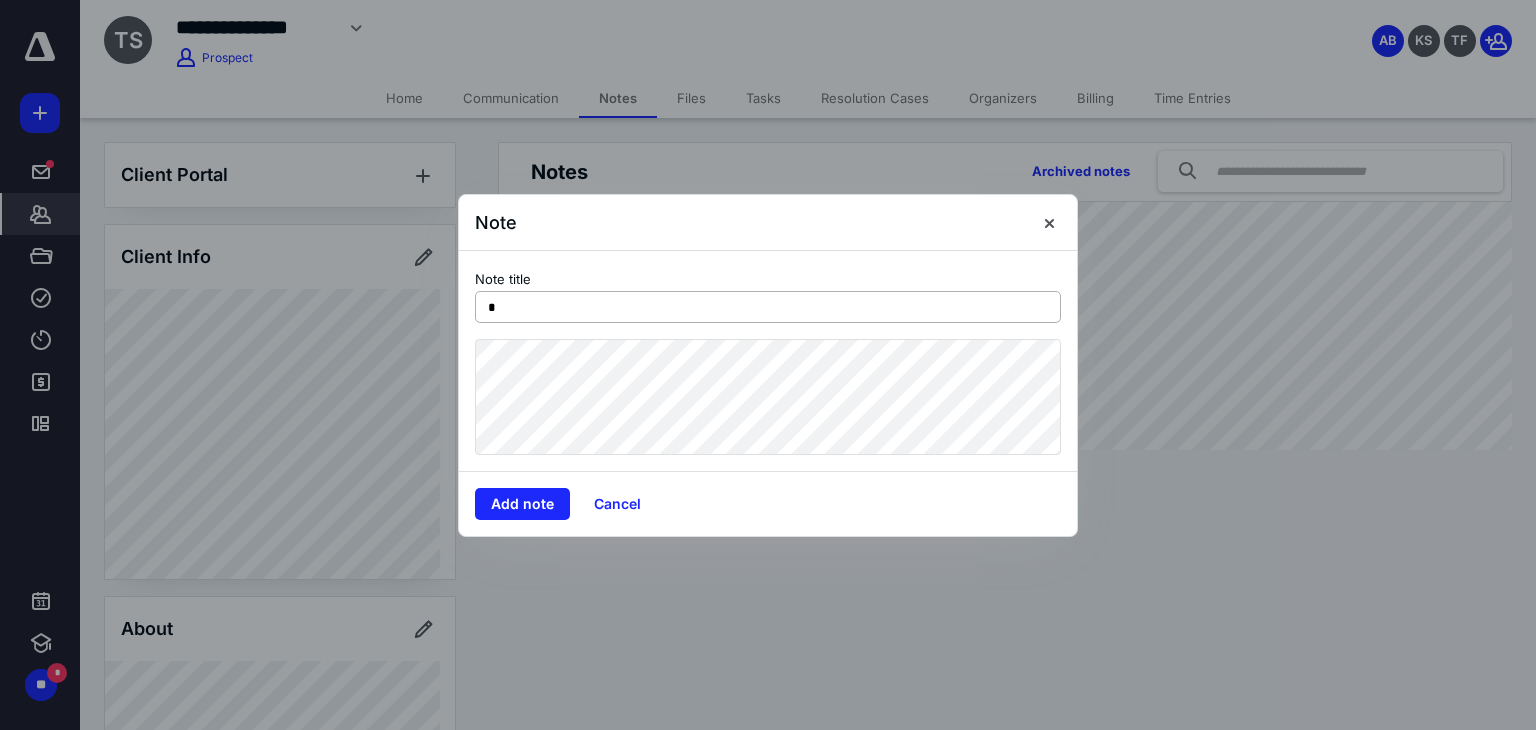 type 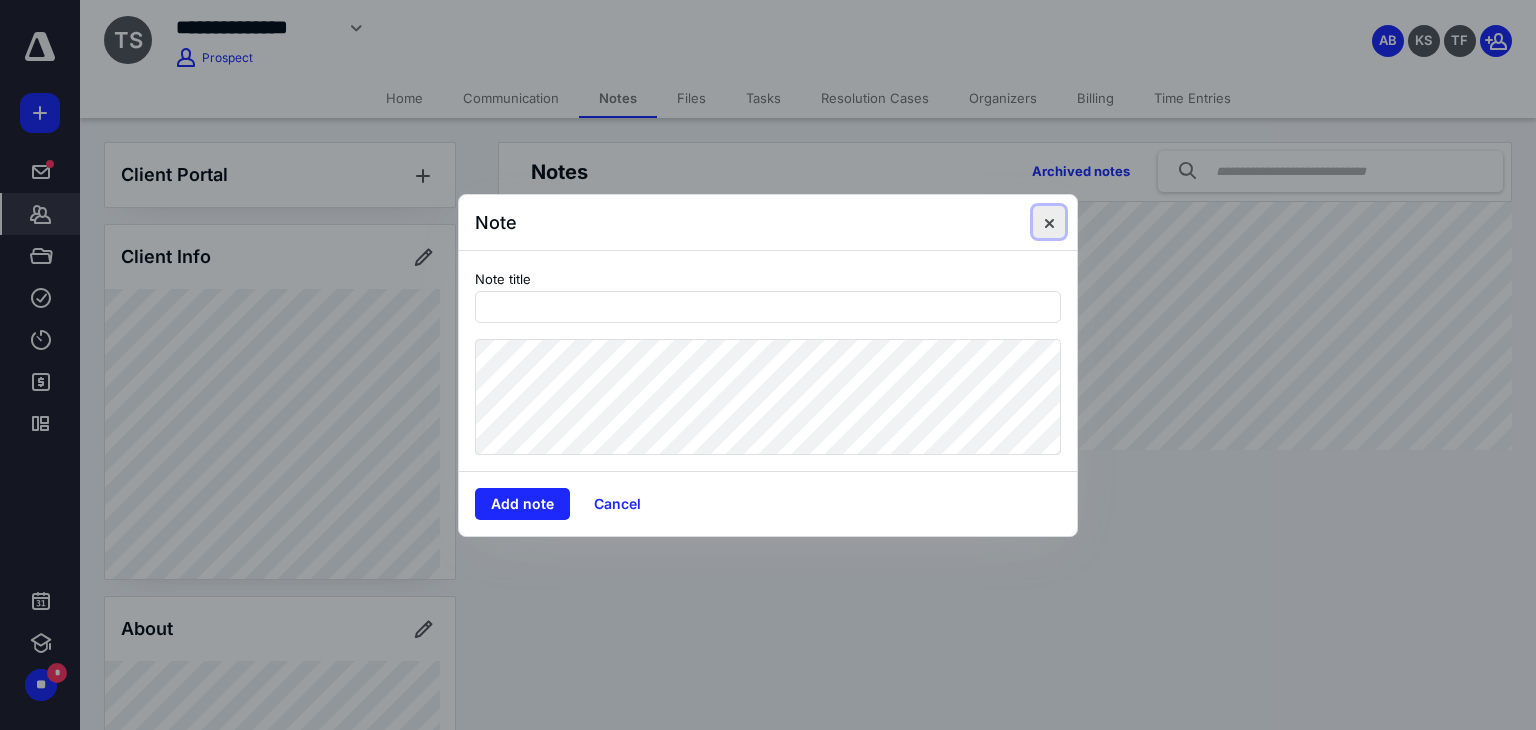 click at bounding box center [1049, 222] 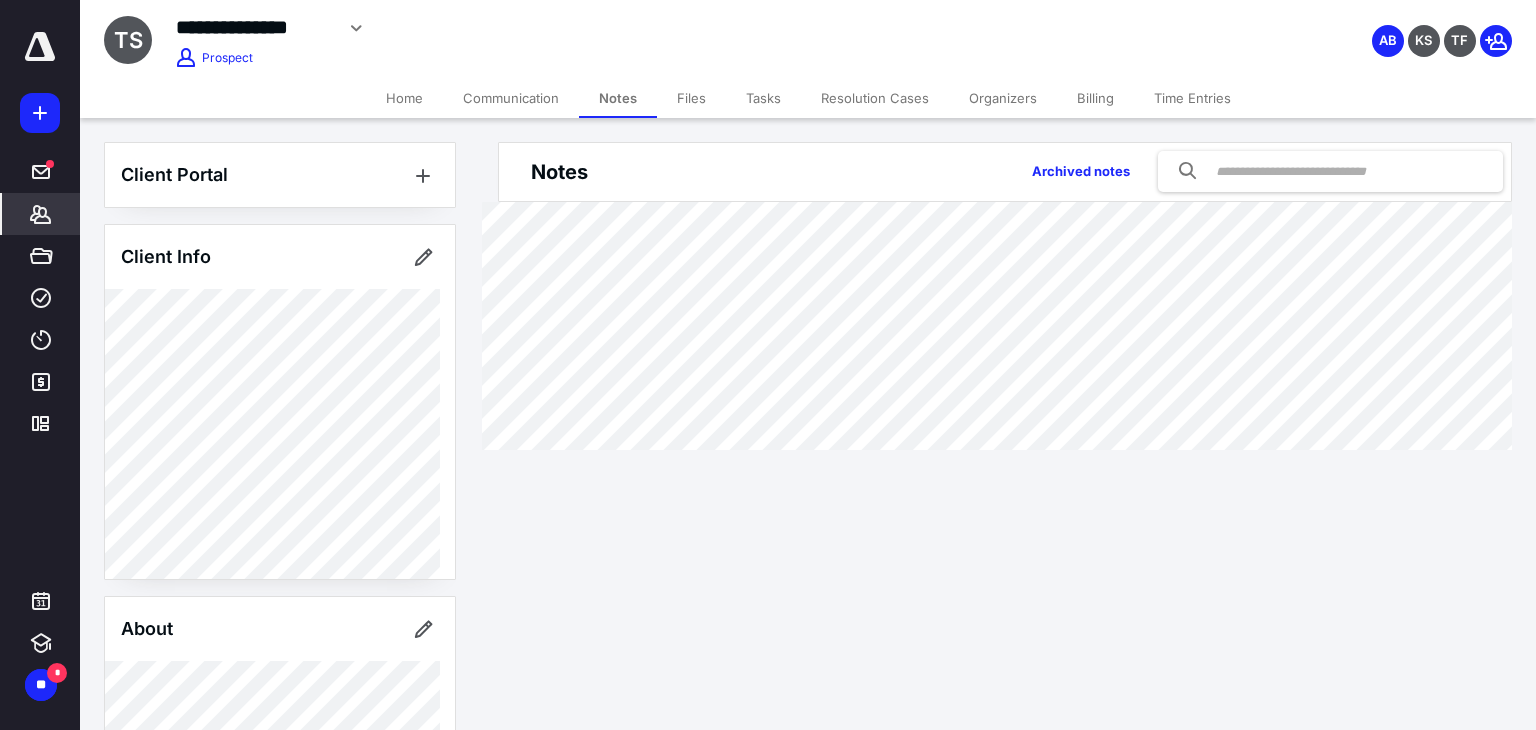 click on "*******" at bounding box center [41, 214] 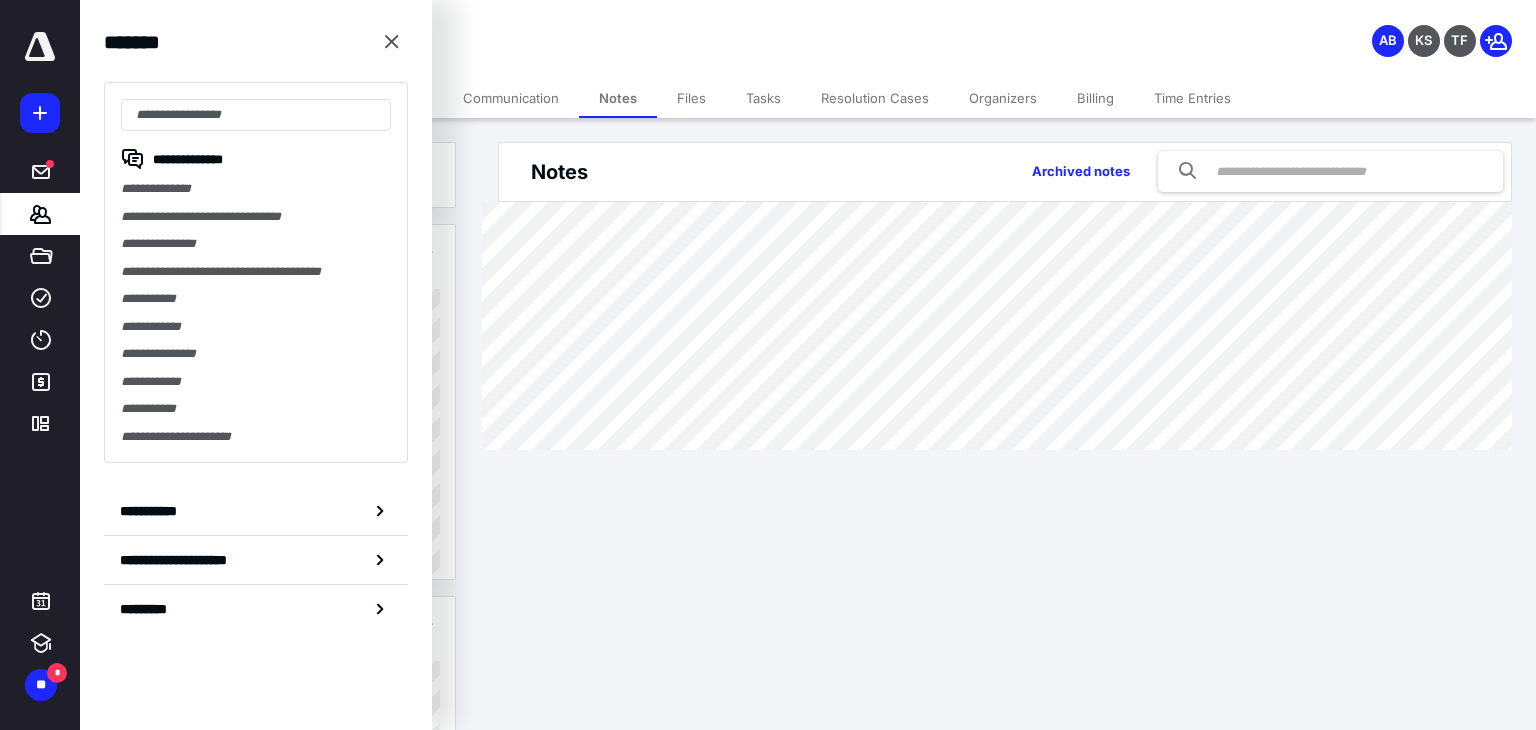 click on "**********" at bounding box center [256, 511] 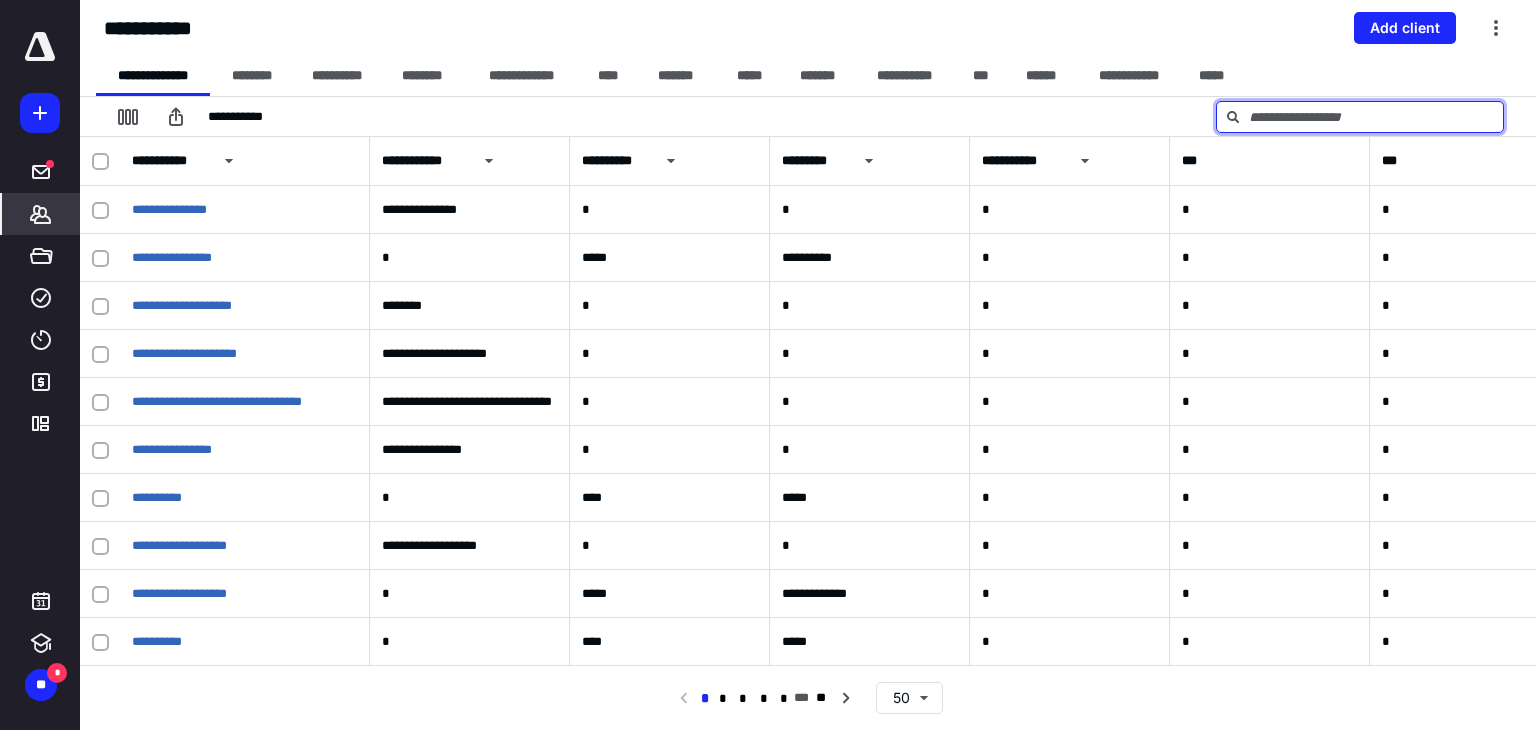 click at bounding box center [1360, 117] 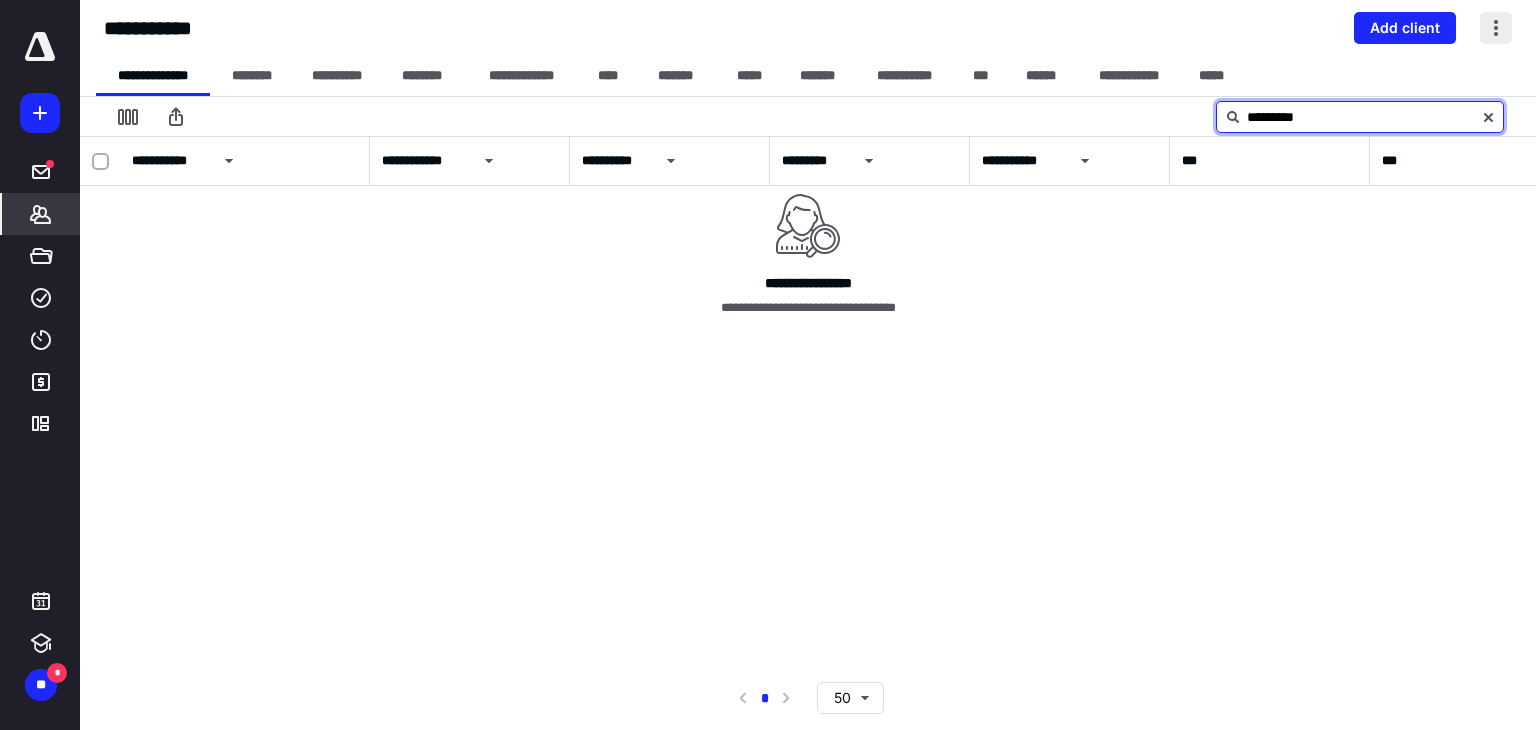 type on "*********" 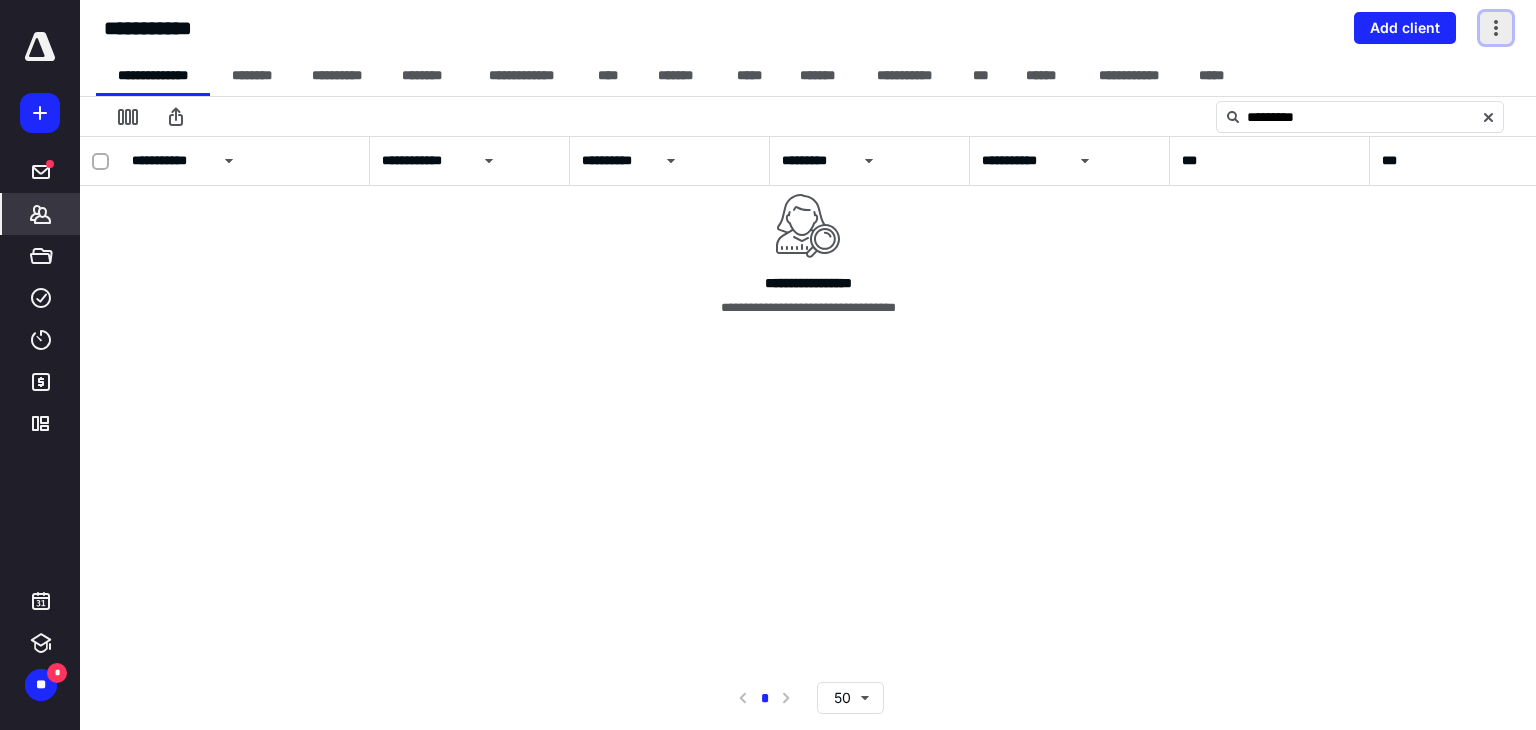 click at bounding box center [1496, 28] 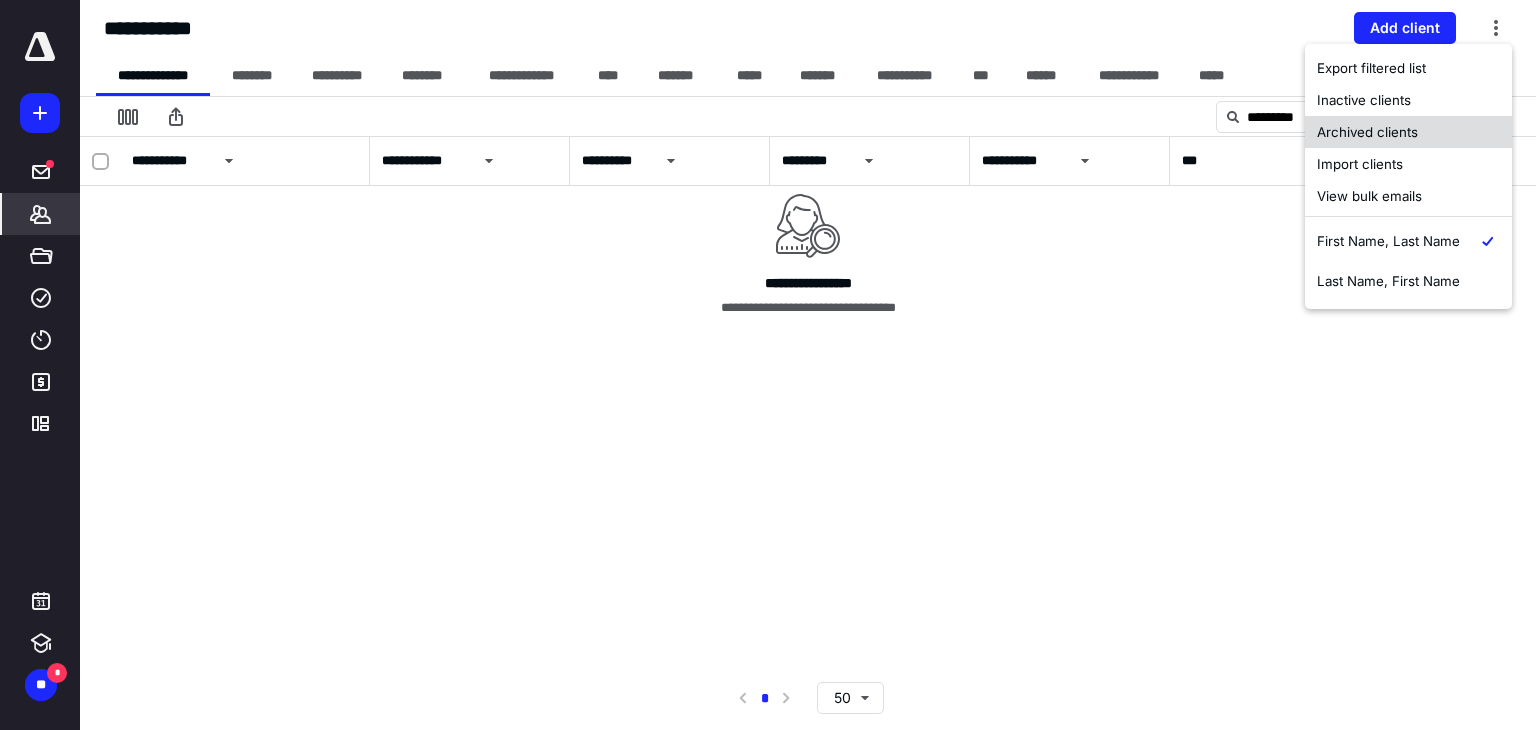 click on "Archived clients" at bounding box center [1408, 132] 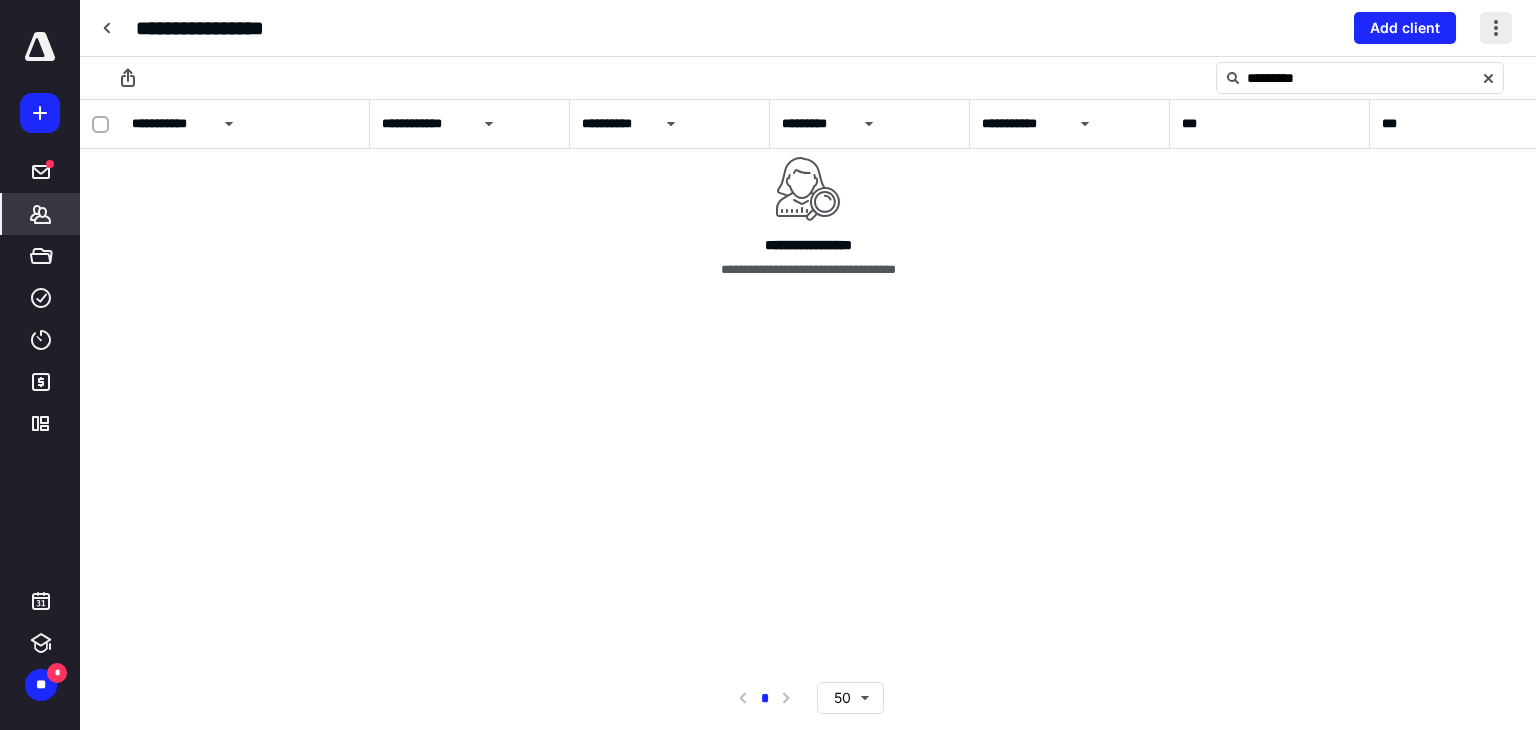 click at bounding box center (1496, 28) 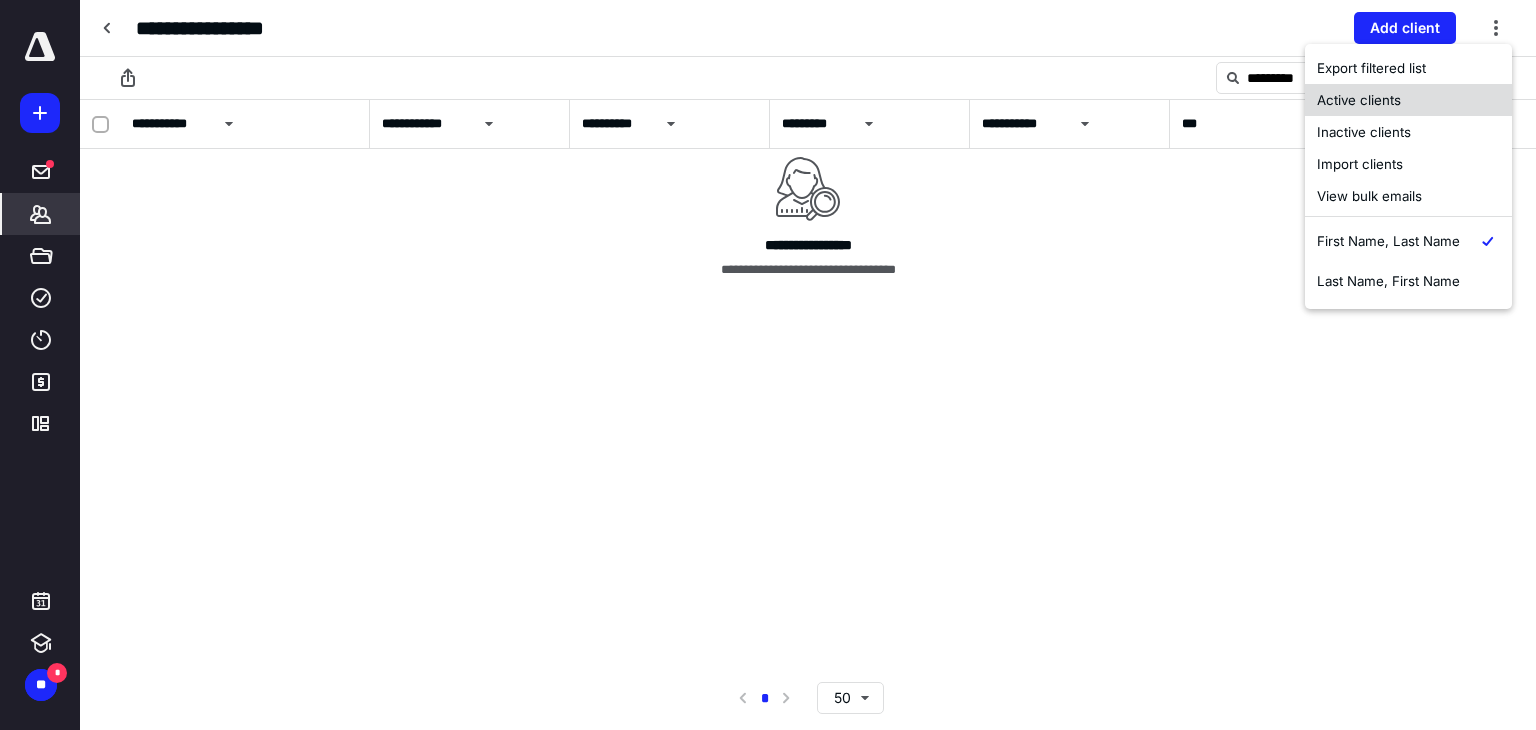 click on "Active clients" at bounding box center (1408, 100) 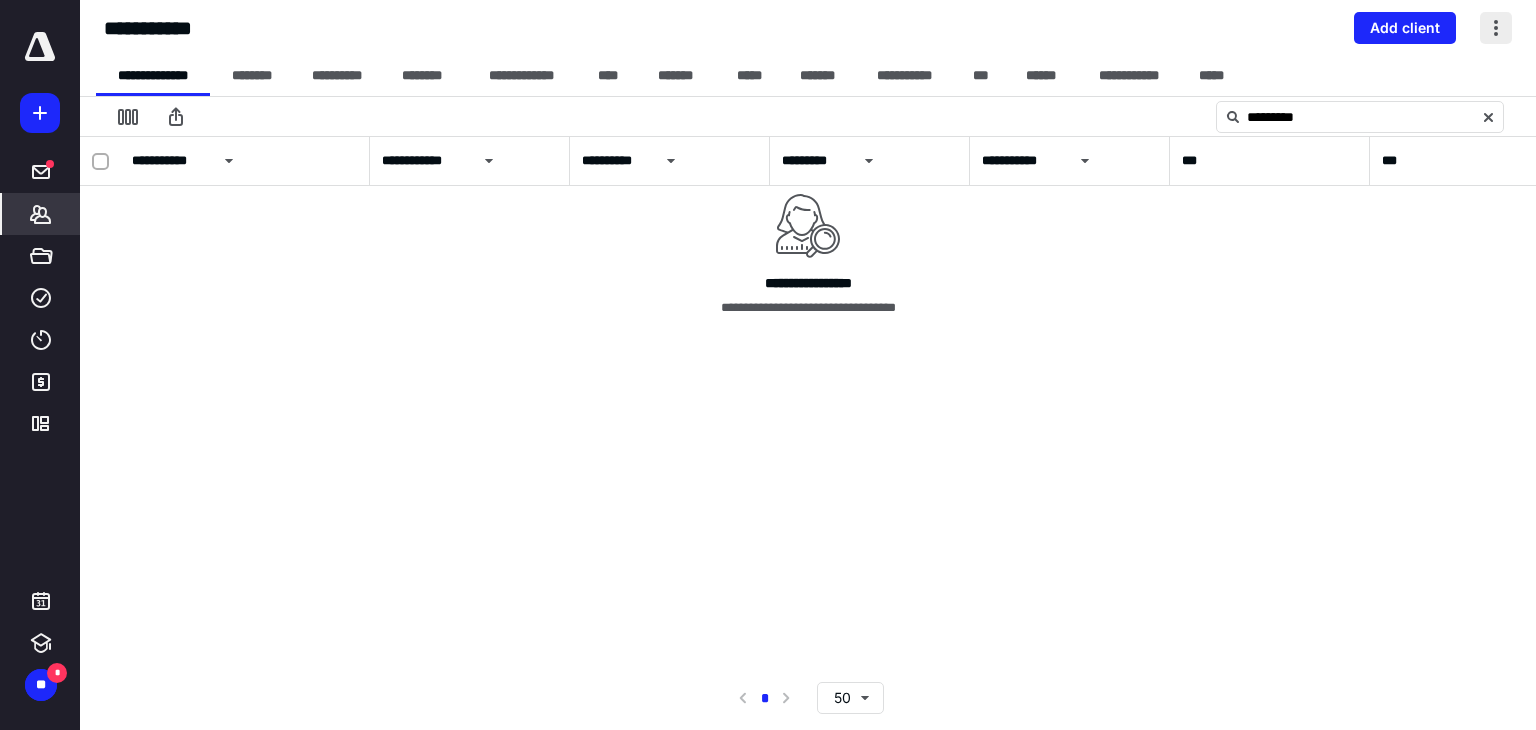 drag, startPoint x: 1498, startPoint y: 26, endPoint x: 1495, endPoint y: 37, distance: 11.401754 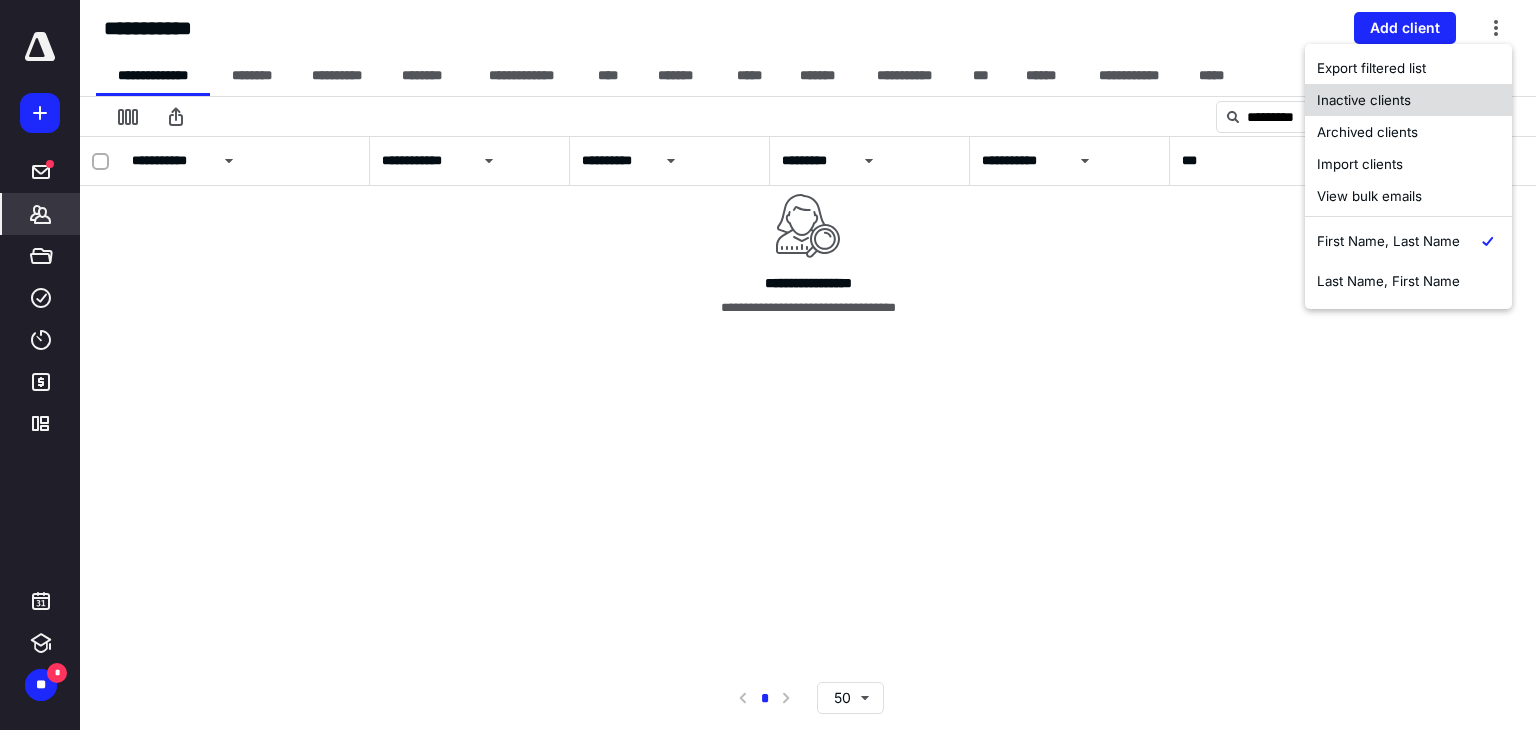 click on "Inactive clients" at bounding box center (1408, 100) 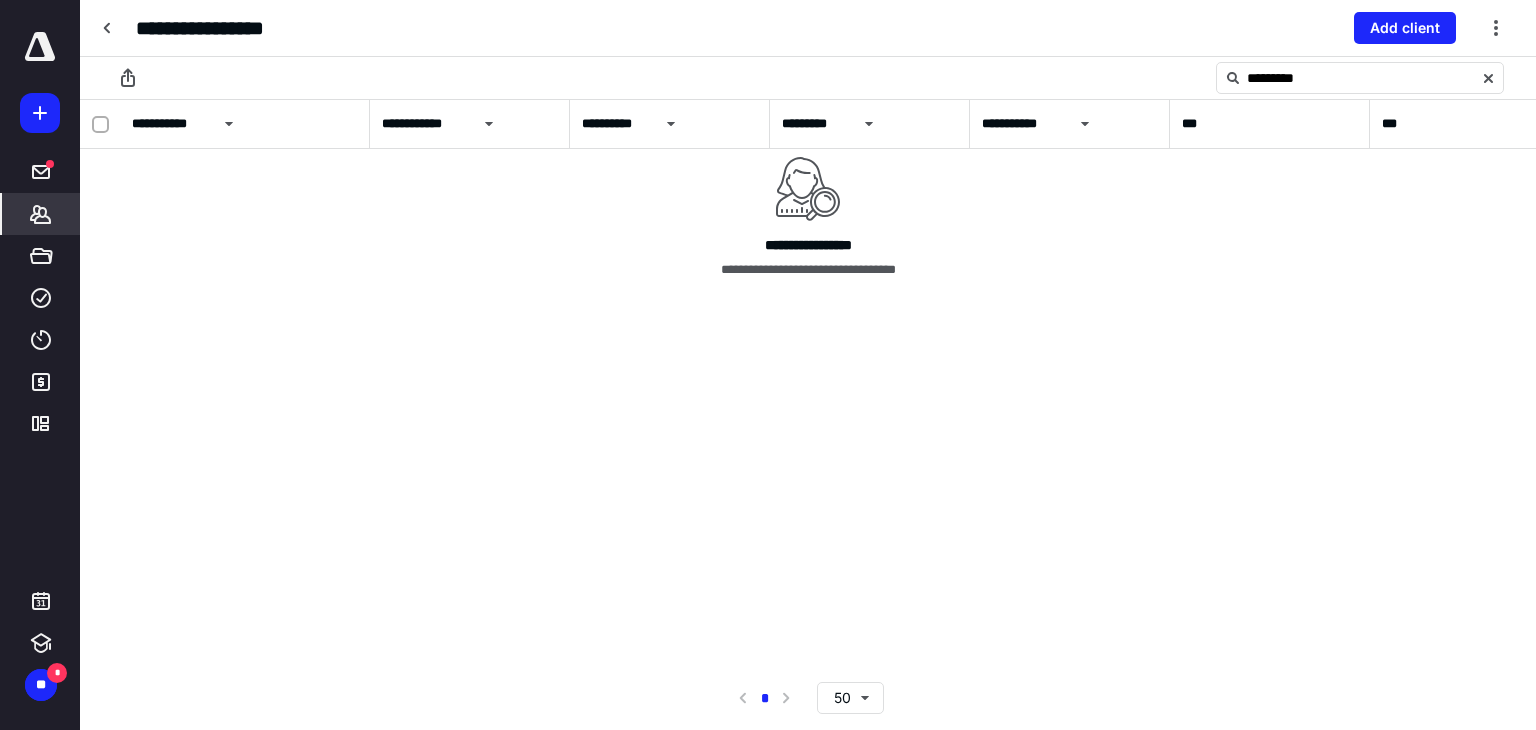click 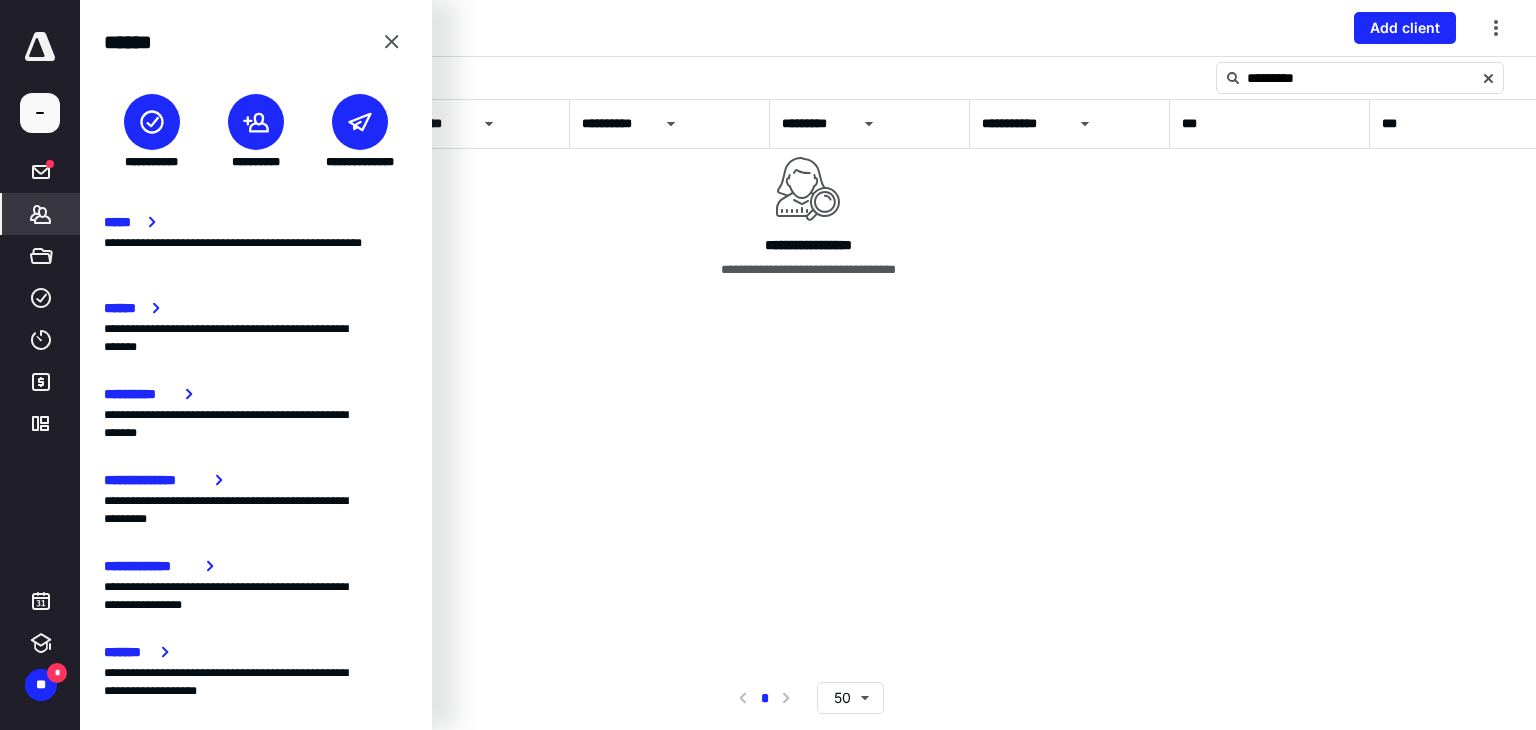 click 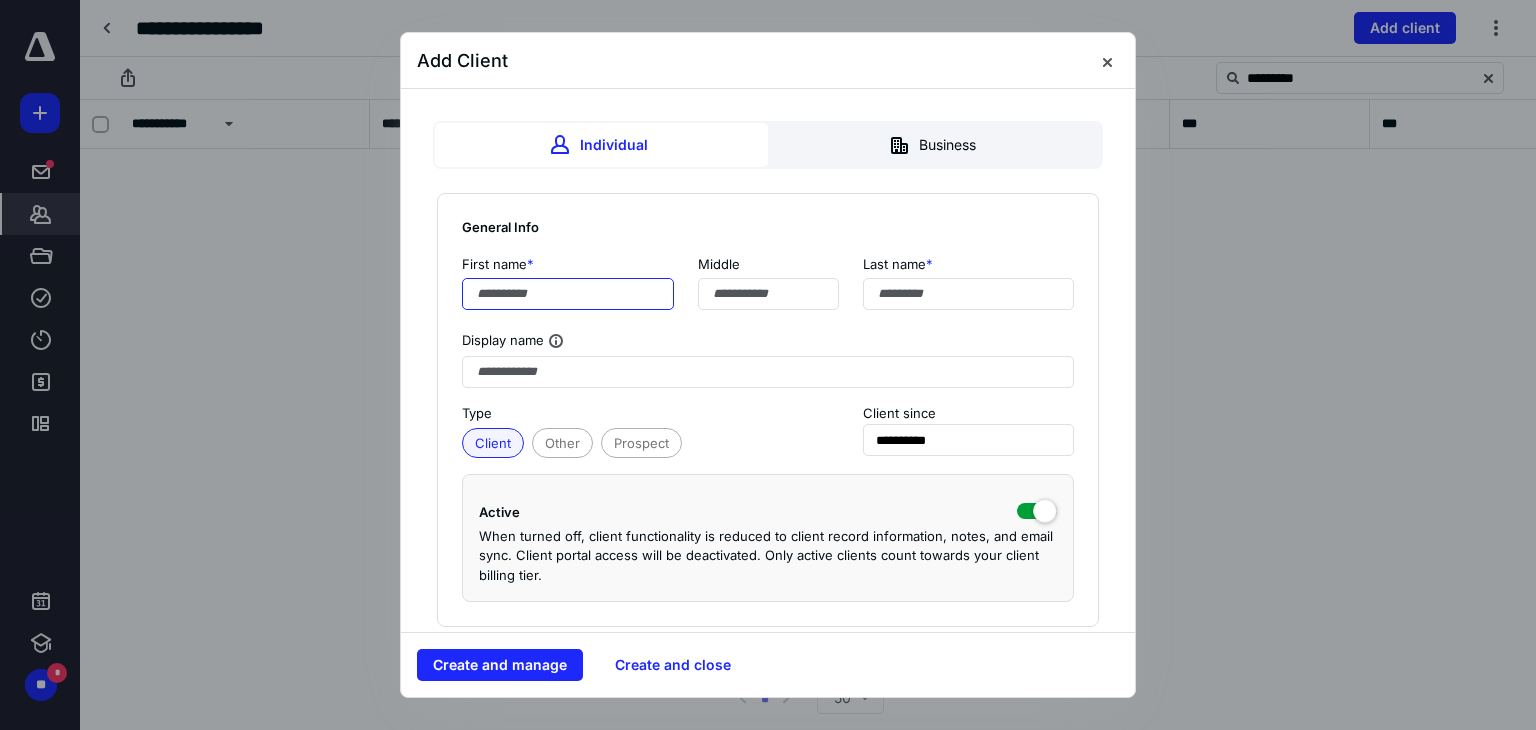 click at bounding box center (568, 294) 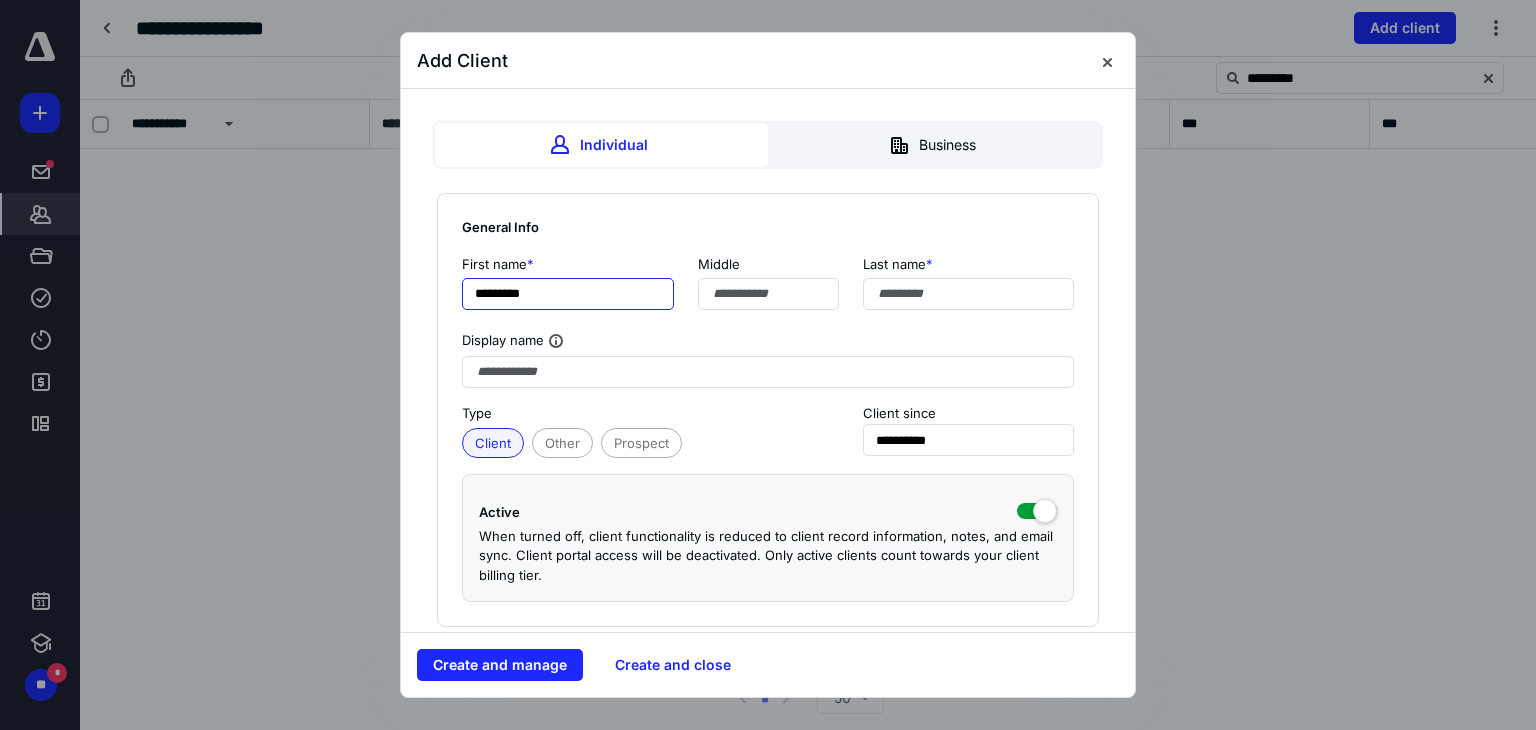 drag, startPoint x: 580, startPoint y: 292, endPoint x: 512, endPoint y: 296, distance: 68.117546 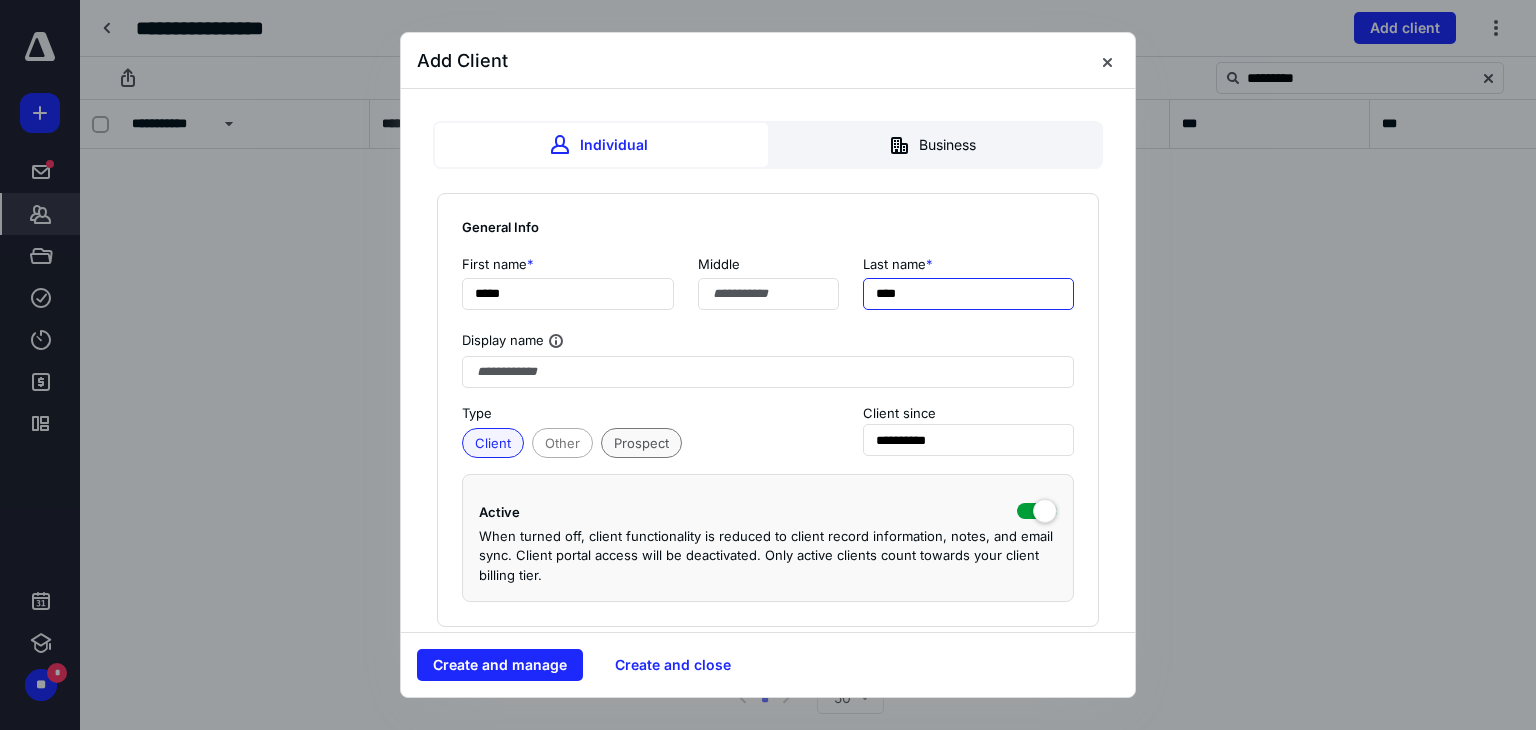 type on "****" 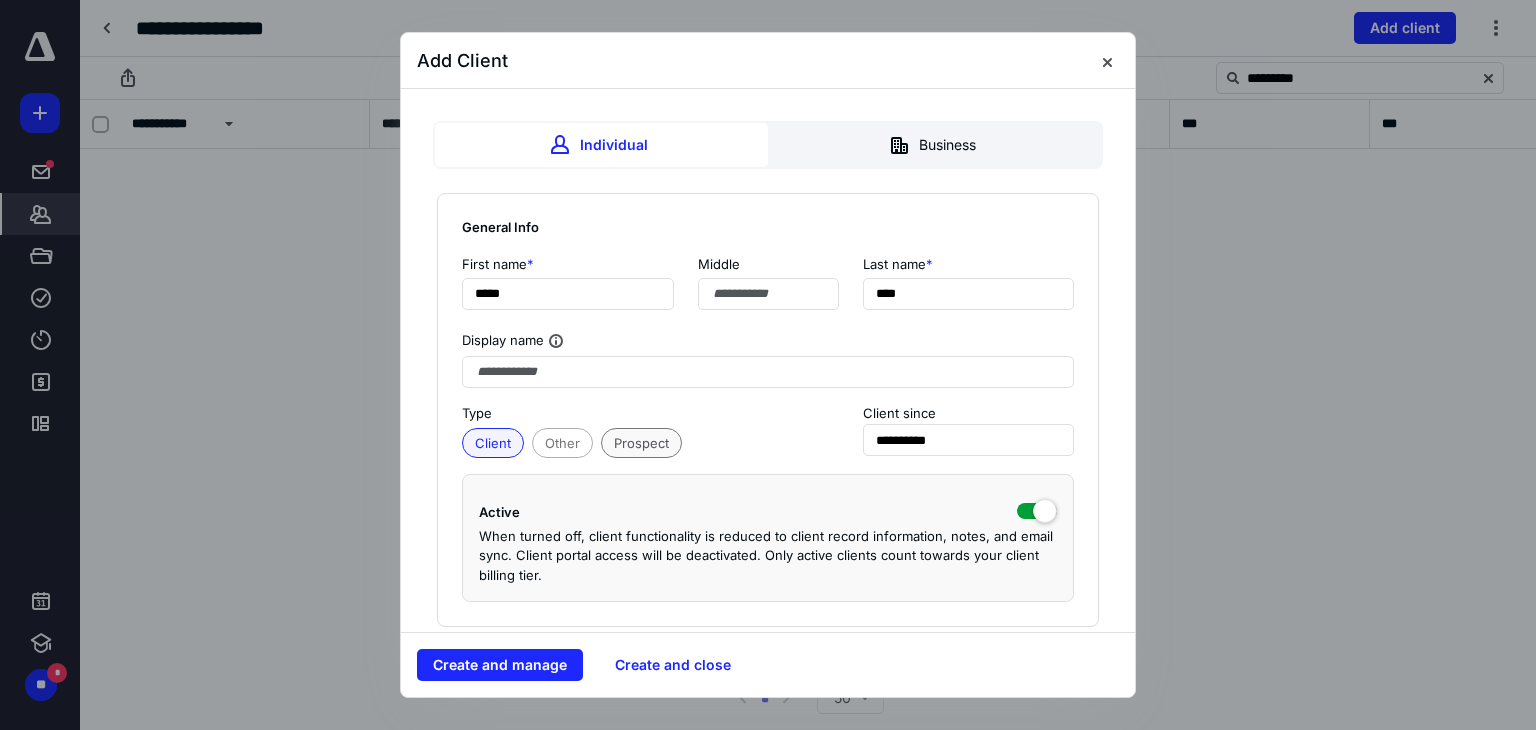click on "Prospect" at bounding box center [641, 443] 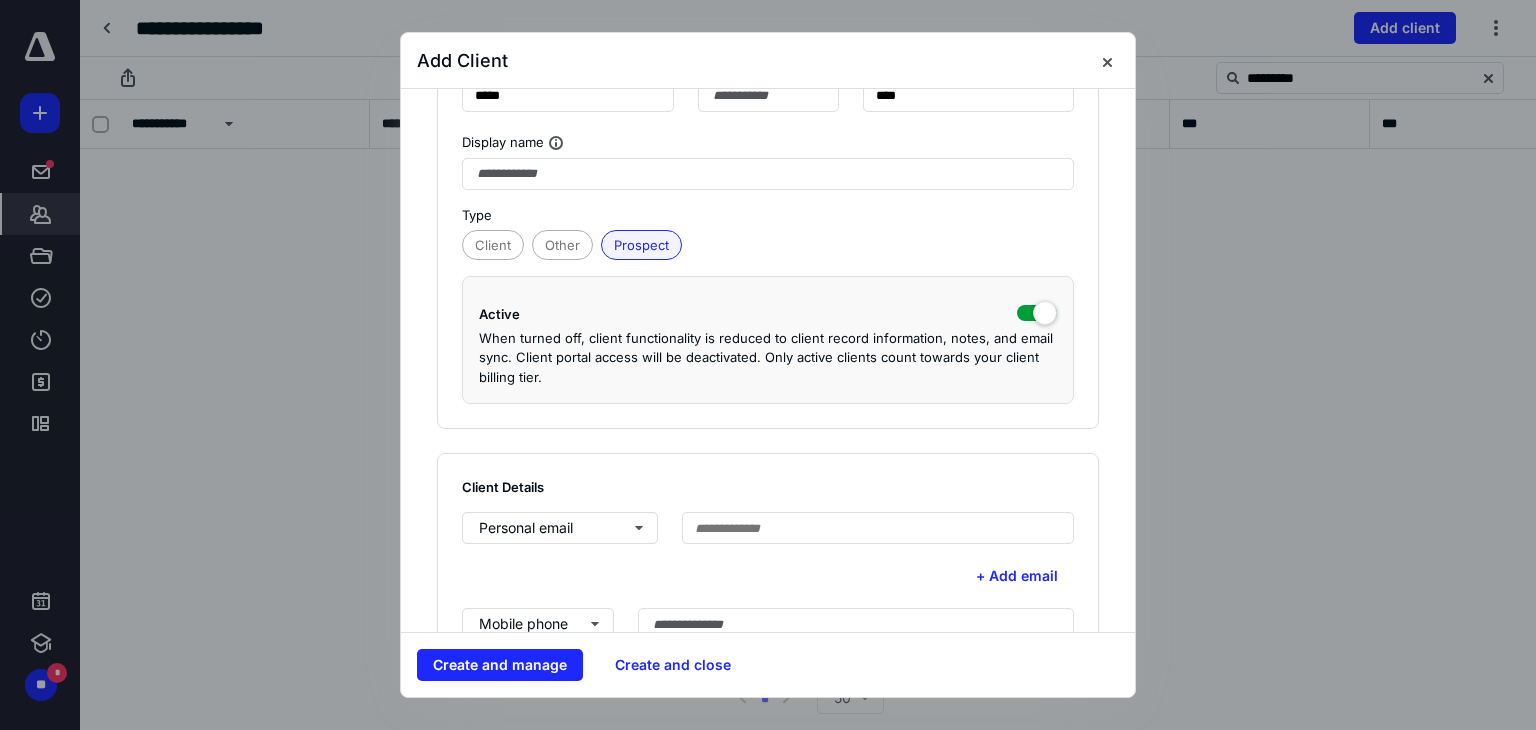 scroll, scrollTop: 200, scrollLeft: 0, axis: vertical 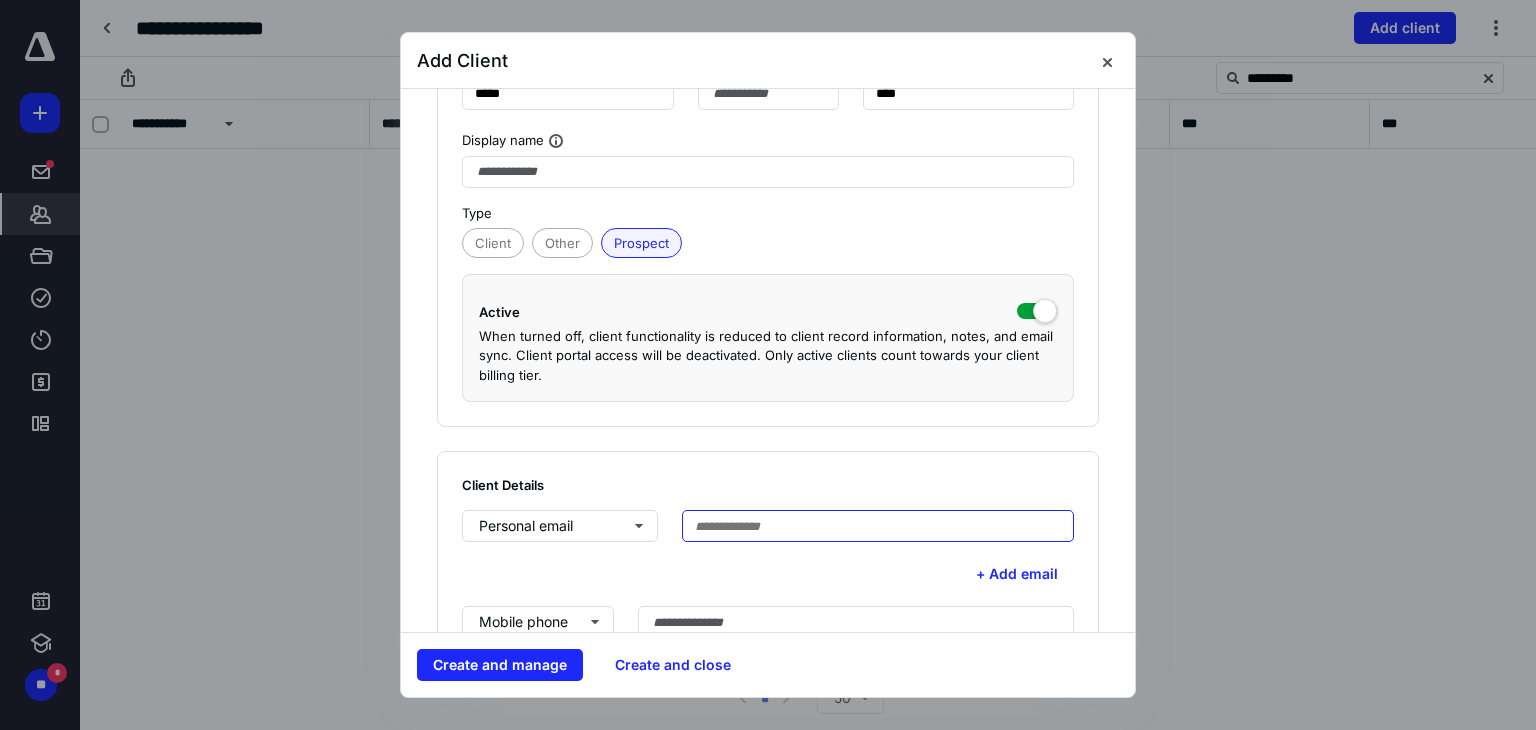 click at bounding box center (878, 526) 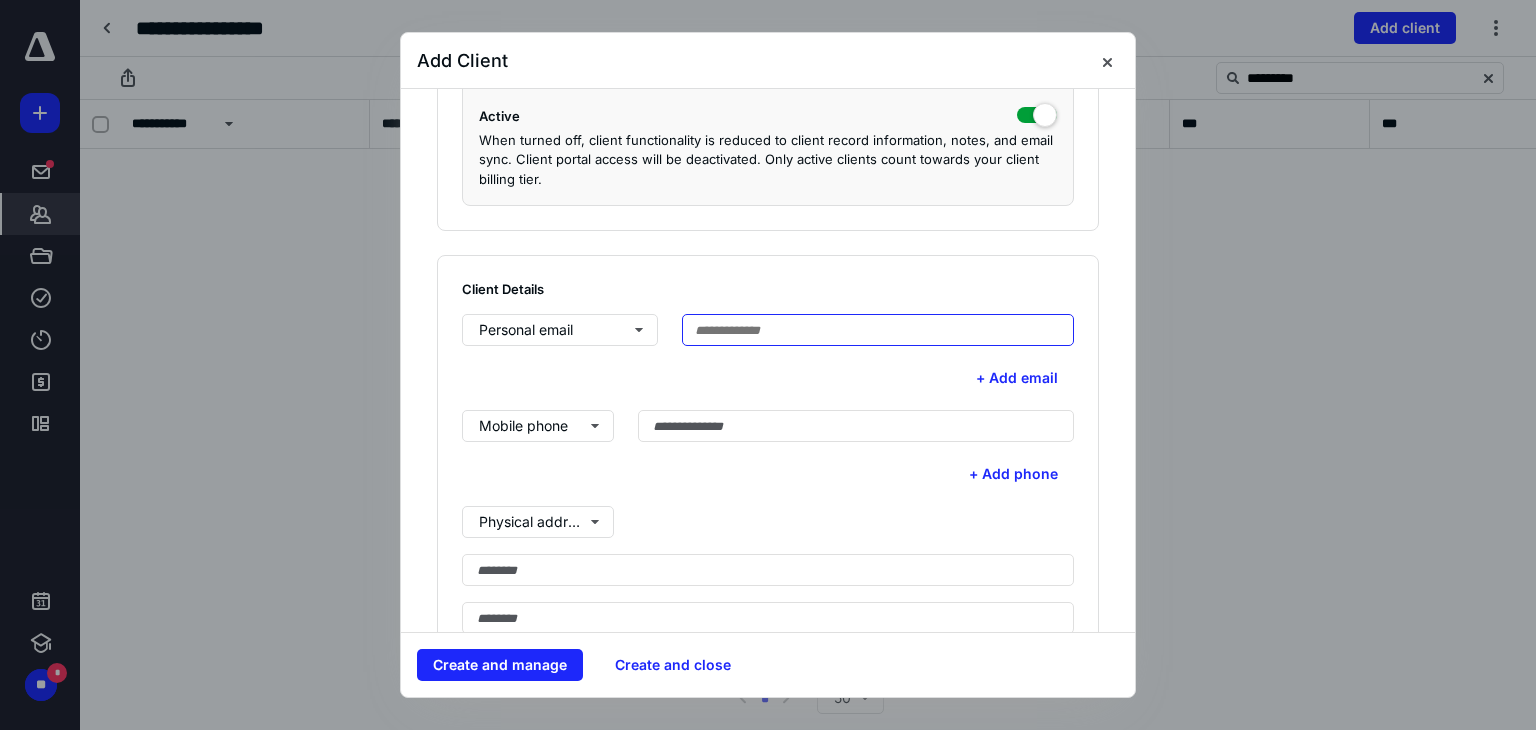 scroll, scrollTop: 400, scrollLeft: 0, axis: vertical 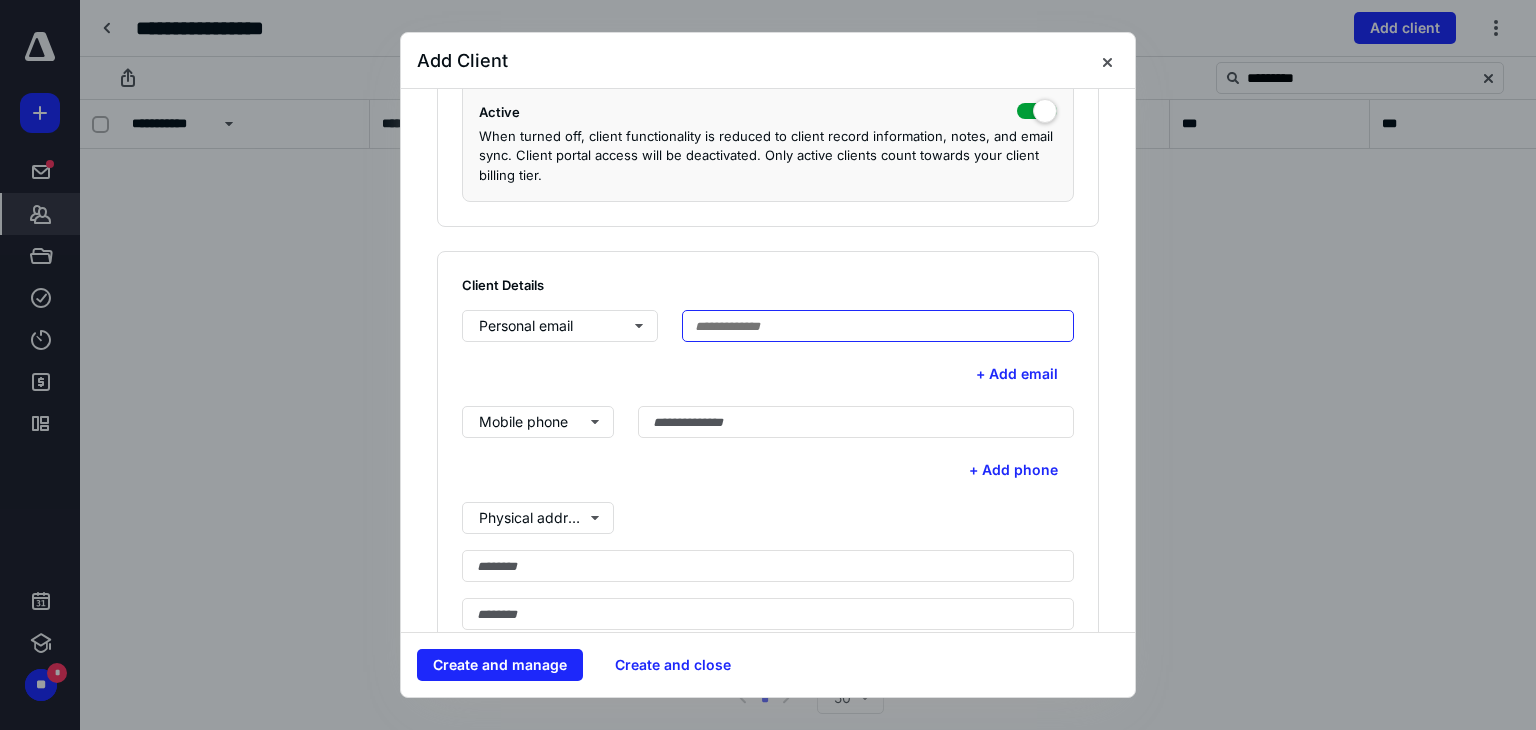 paste on "**********" 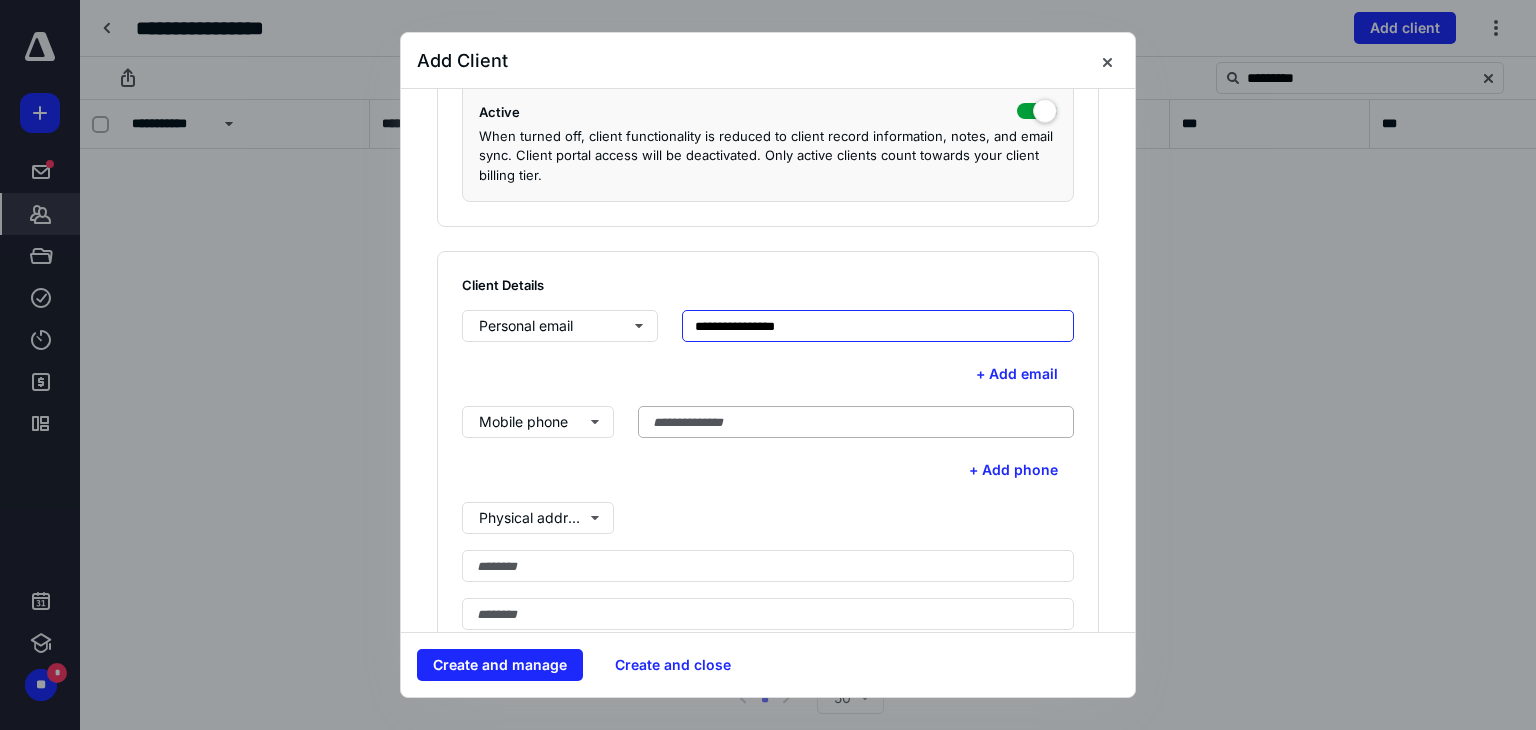 type on "**********" 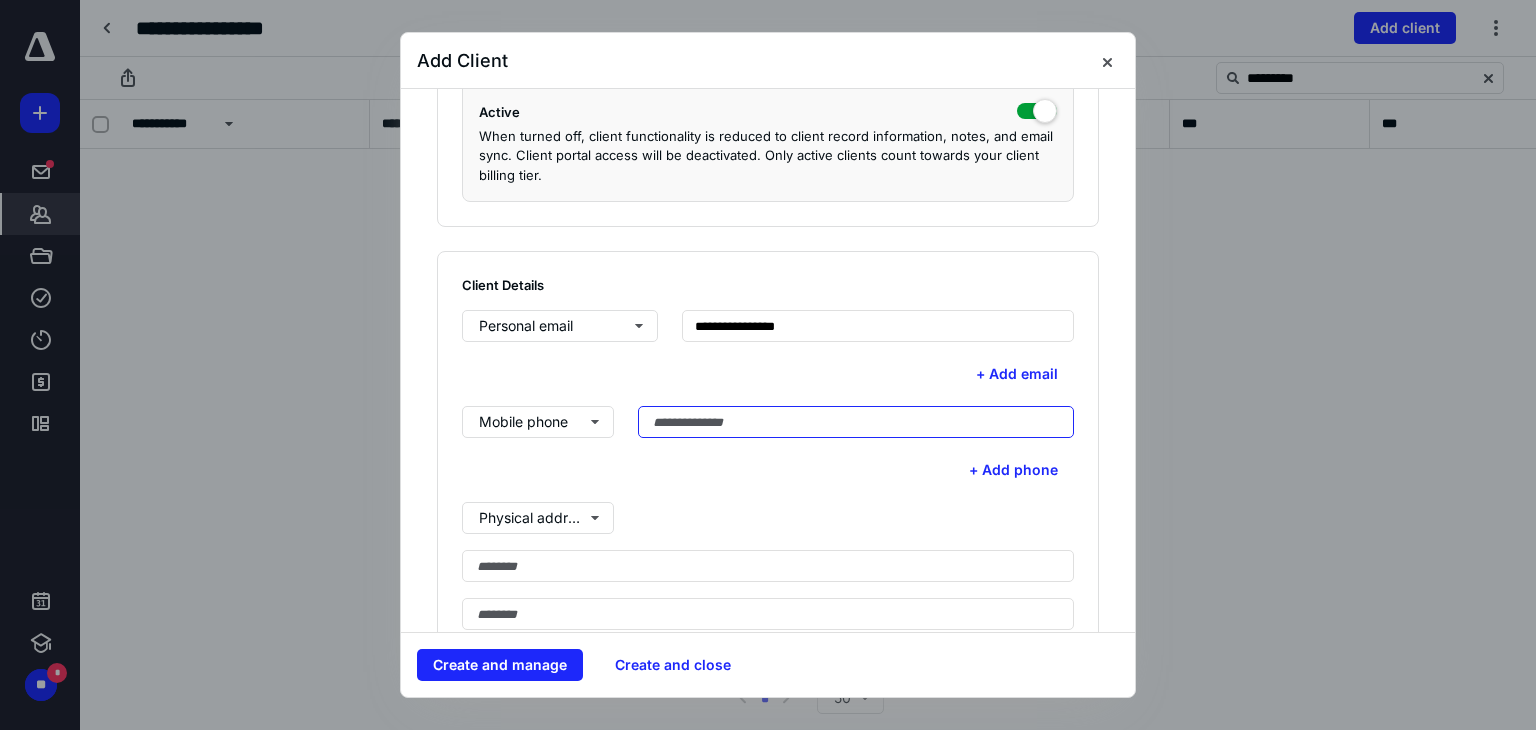 click at bounding box center (856, 422) 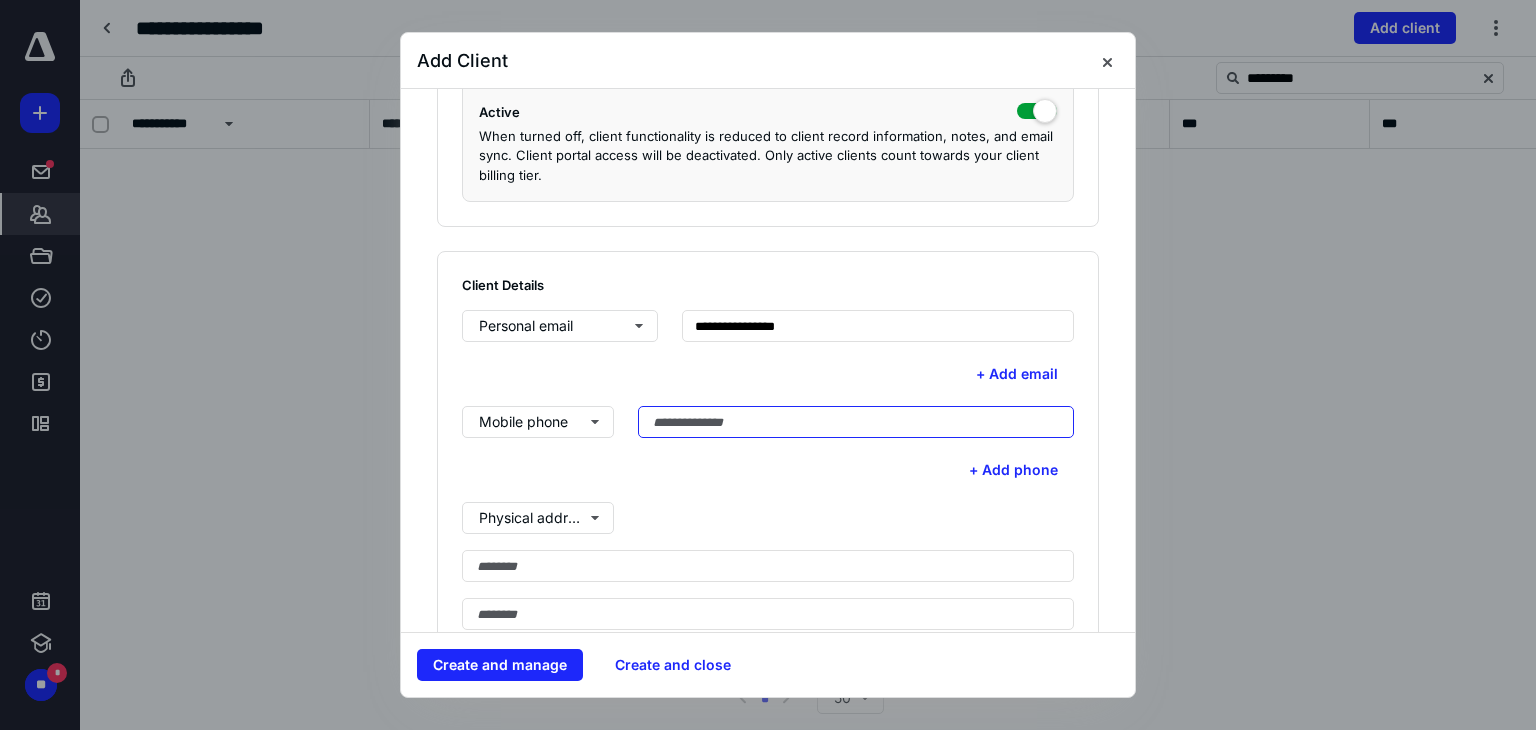 paste on "**********" 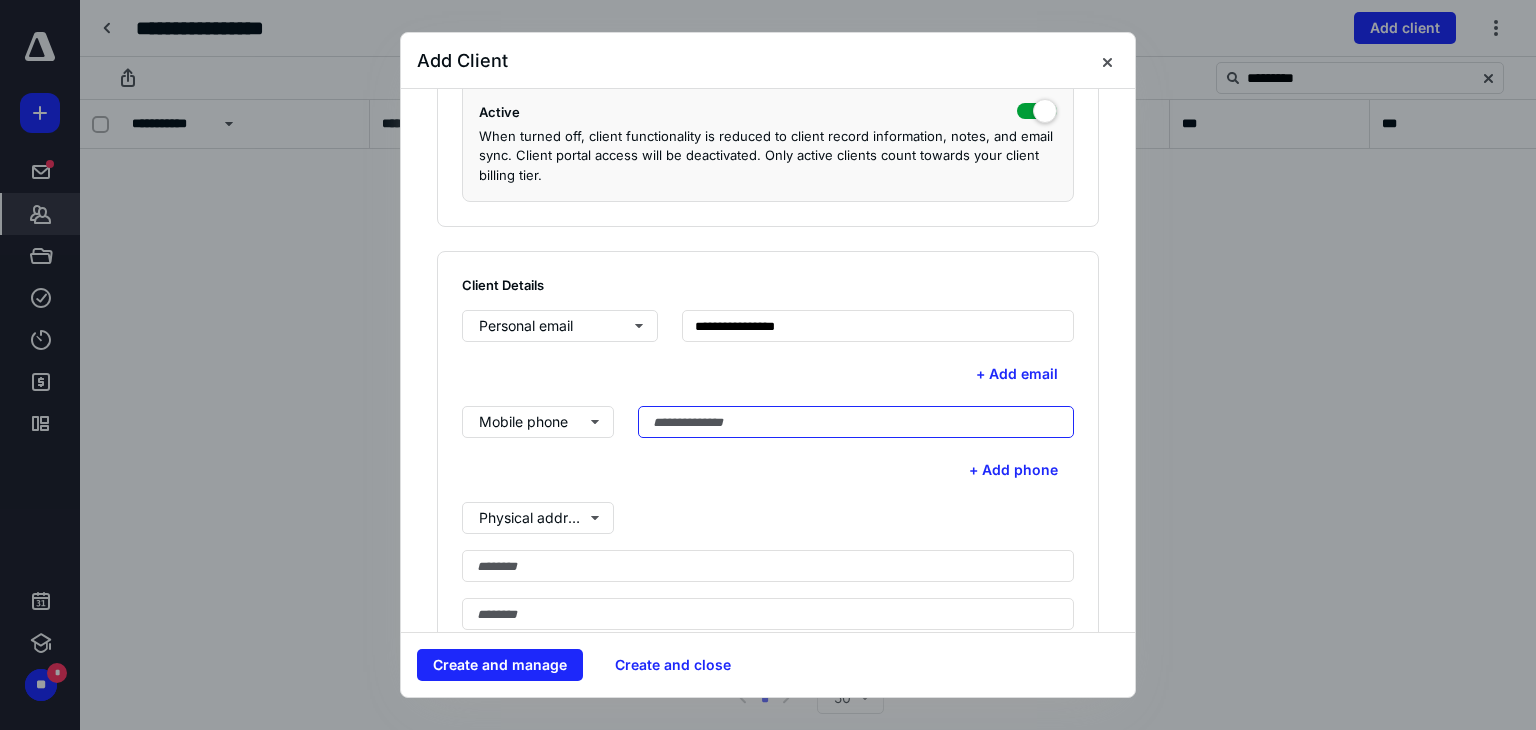 type on "**********" 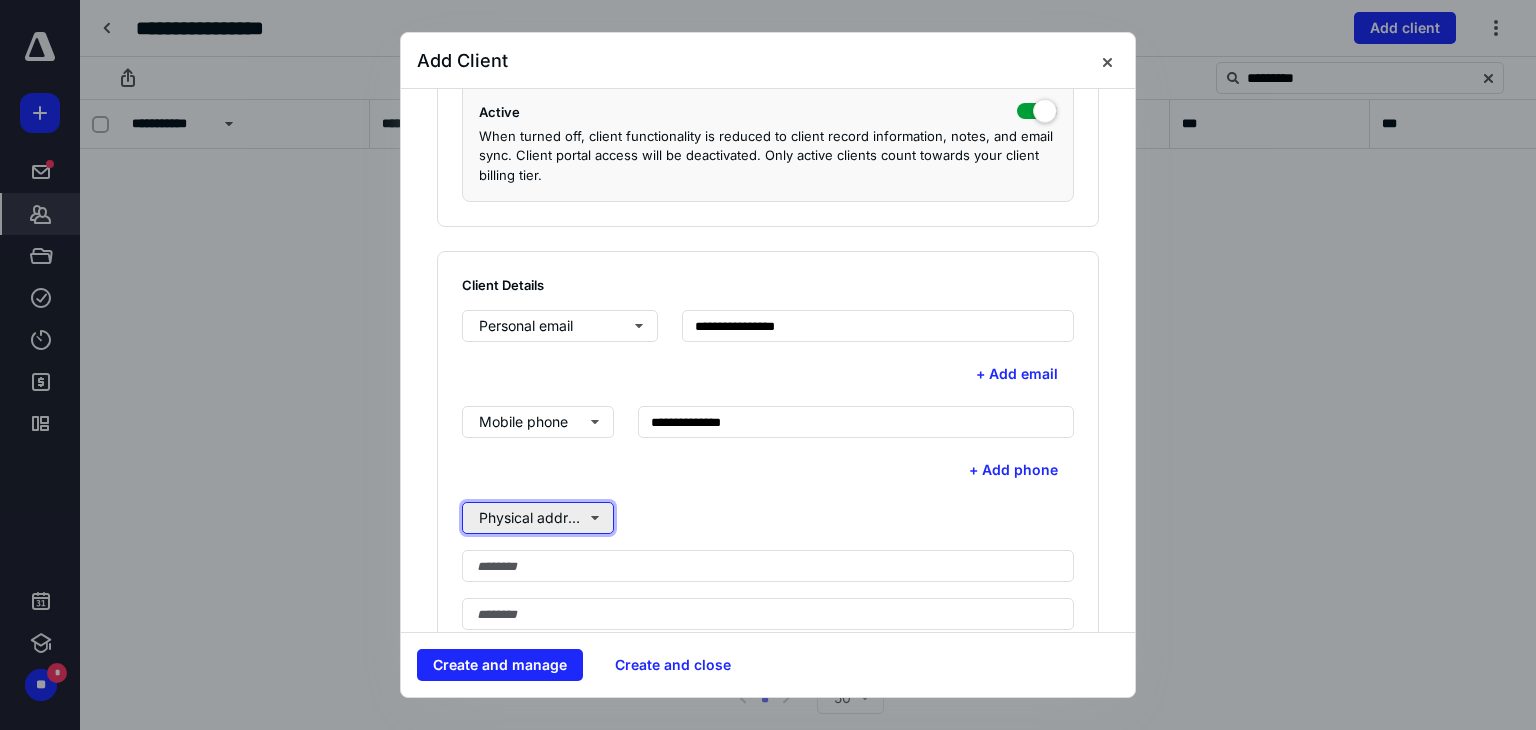 click on "Physical address" at bounding box center [538, 518] 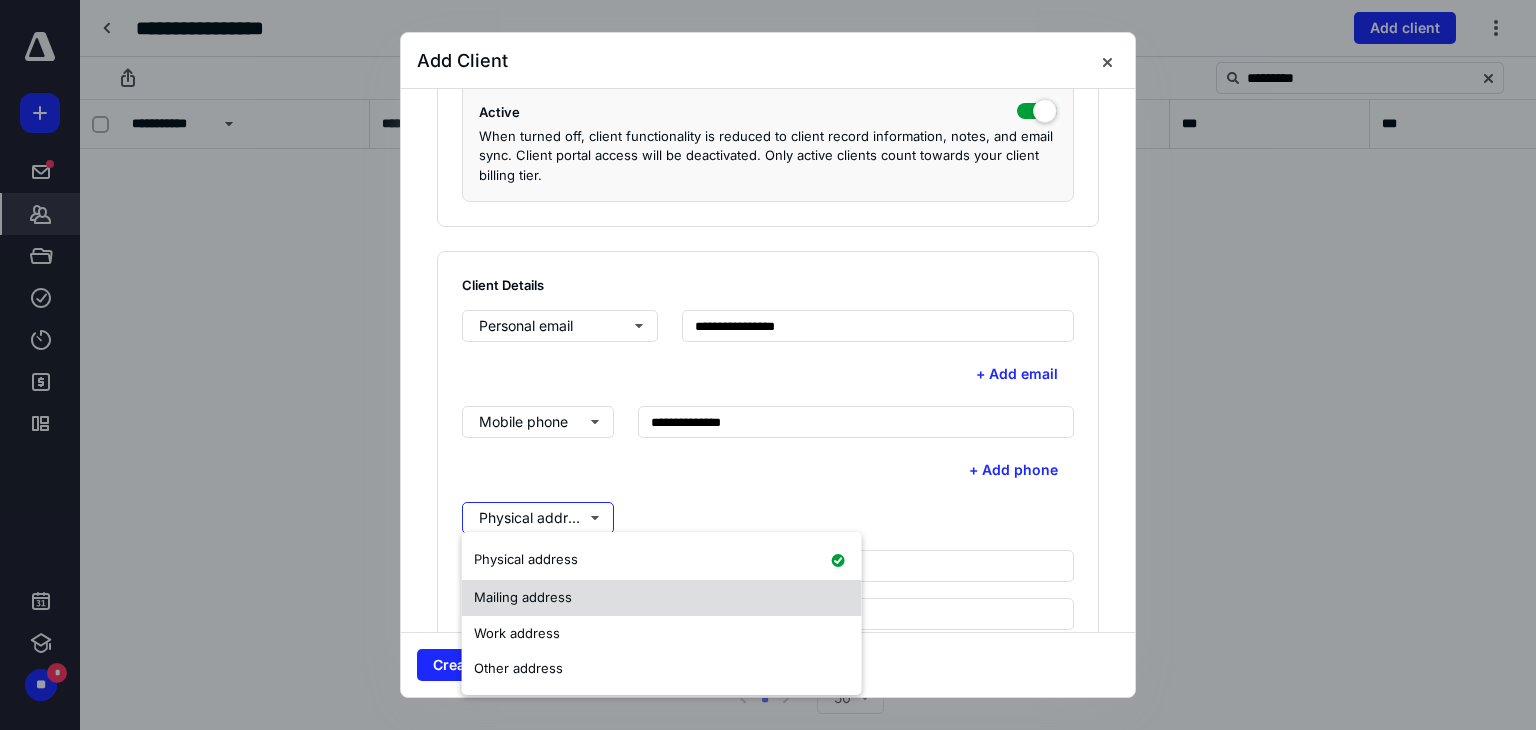 click on "Mailing address" at bounding box center (523, 597) 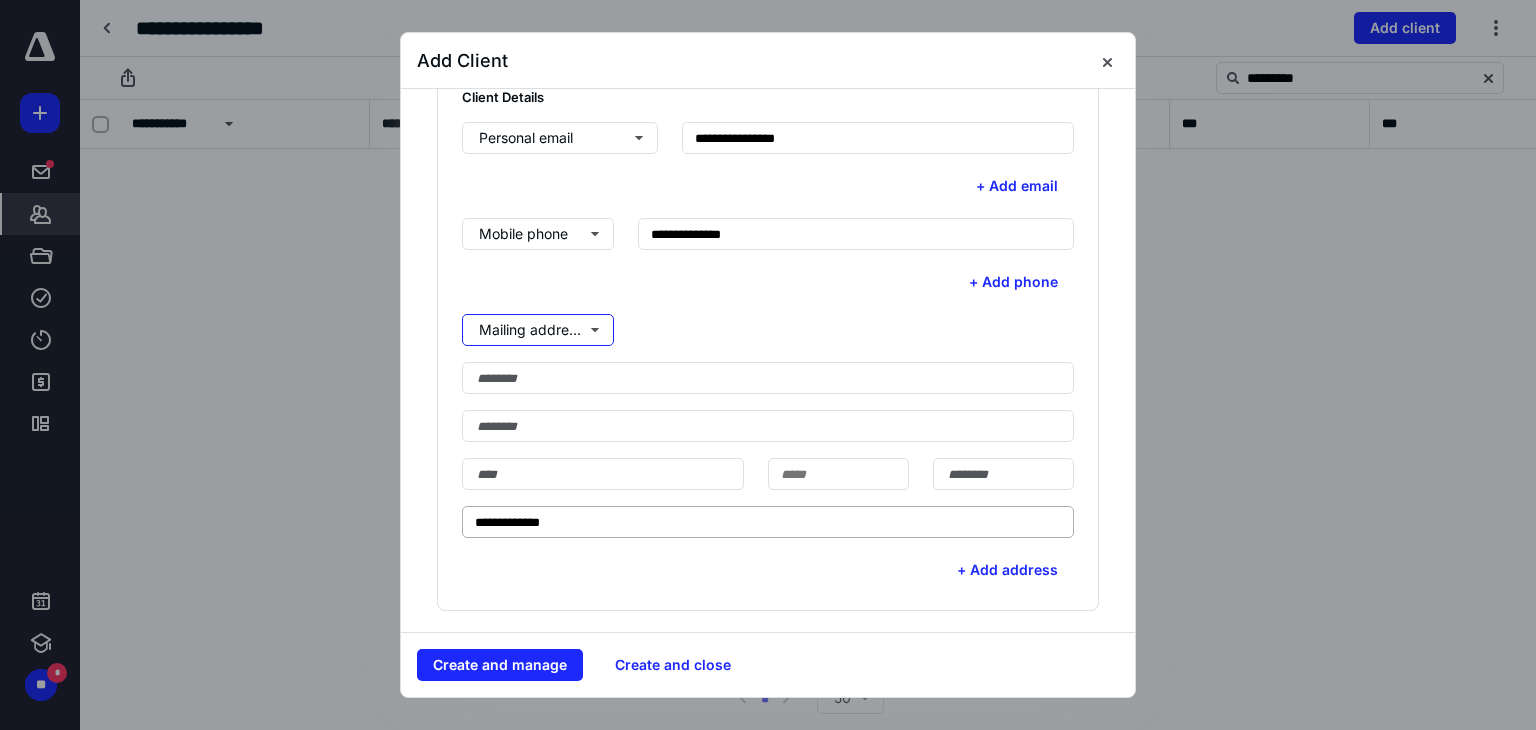 scroll, scrollTop: 600, scrollLeft: 0, axis: vertical 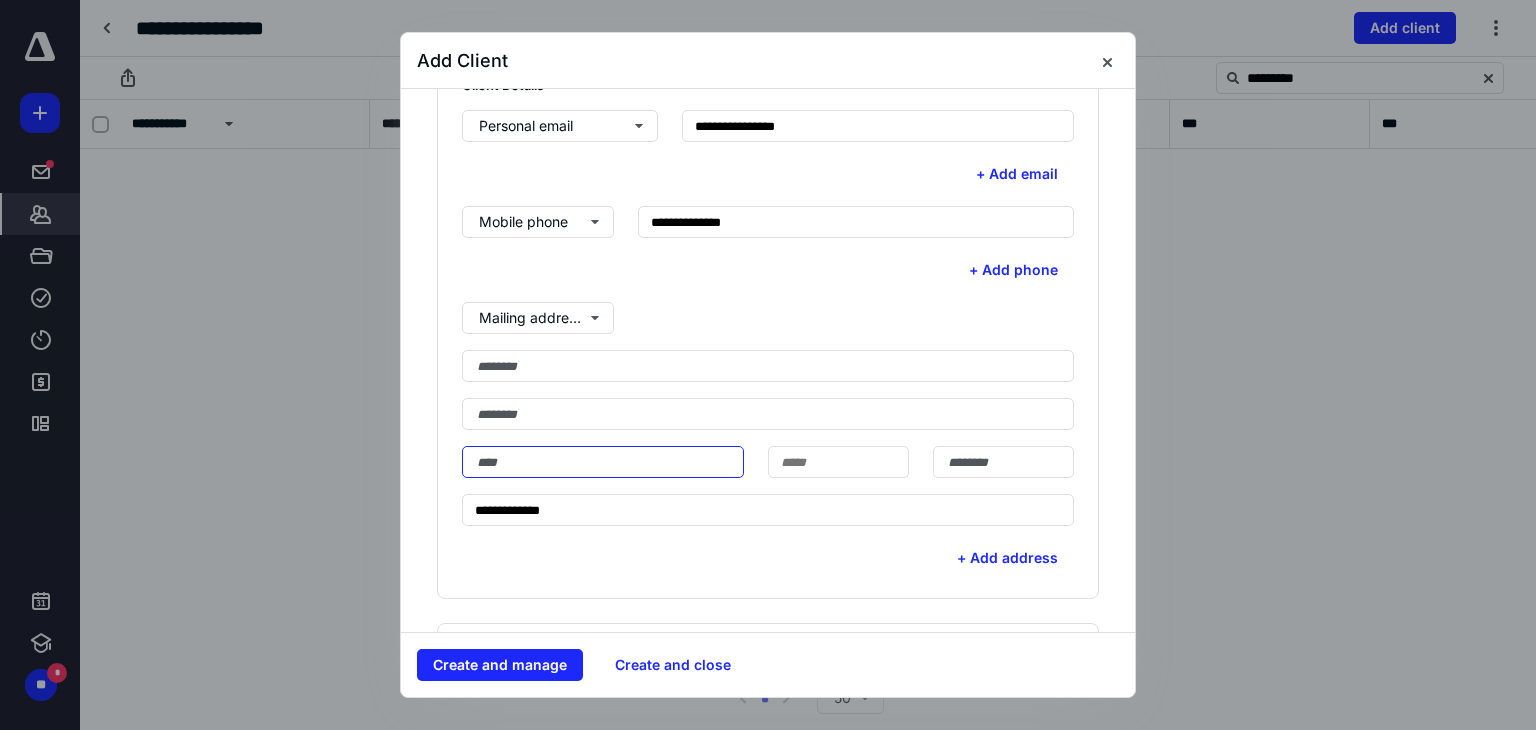 click at bounding box center [603, 462] 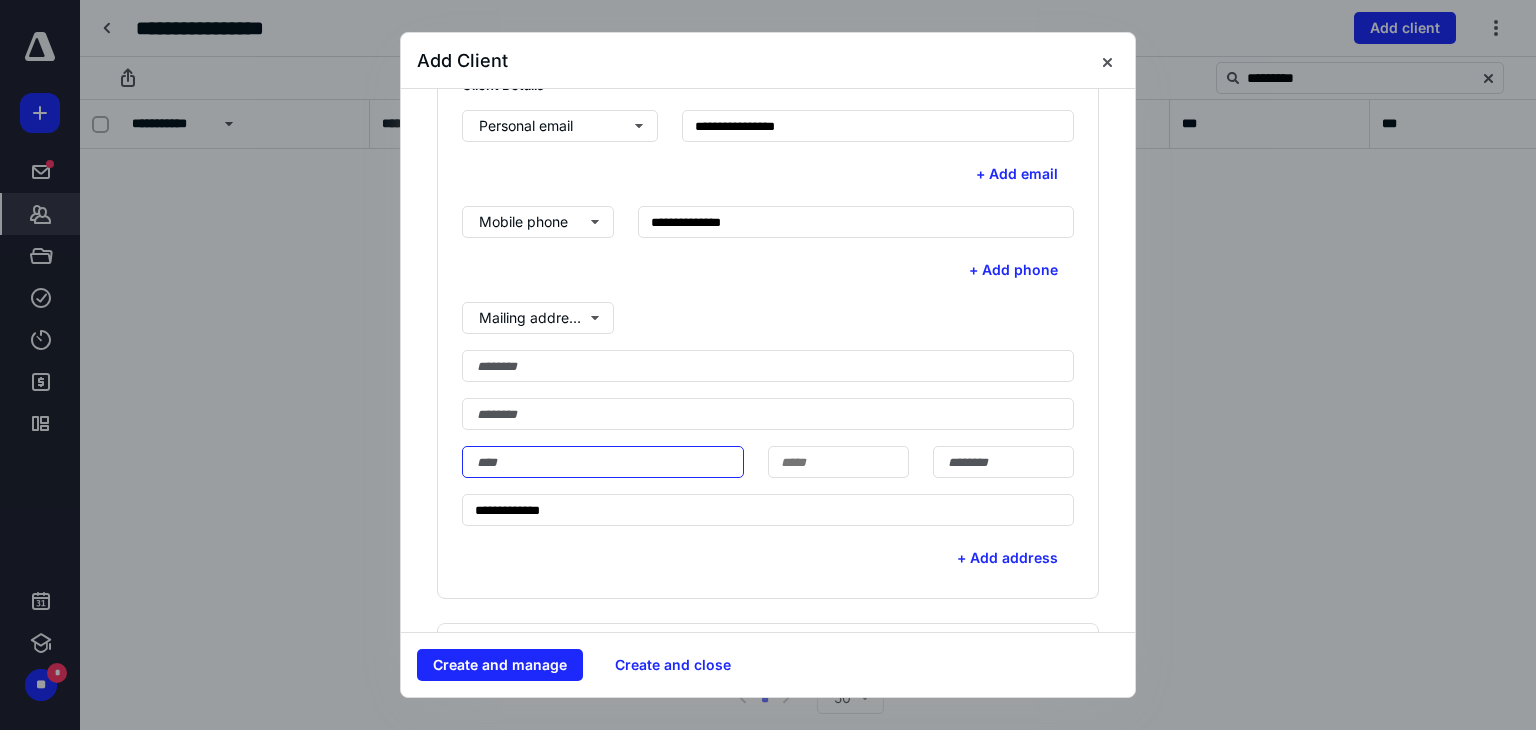 paste on "**********" 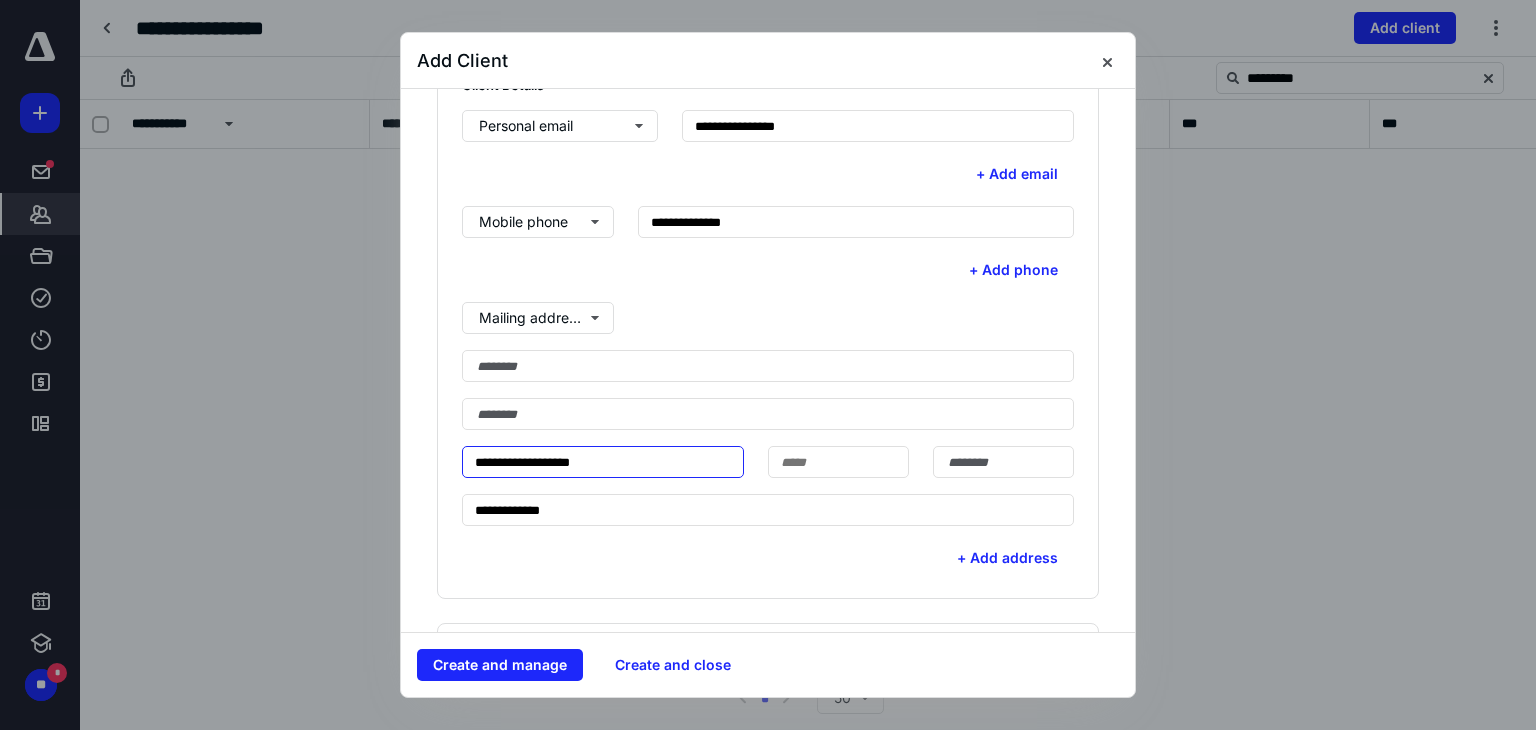 drag, startPoint x: 600, startPoint y: 457, endPoint x: 571, endPoint y: 464, distance: 29.832869 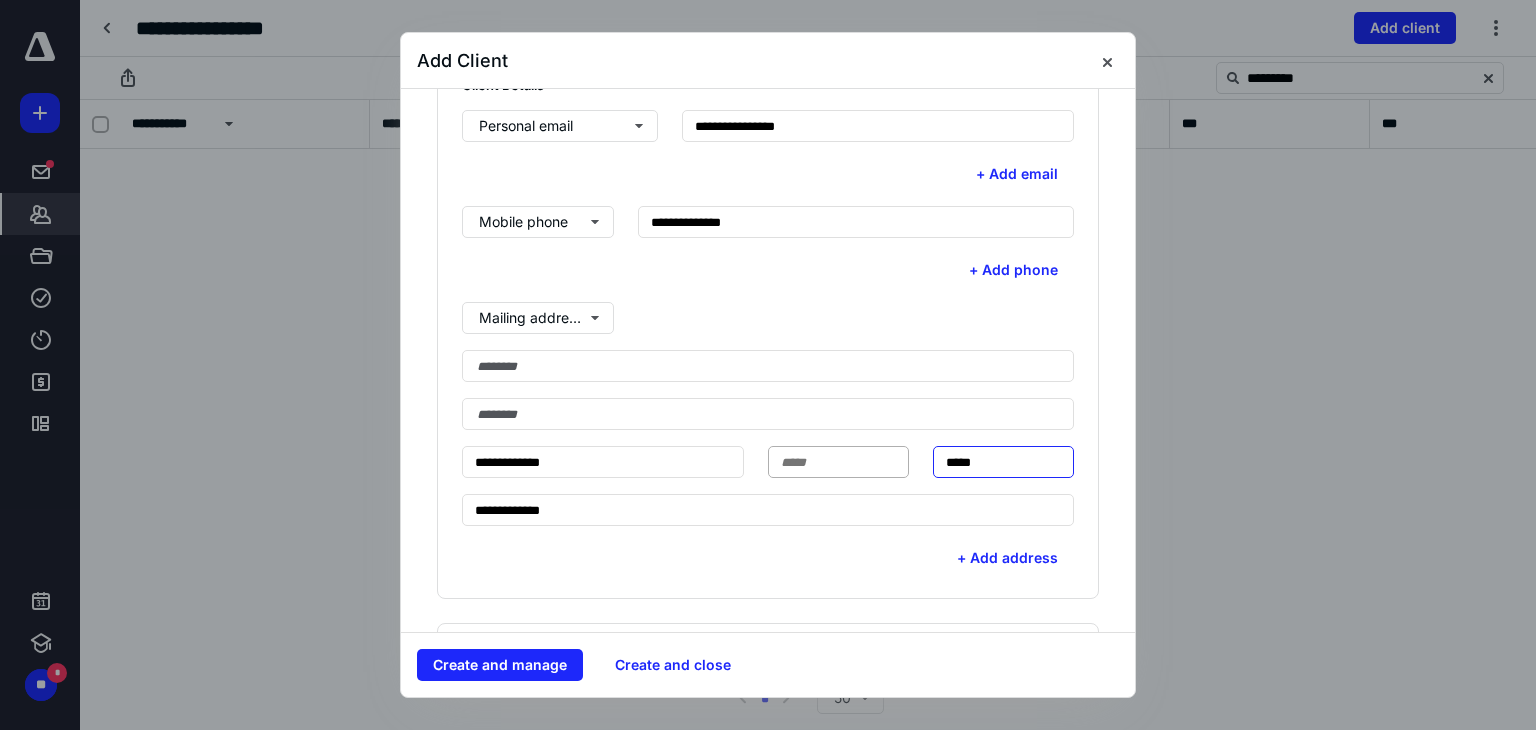 type on "*****" 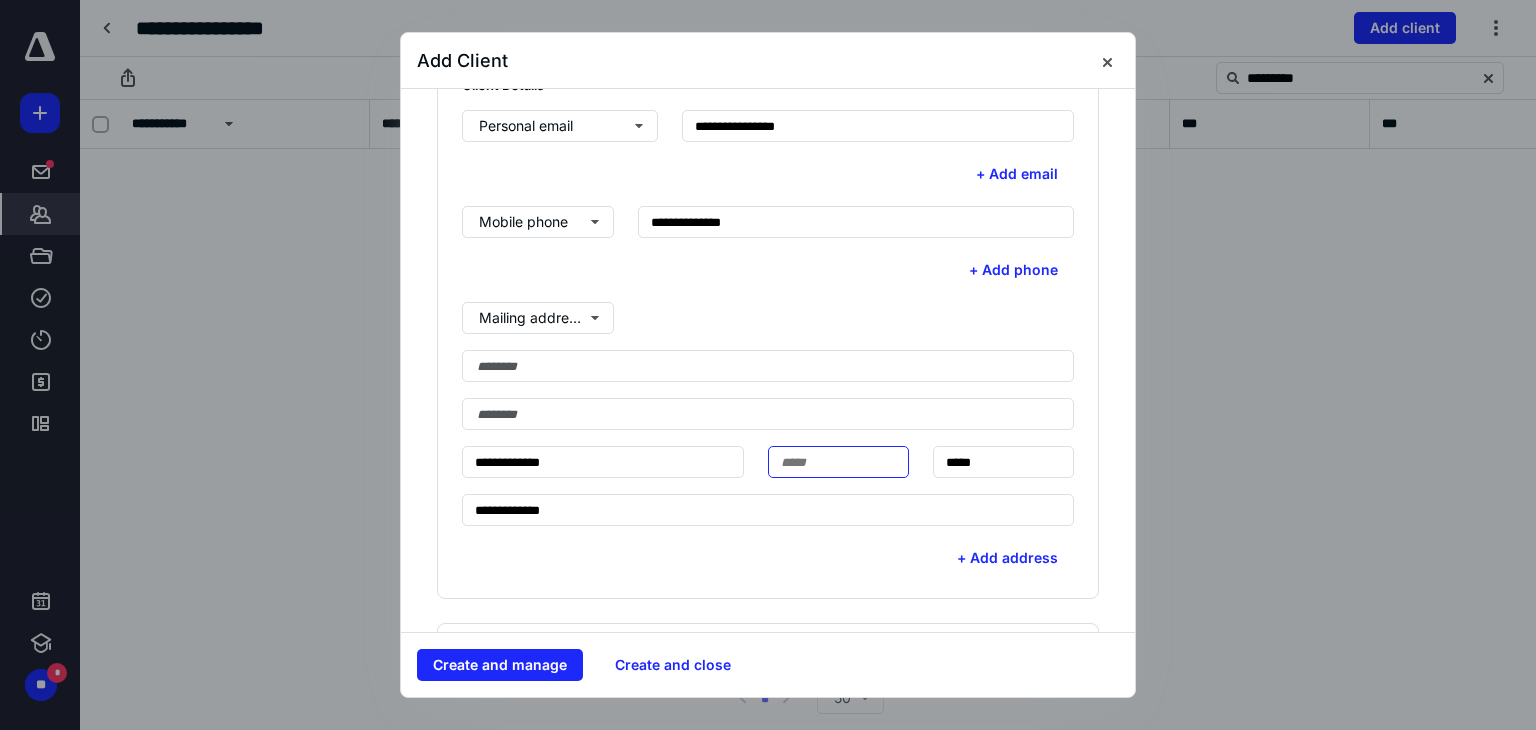 click at bounding box center [838, 462] 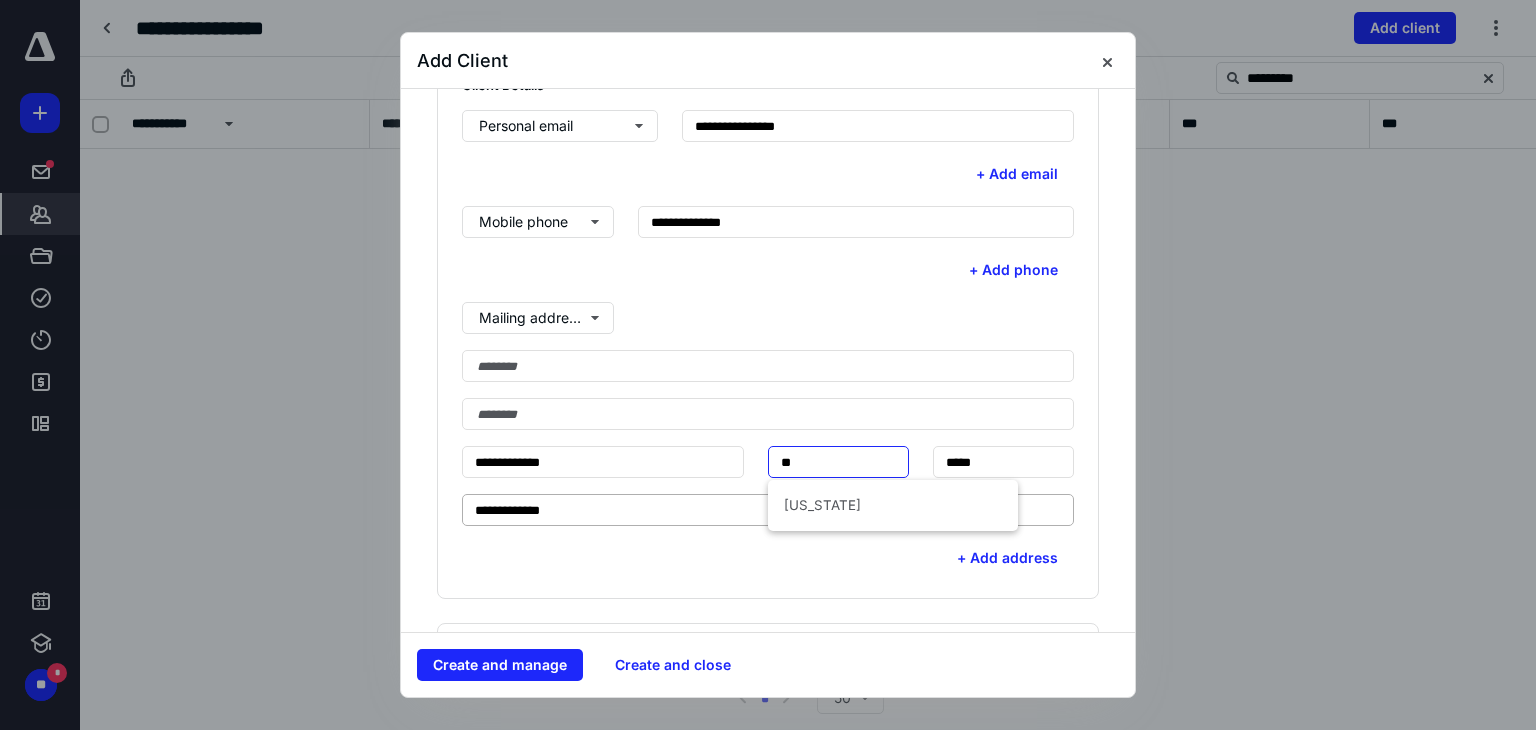 drag, startPoint x: 780, startPoint y: 513, endPoint x: 740, endPoint y: 503, distance: 41.231056 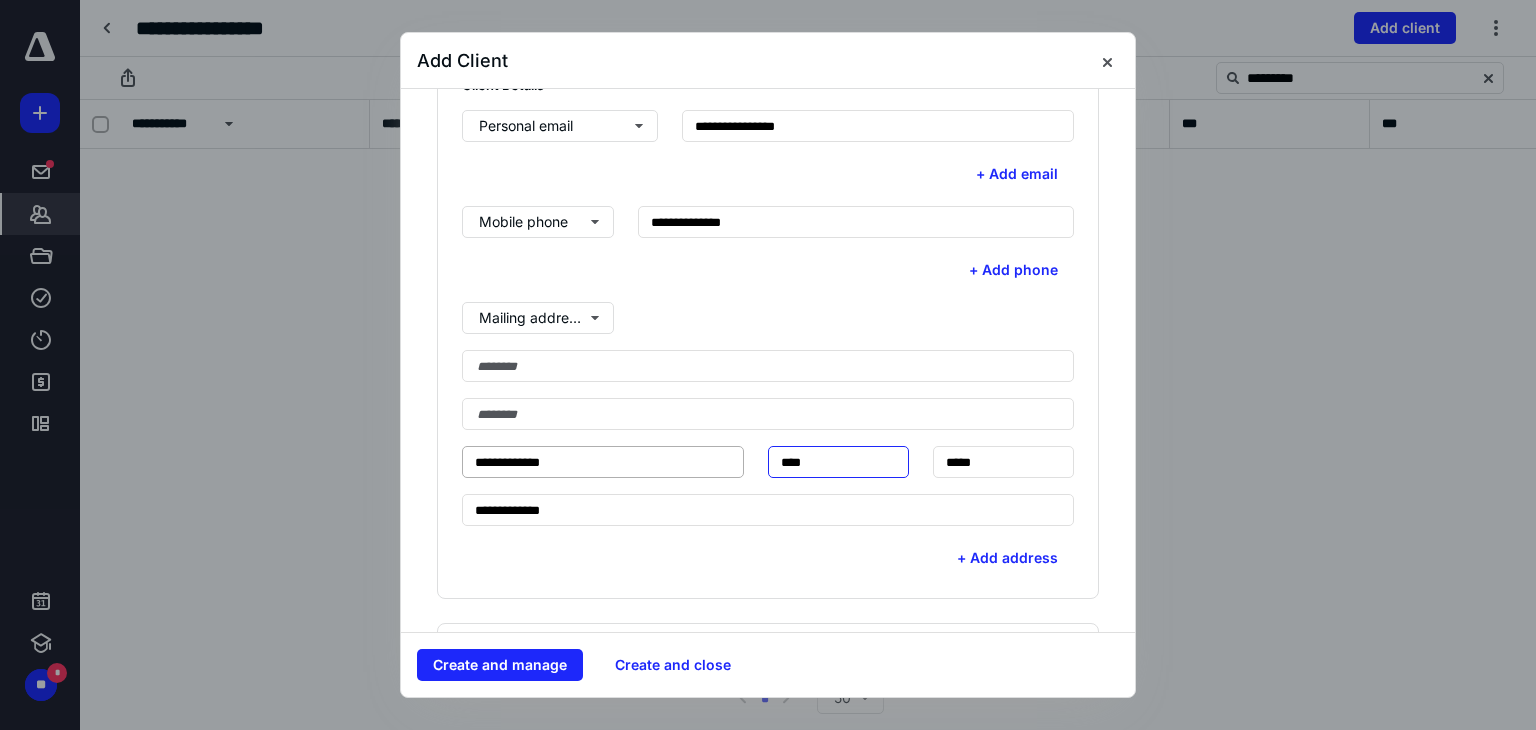 type on "****" 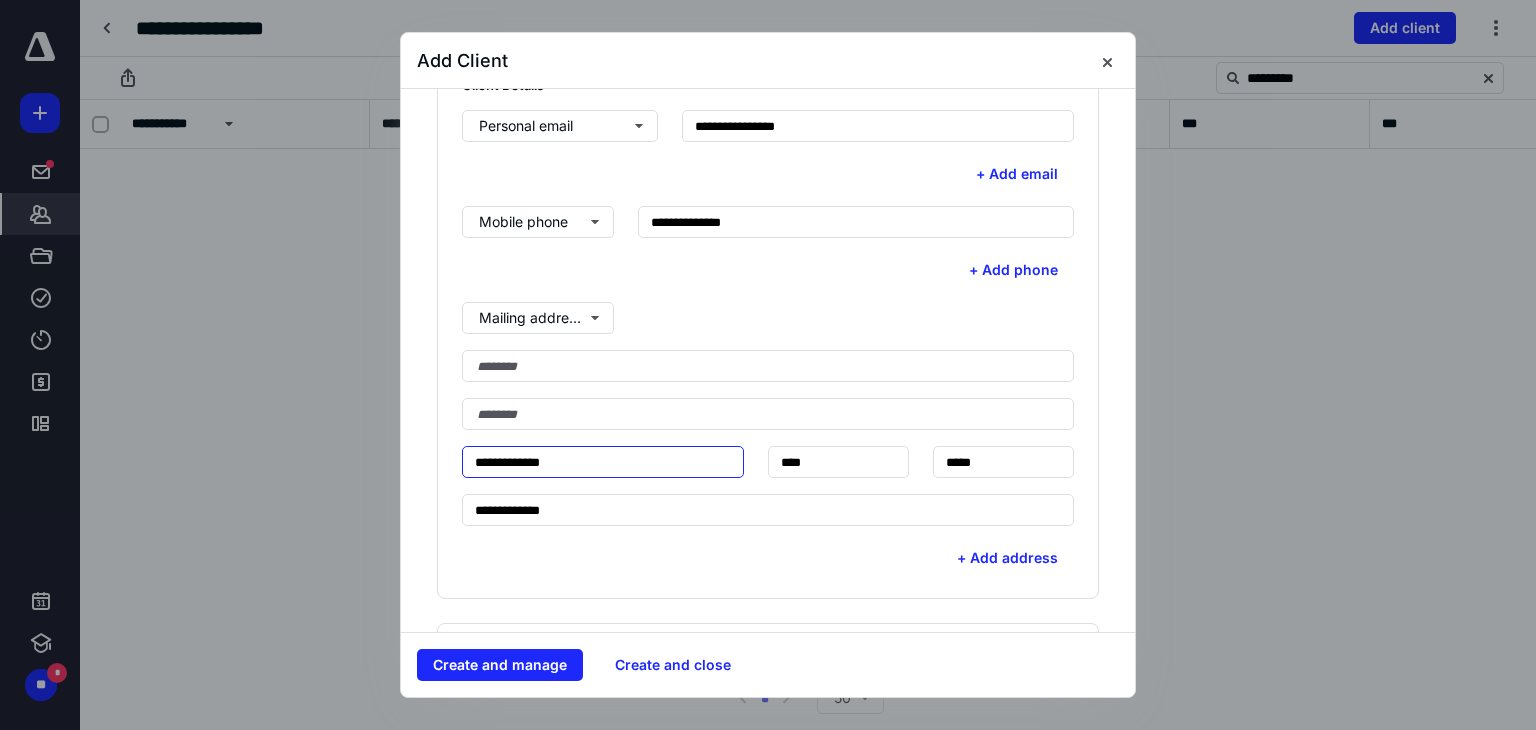 click on "**********" at bounding box center [603, 462] 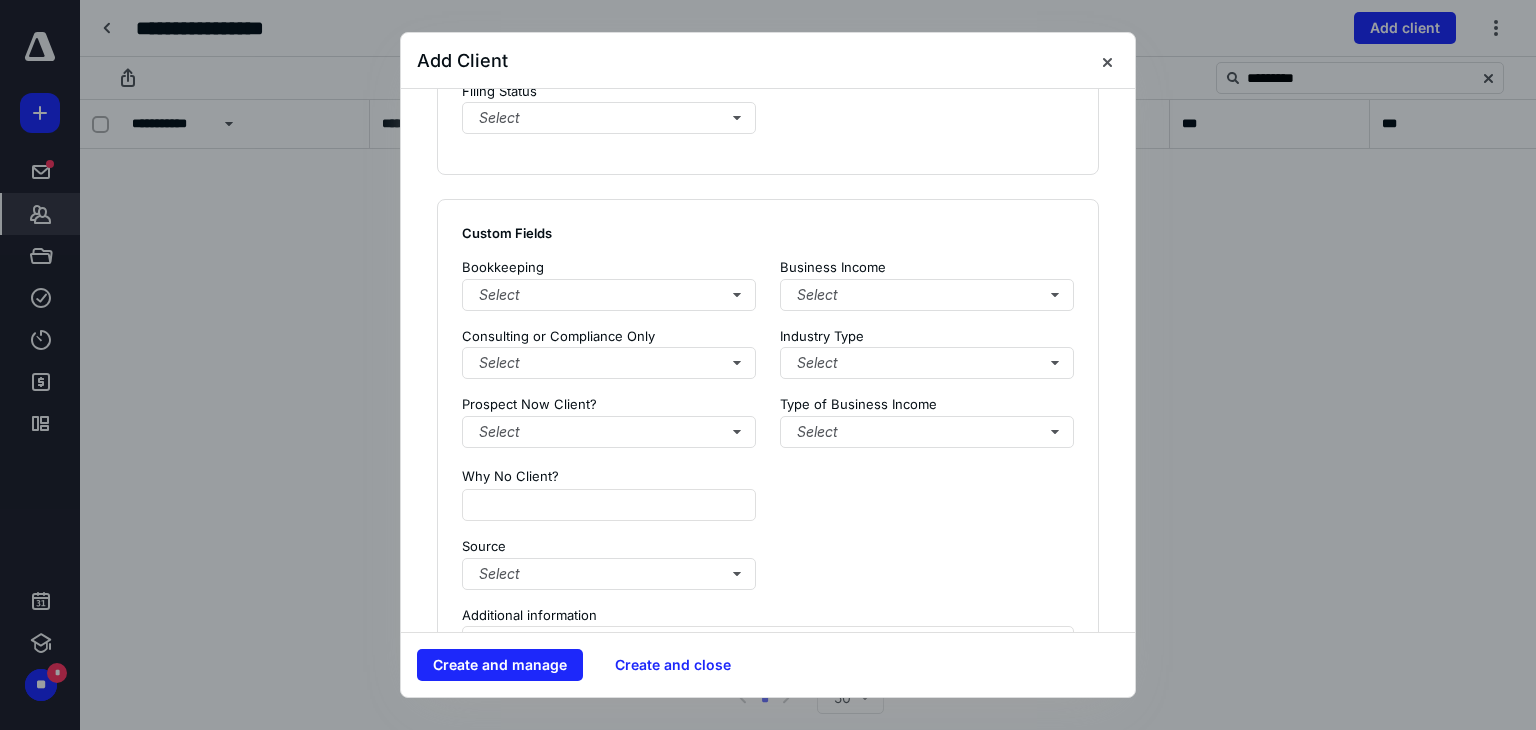 scroll, scrollTop: 1500, scrollLeft: 0, axis: vertical 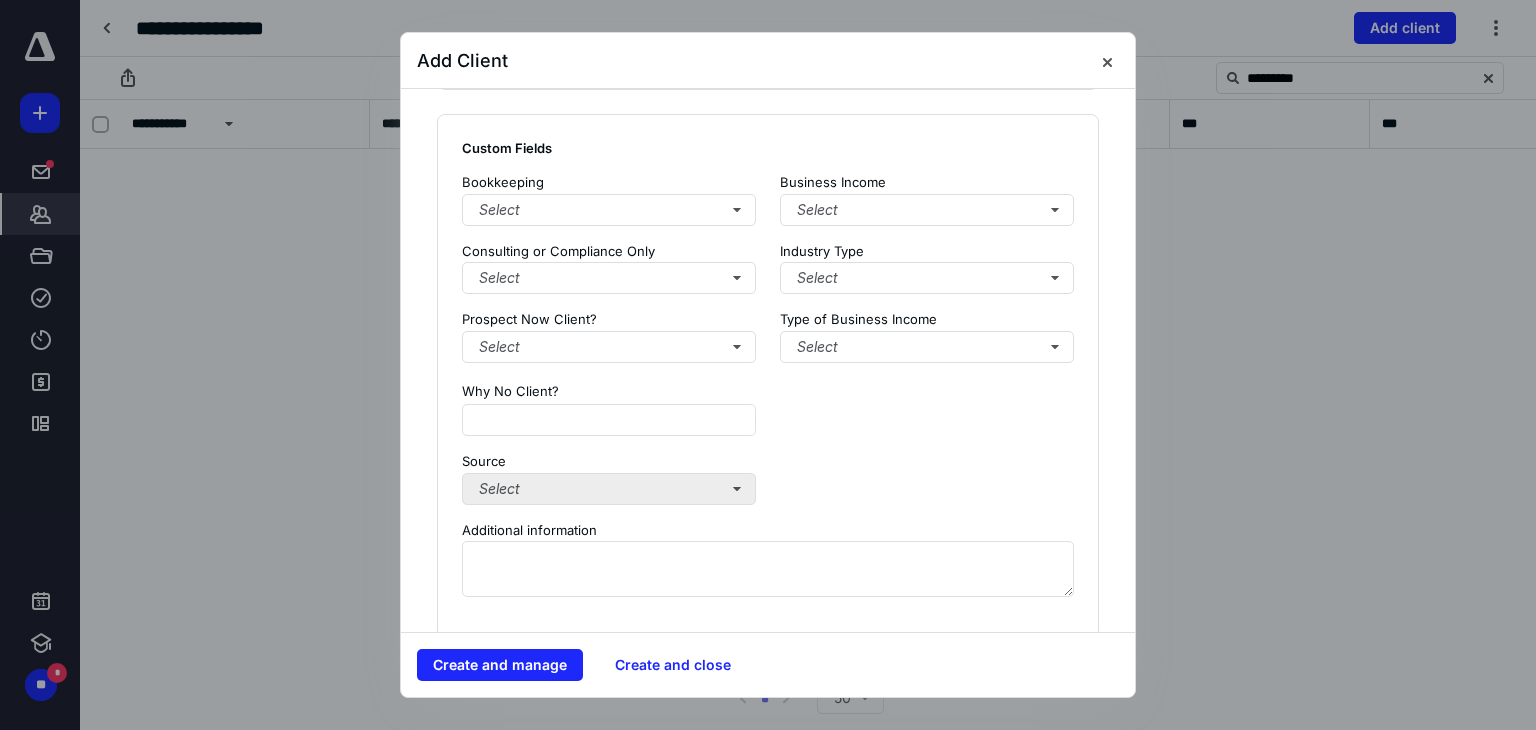 type on "*********" 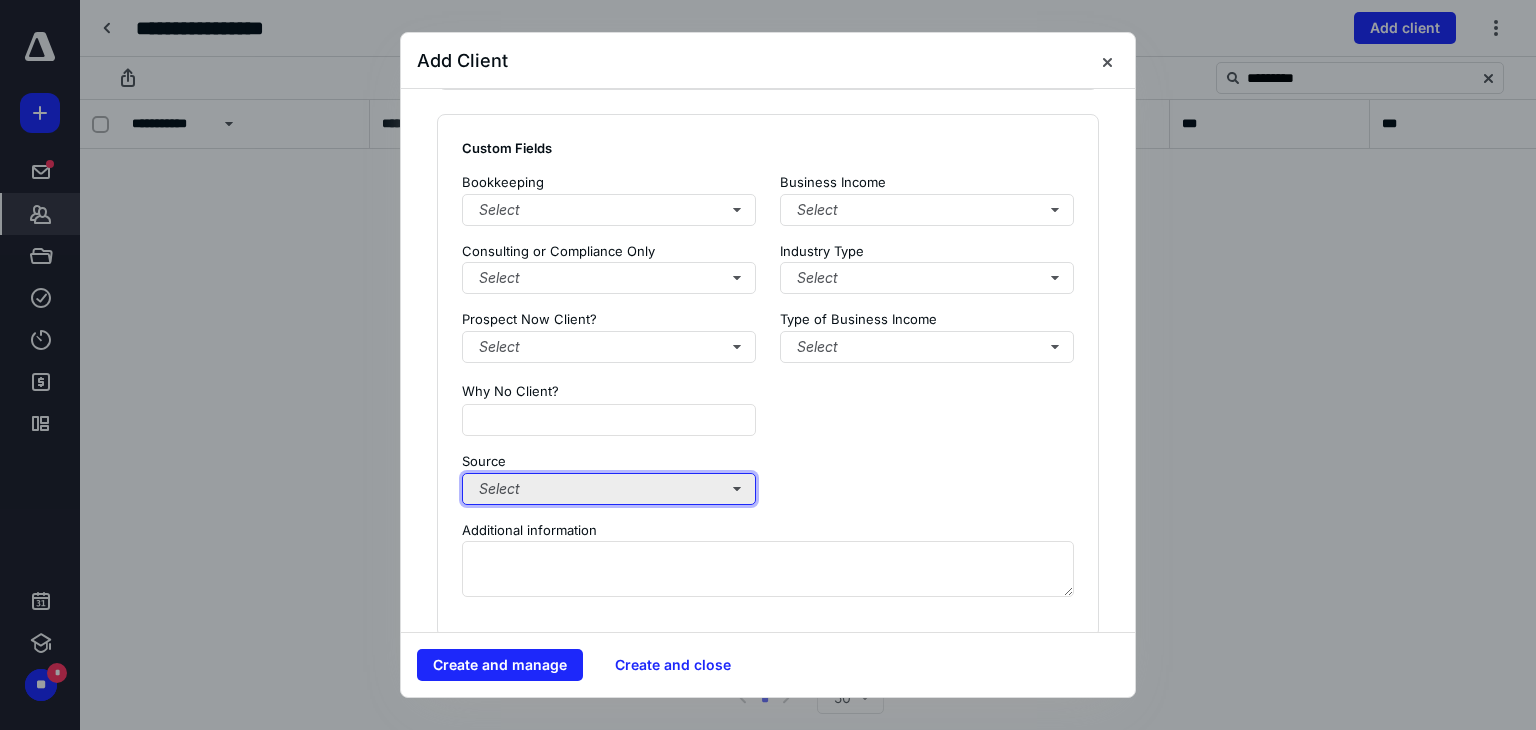 click on "Select" at bounding box center (609, 489) 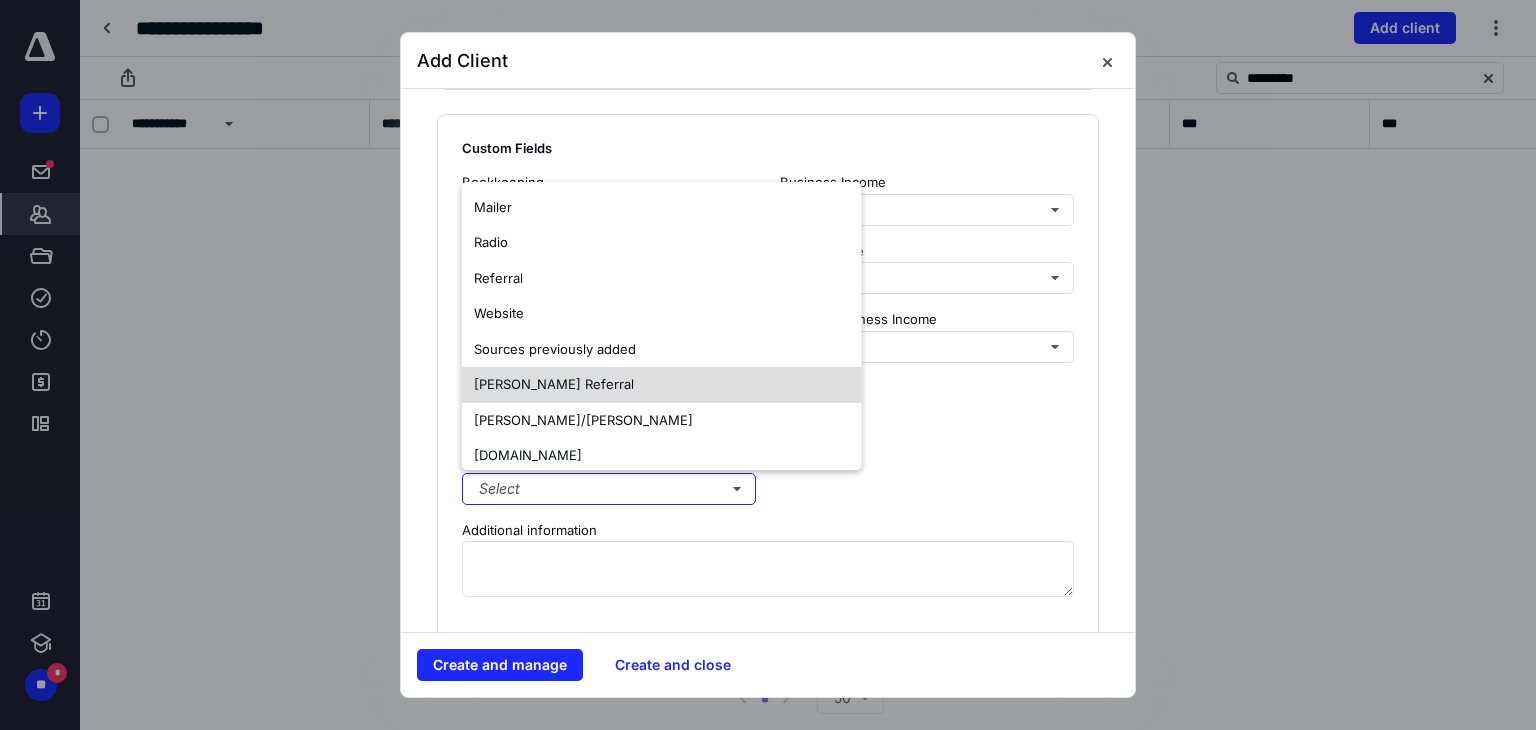 click on "[PERSON_NAME] Referral" at bounding box center [662, 385] 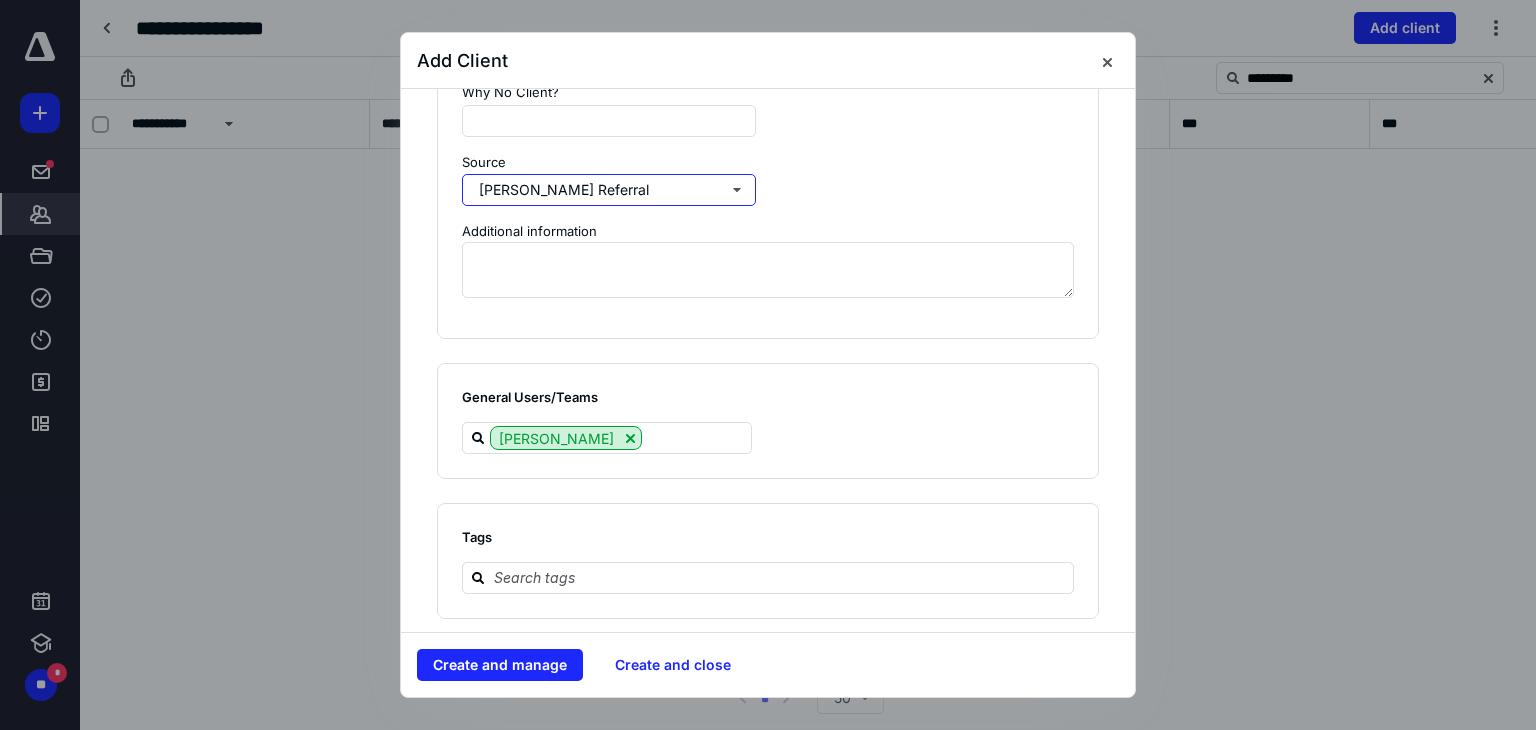 scroll, scrollTop: 1800, scrollLeft: 0, axis: vertical 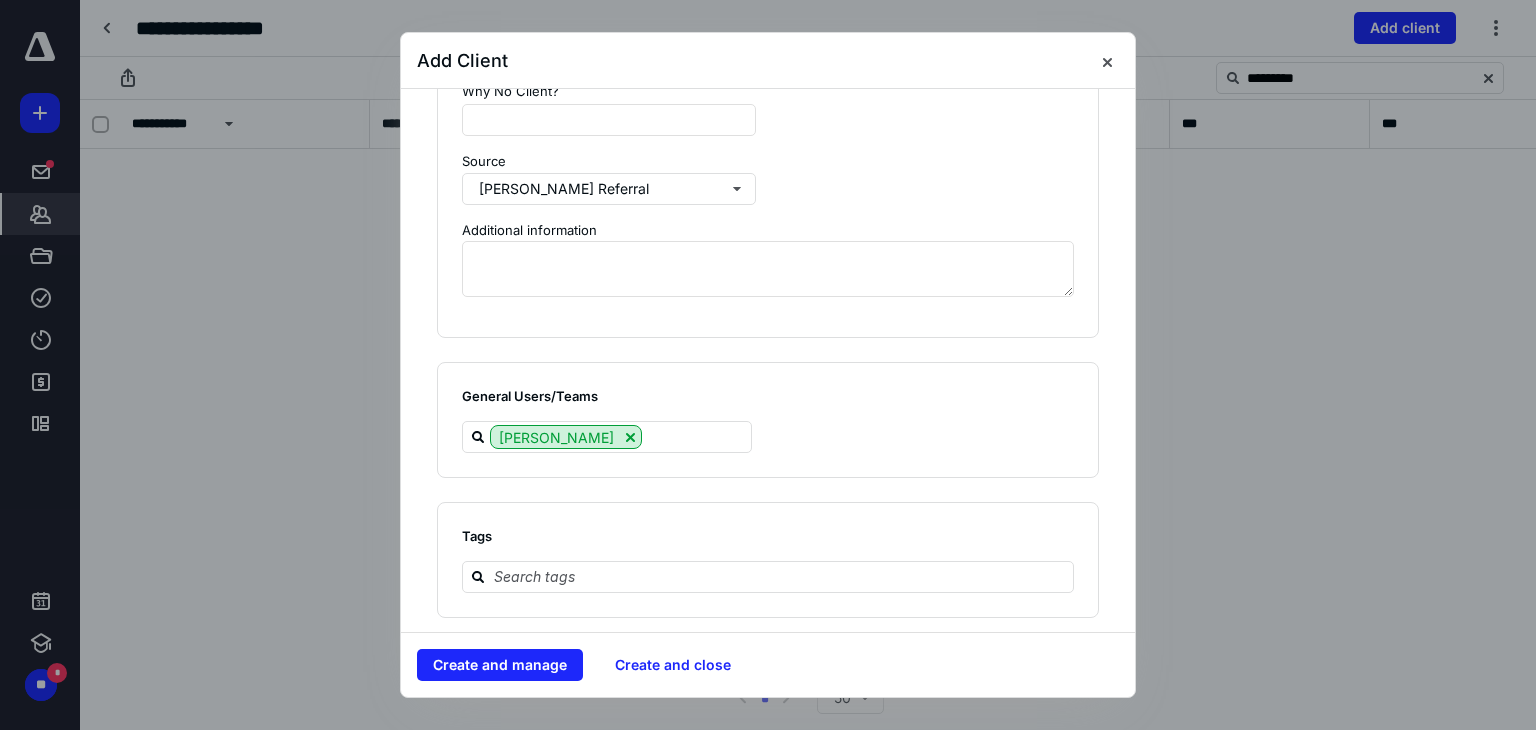 click on "General Users/Teams [PERSON_NAME]" at bounding box center (768, 420) 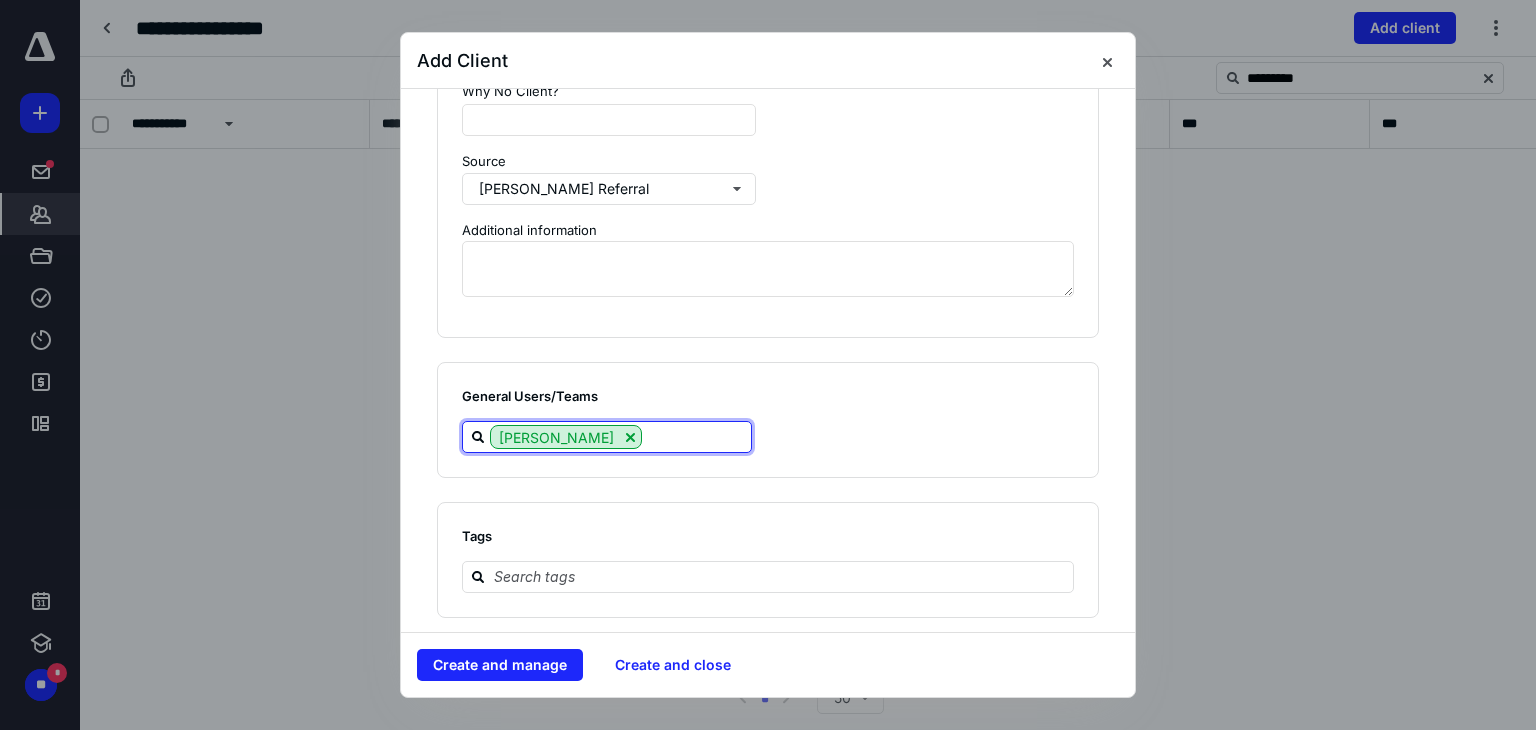 click at bounding box center (696, 436) 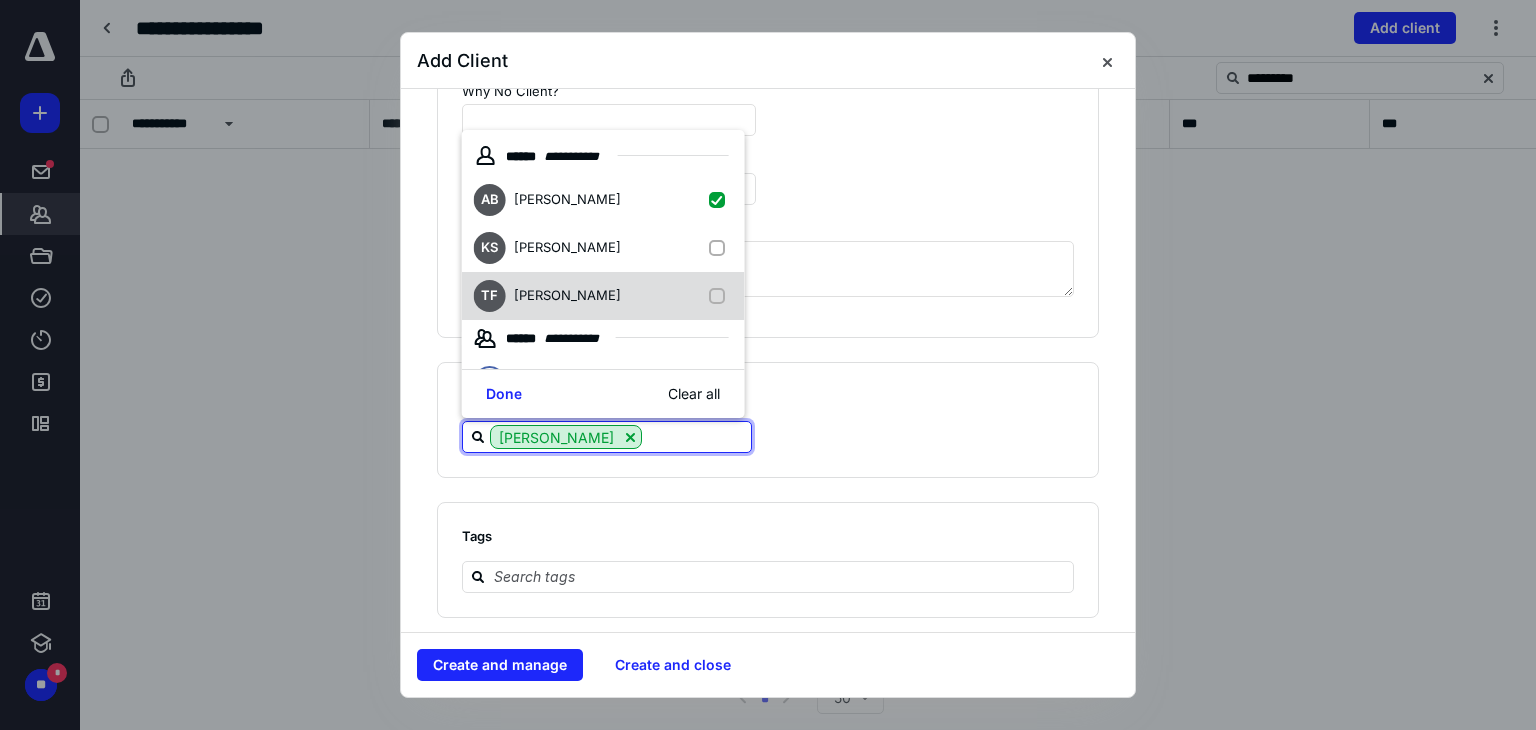 click on "TF [PERSON_NAME]" at bounding box center [603, 296] 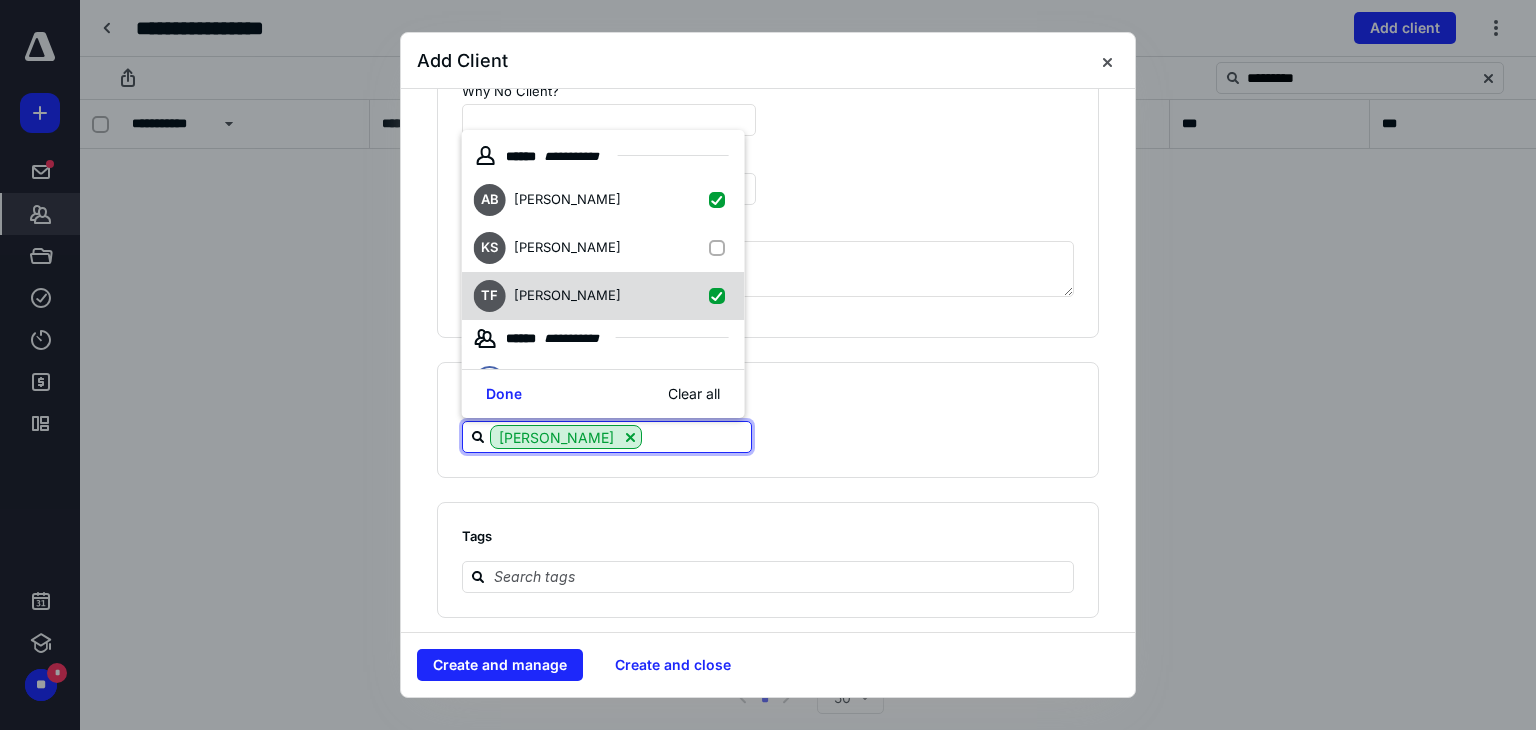 checkbox on "true" 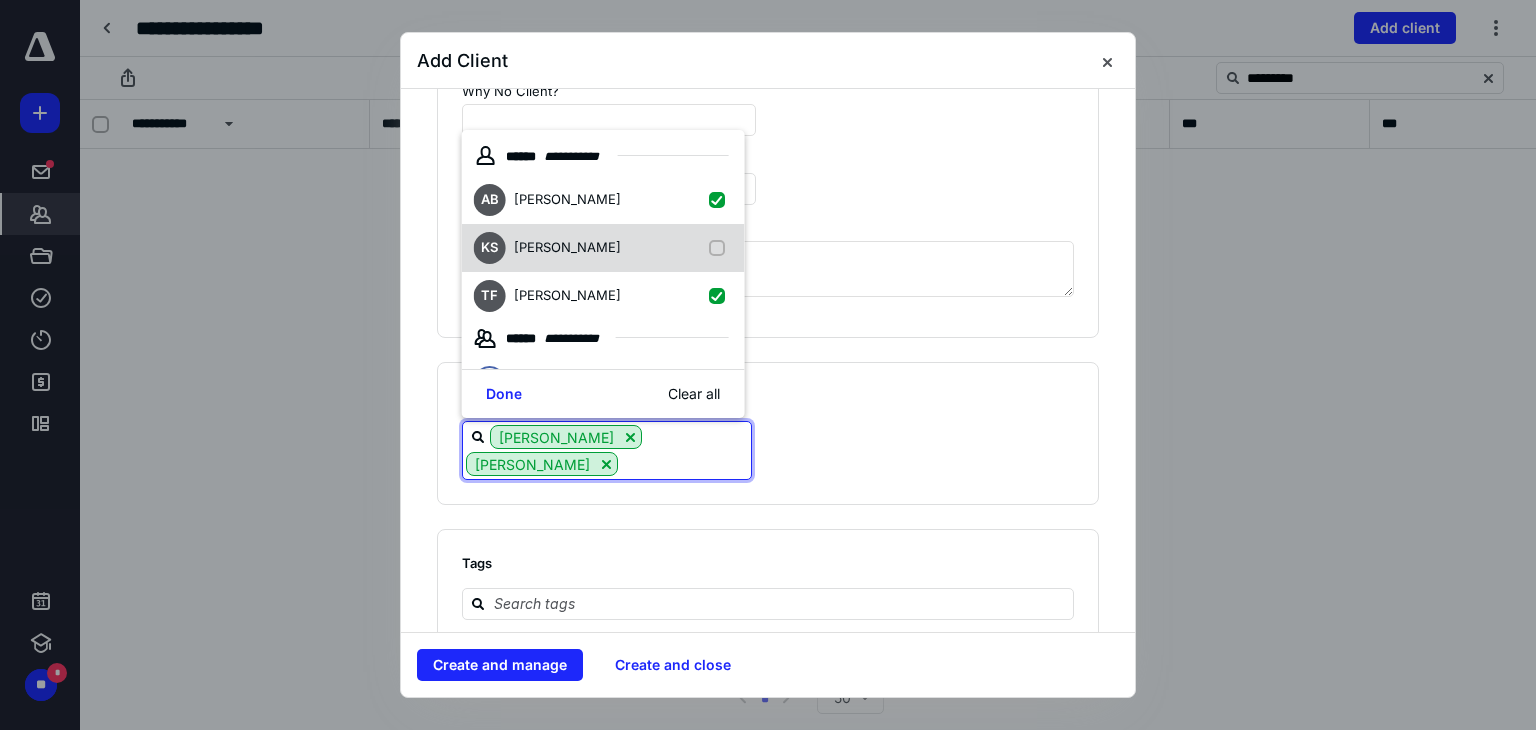 click on "[PERSON_NAME]" at bounding box center [567, 247] 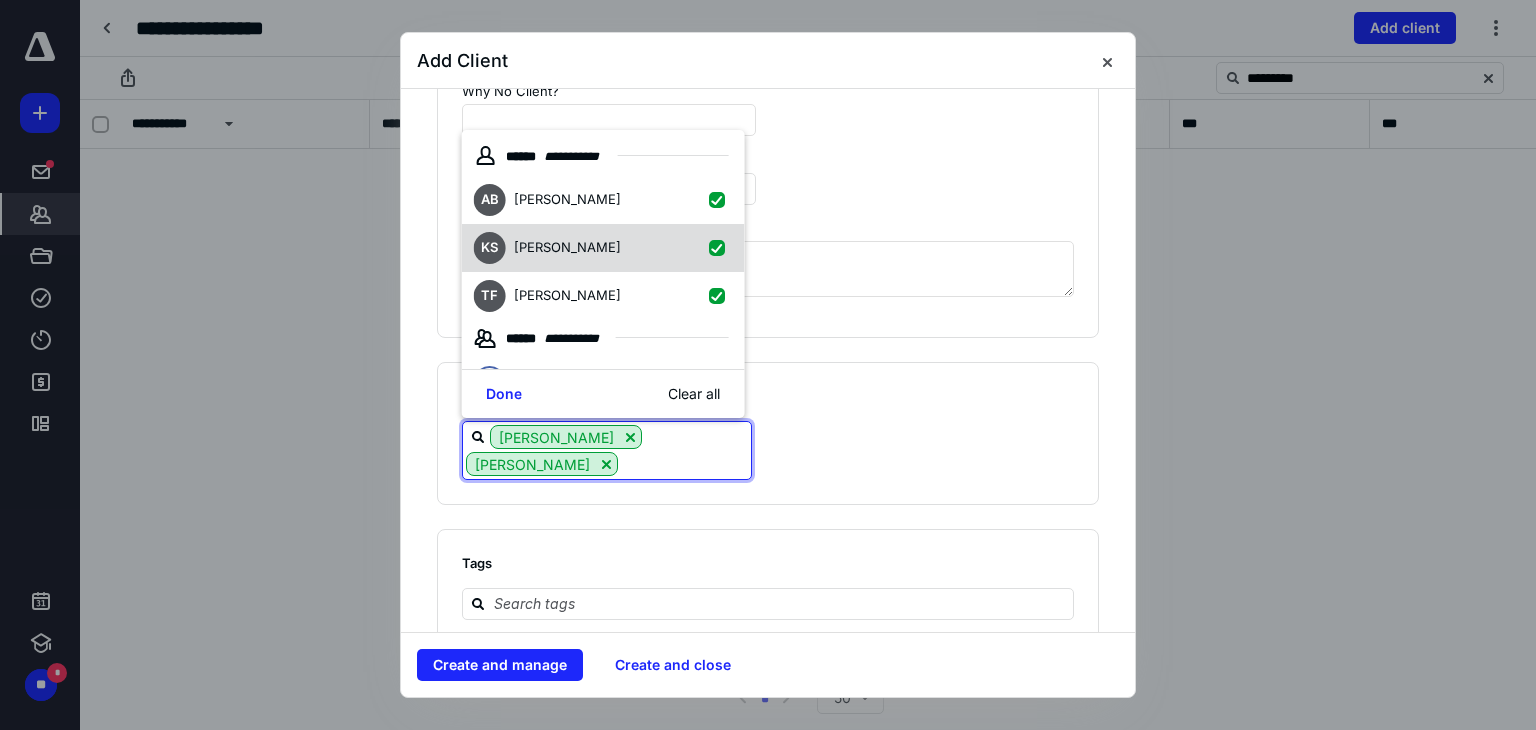 checkbox on "true" 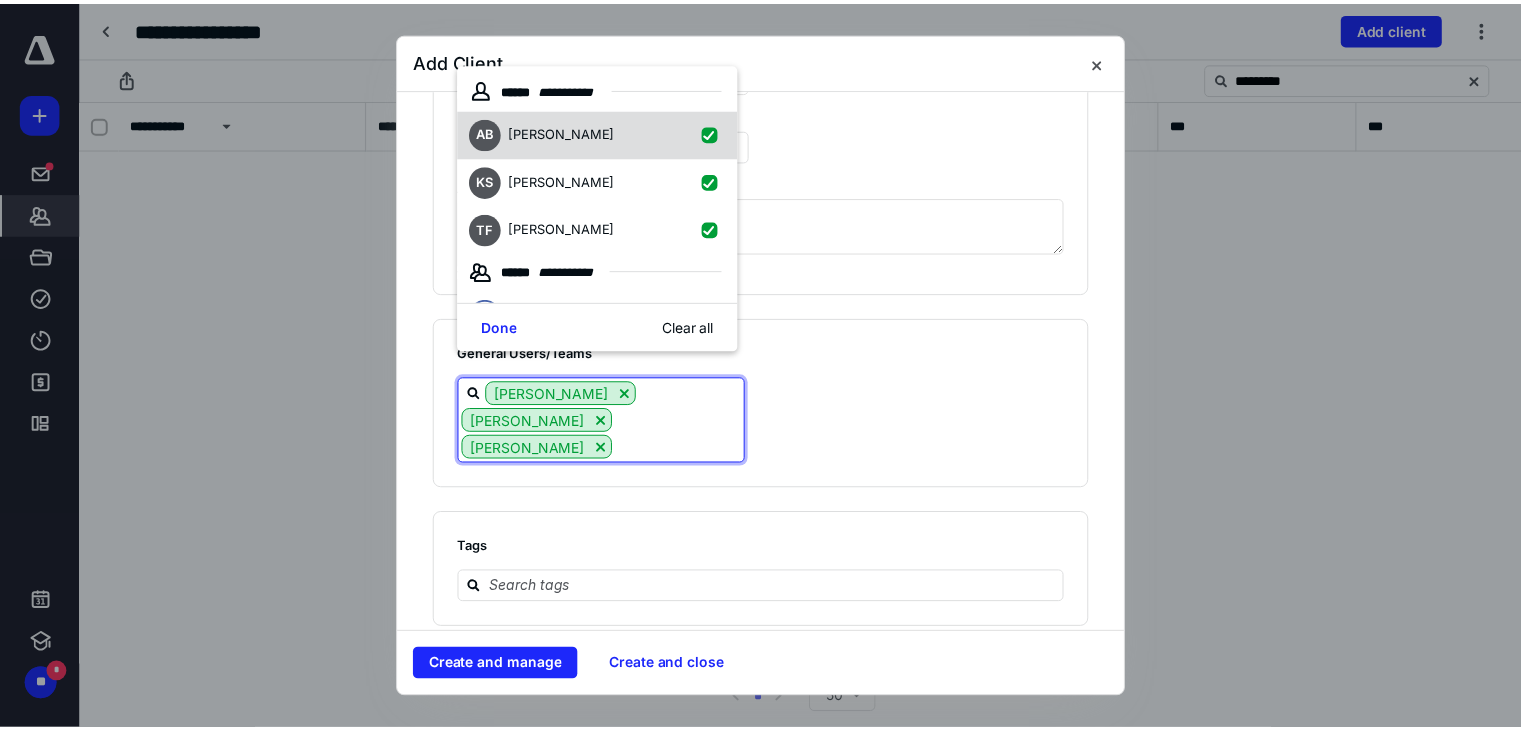 scroll, scrollTop: 1868, scrollLeft: 0, axis: vertical 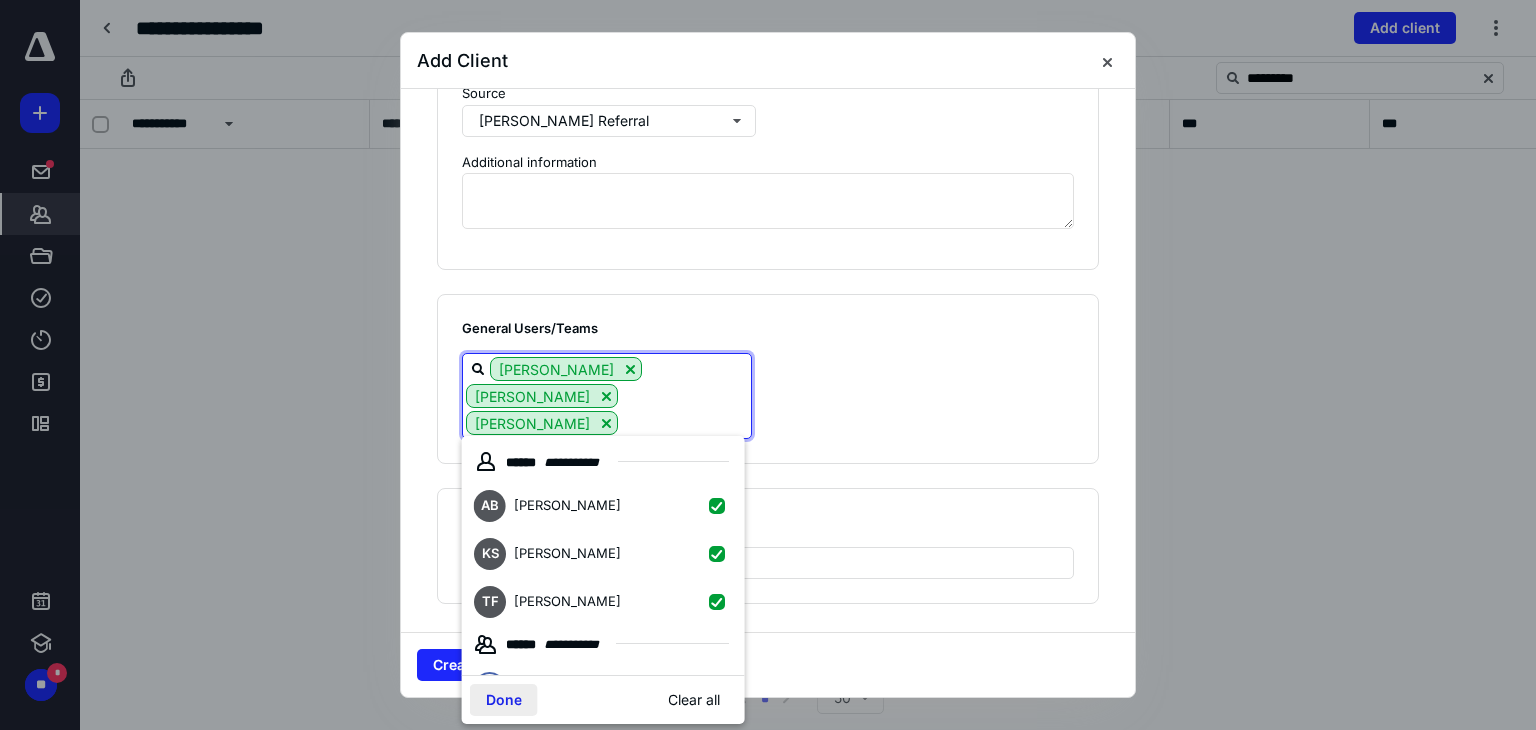 click on "Done" at bounding box center [504, 700] 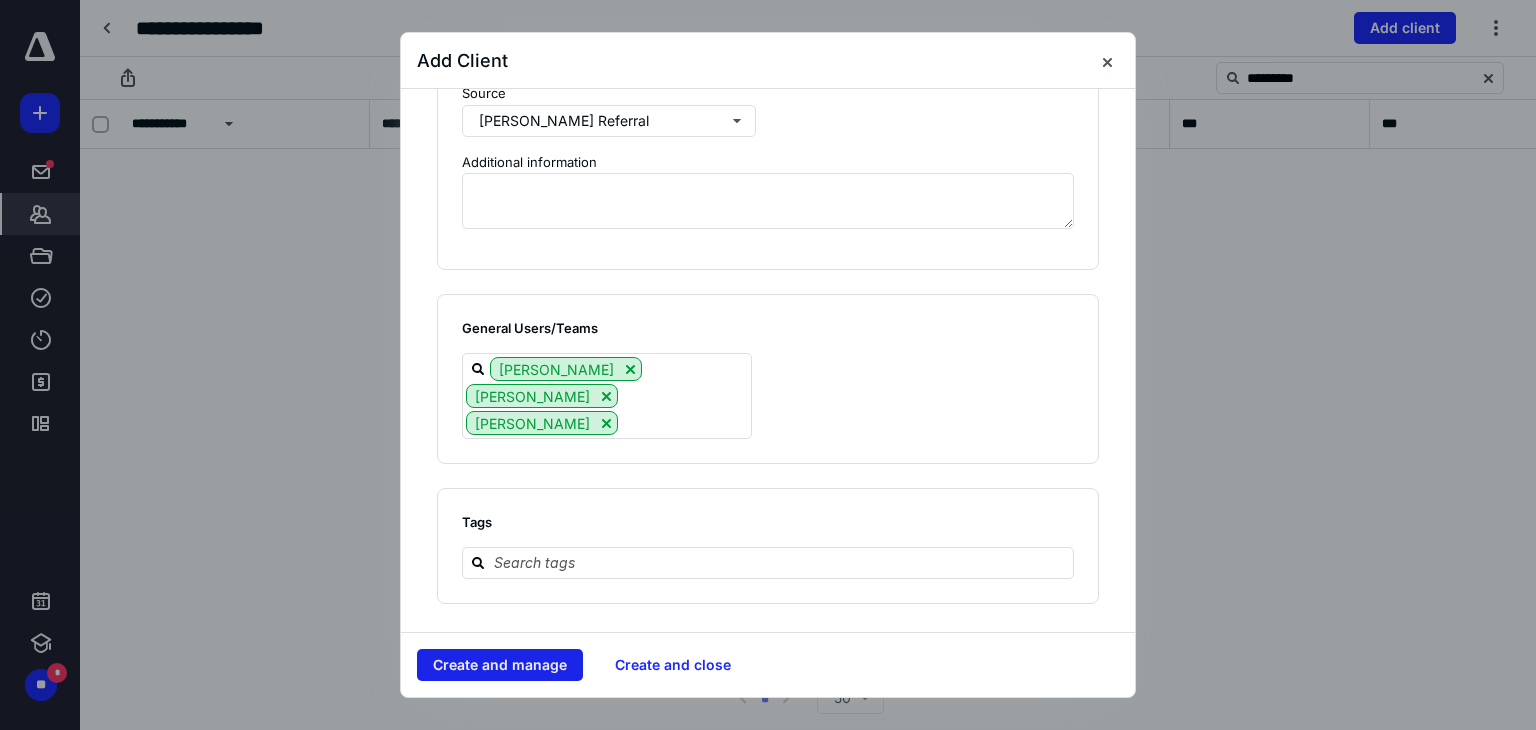 click on "Create and manage" at bounding box center [500, 665] 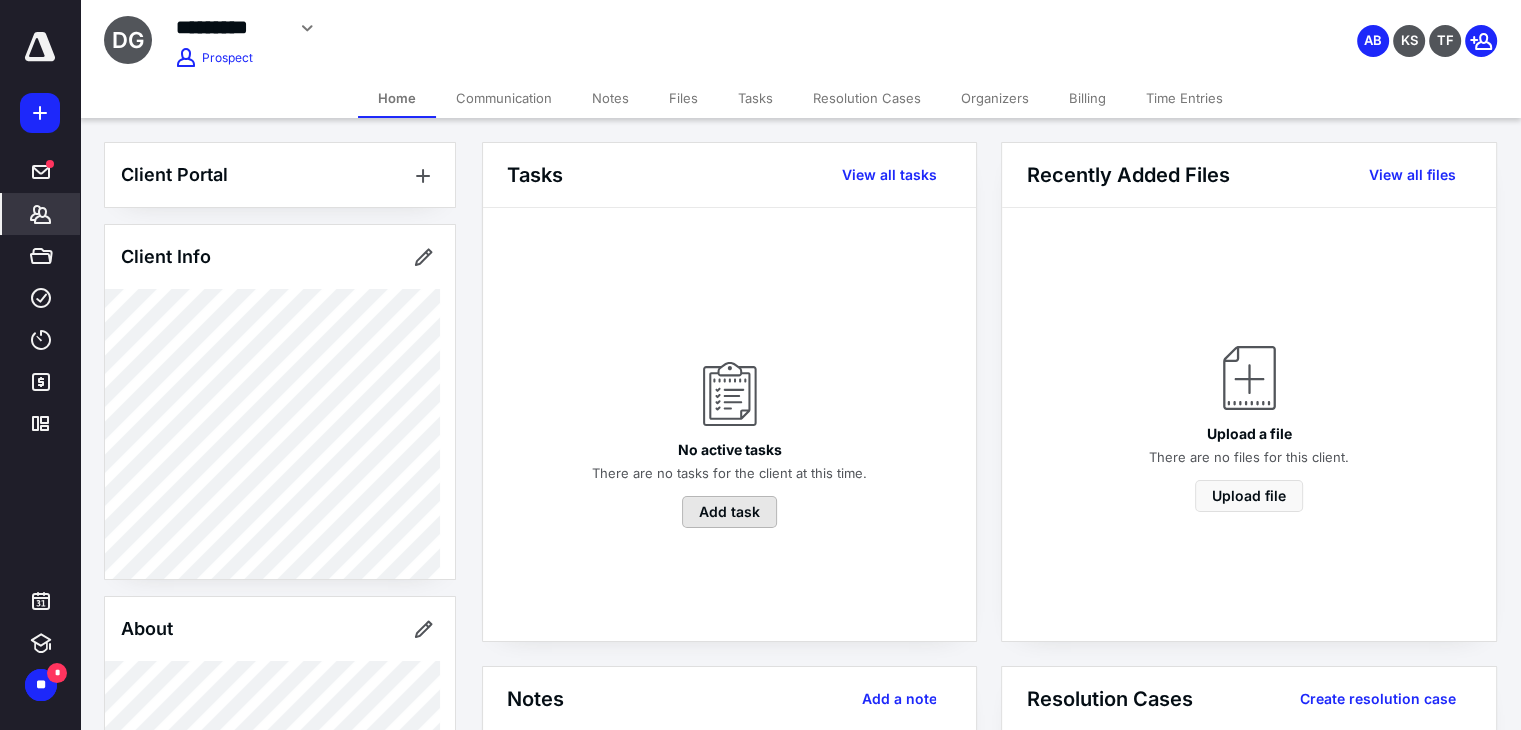 click on "Add task" at bounding box center (729, 512) 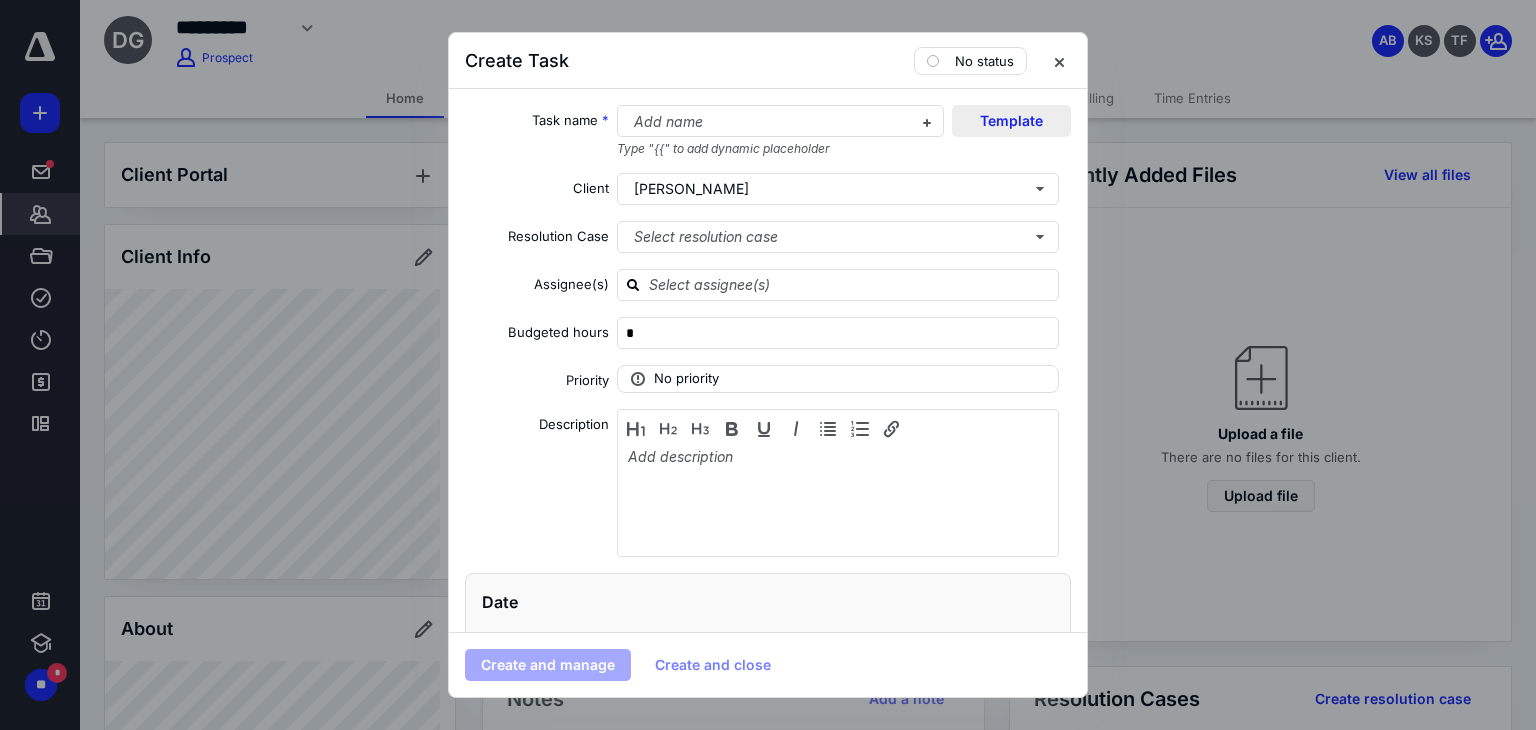 click on "Template" at bounding box center [1011, 121] 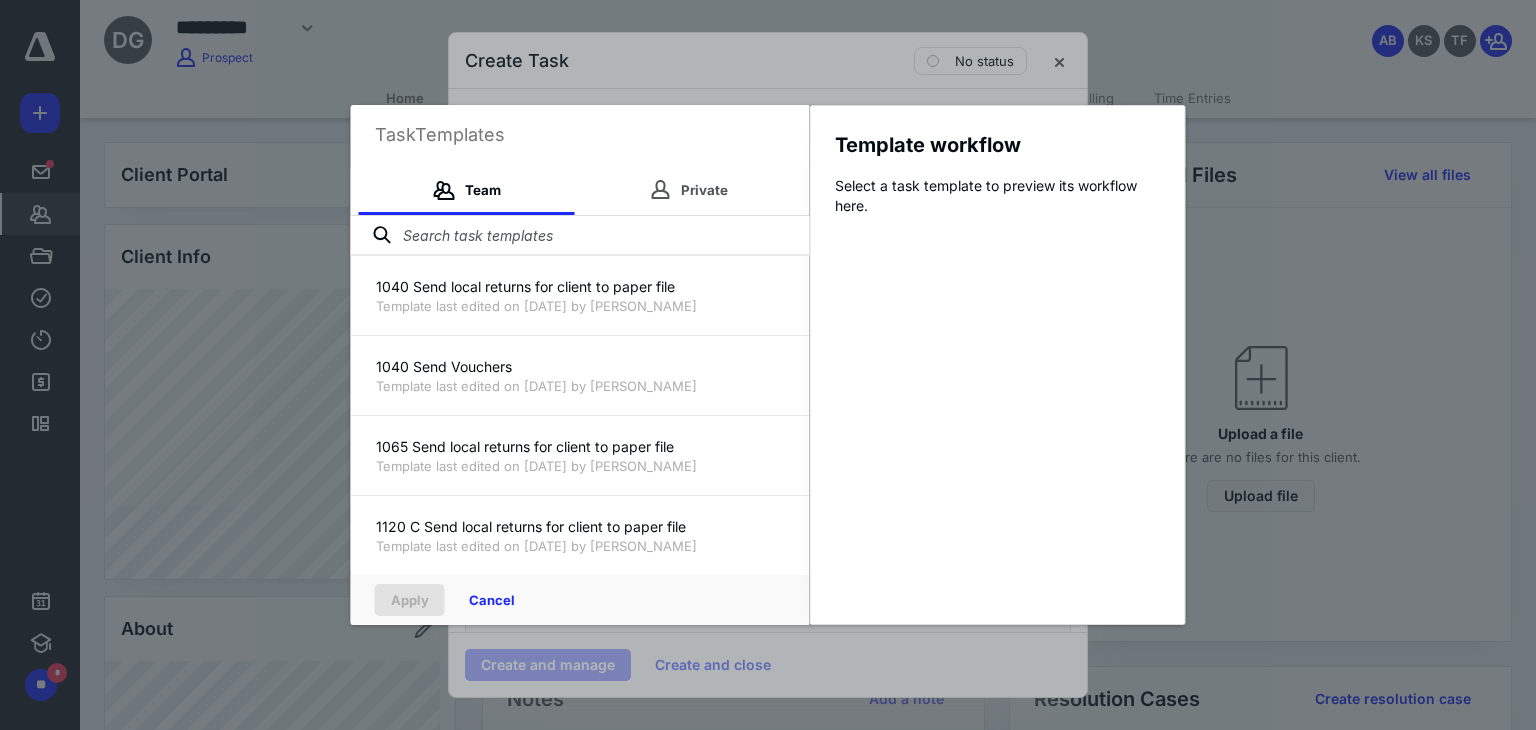 click at bounding box center [580, 236] 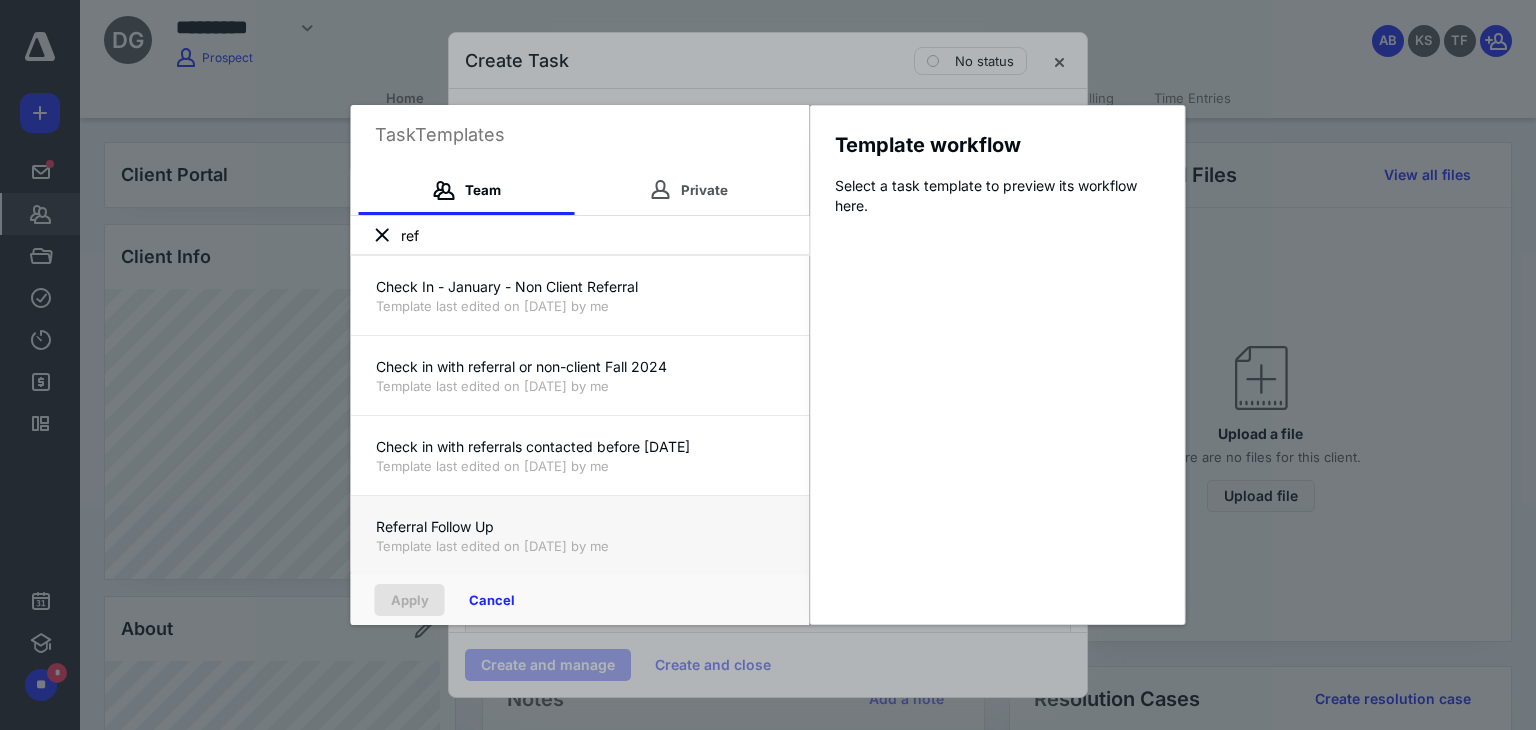 type on "ref" 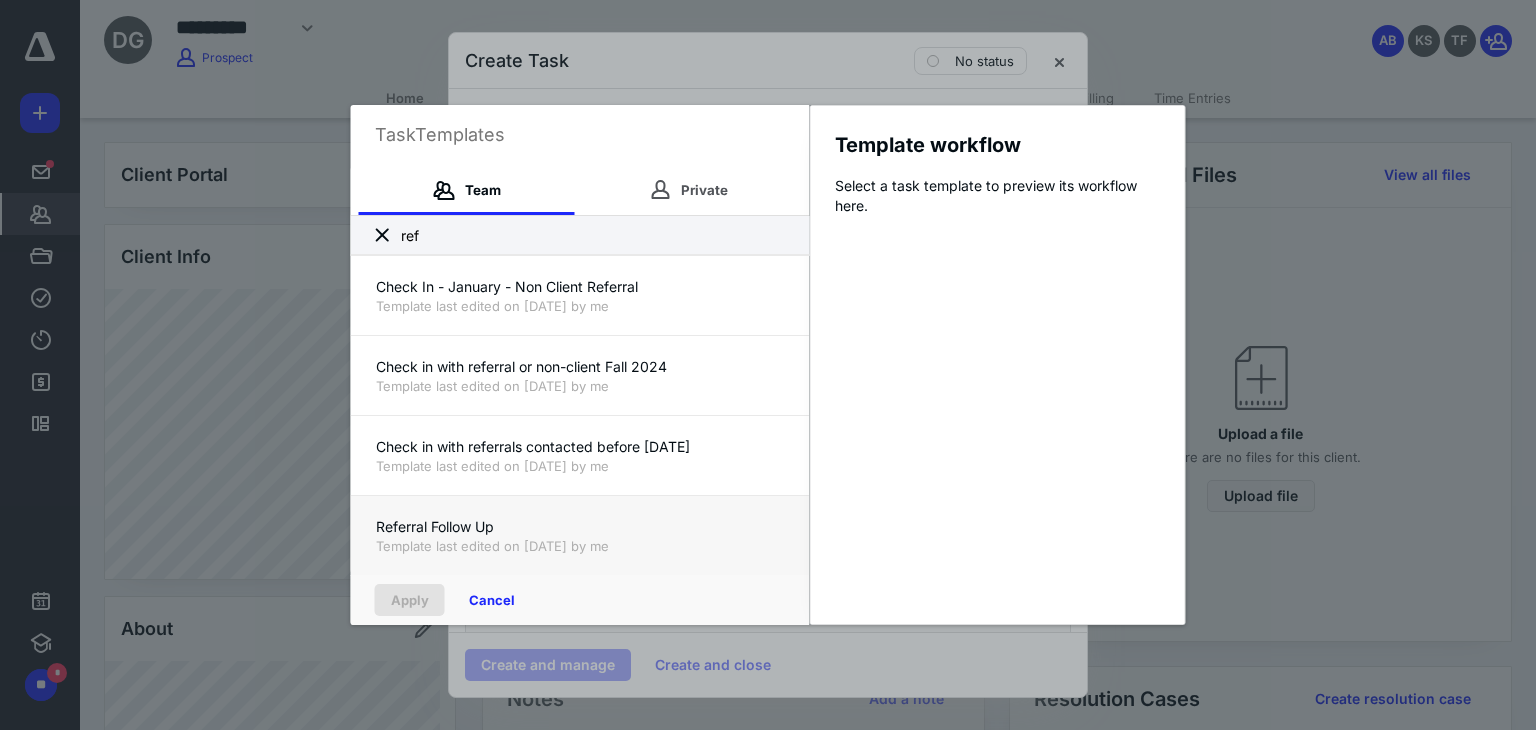 click on "Template last edited on [DATE] by me" at bounding box center (580, 546) 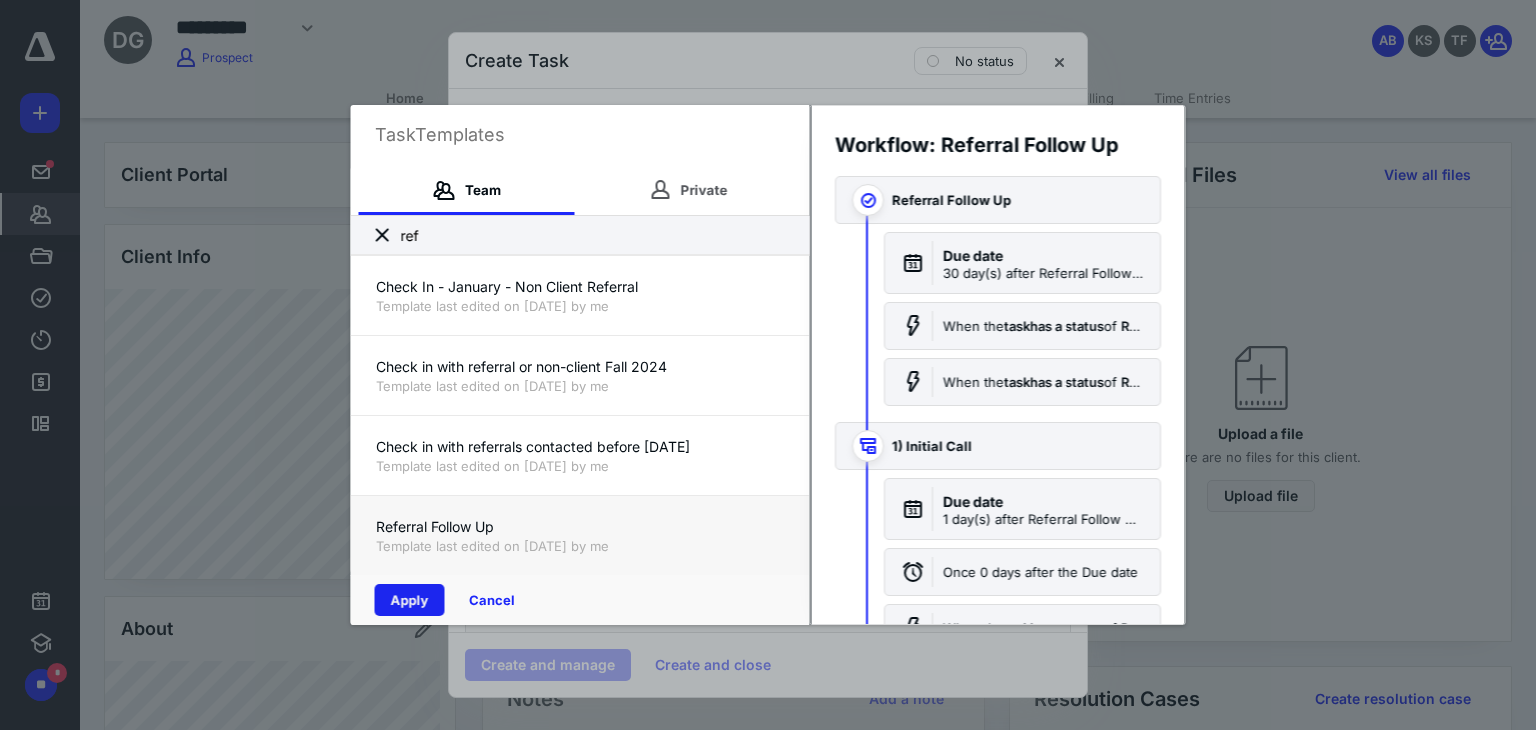 click on "Apply" at bounding box center [410, 600] 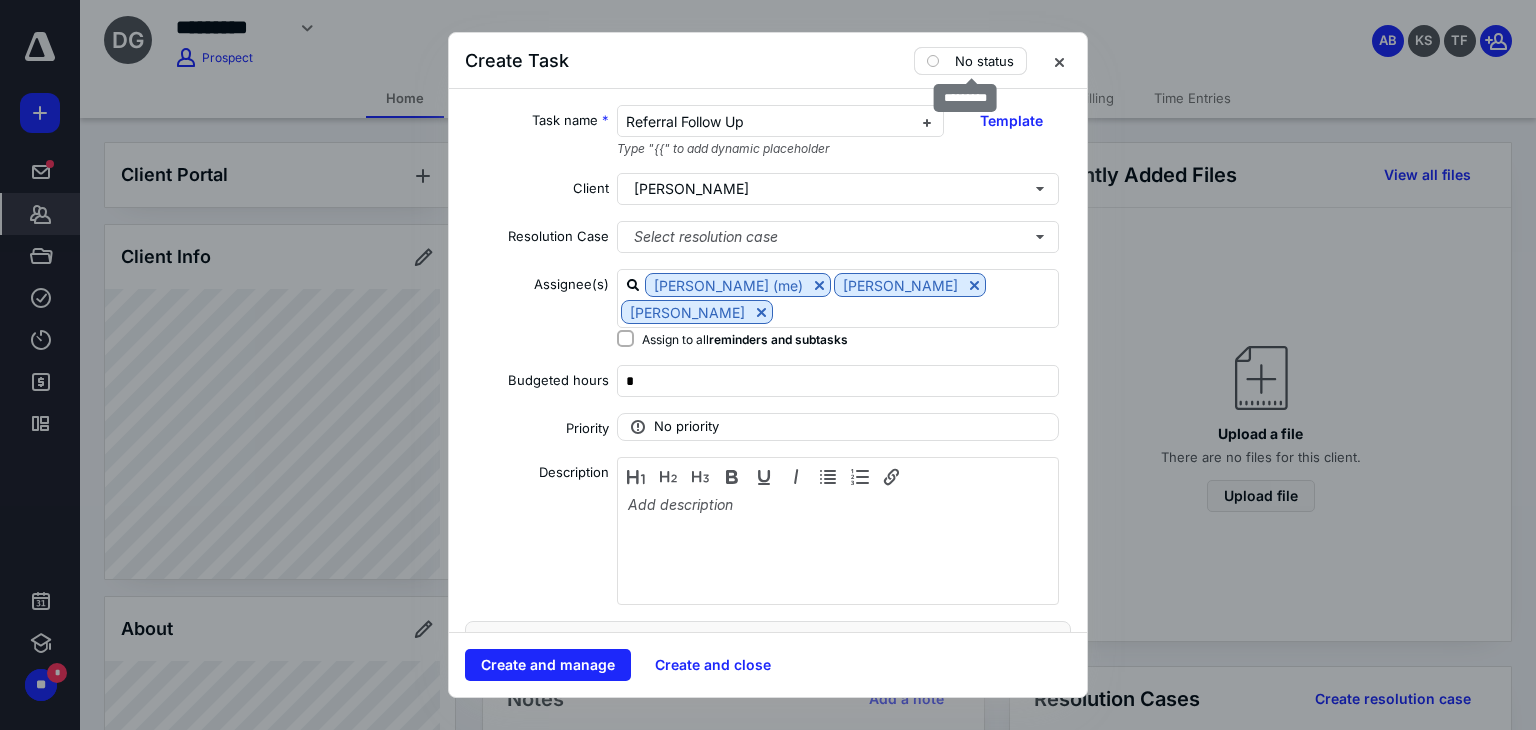 click at bounding box center [933, 61] 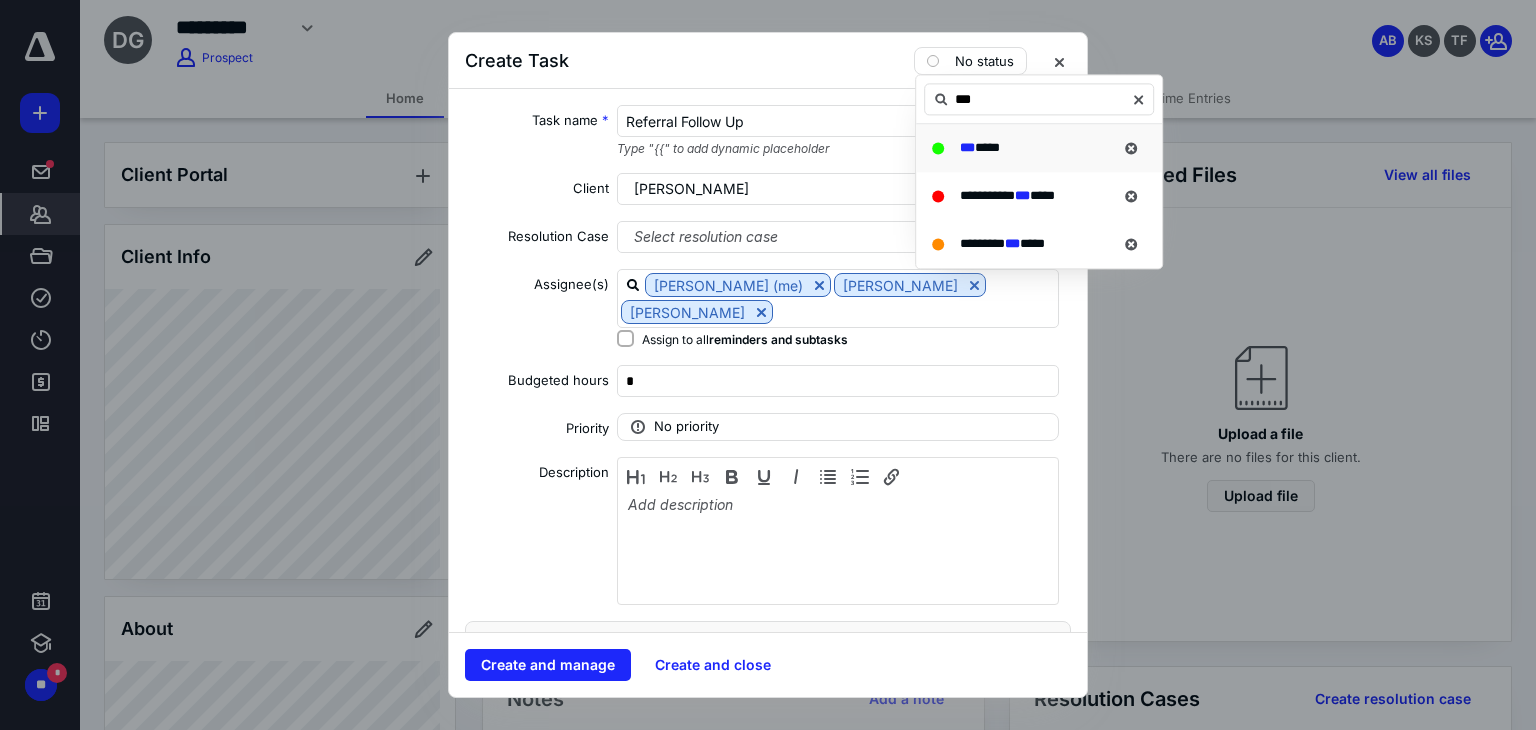 type on "***" 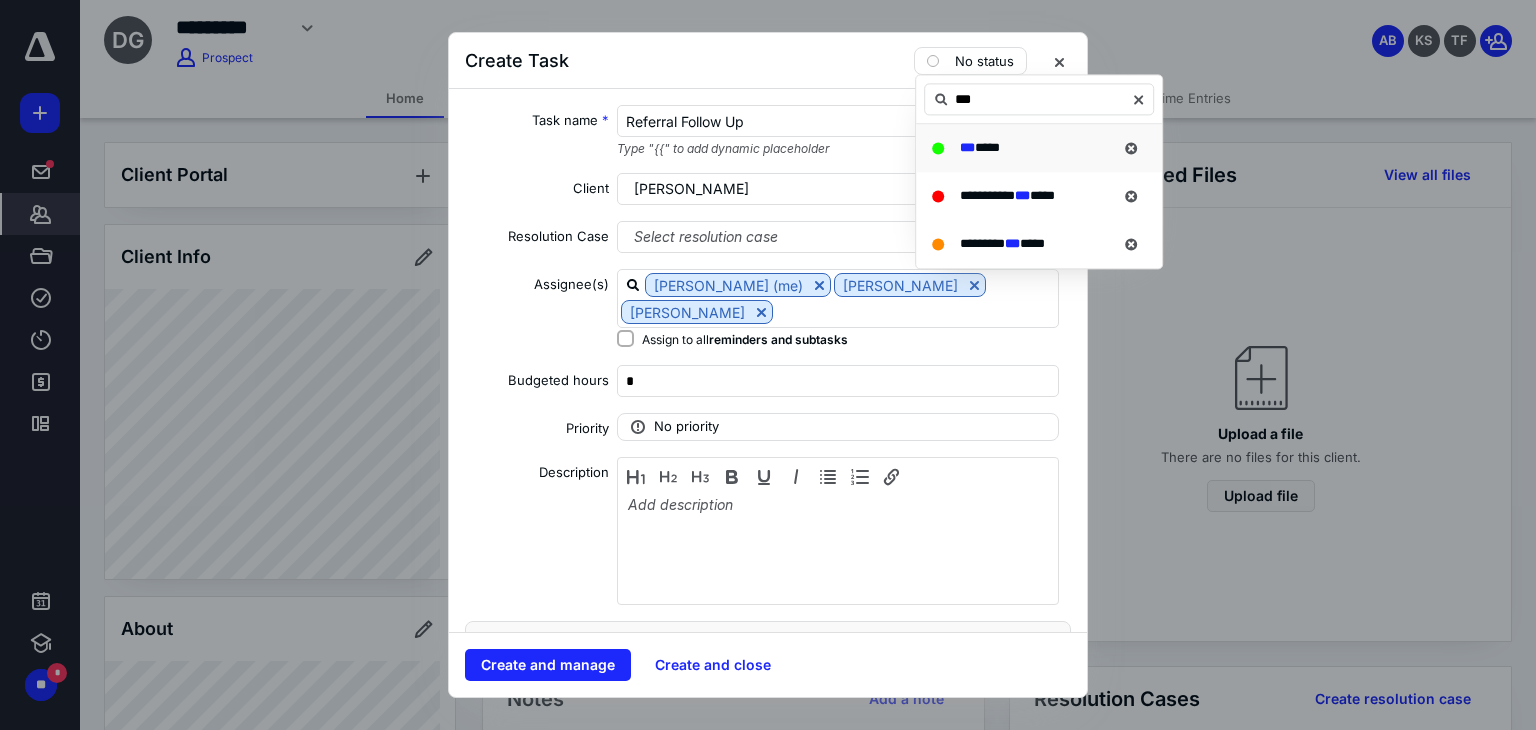 click on "*****" at bounding box center [987, 148] 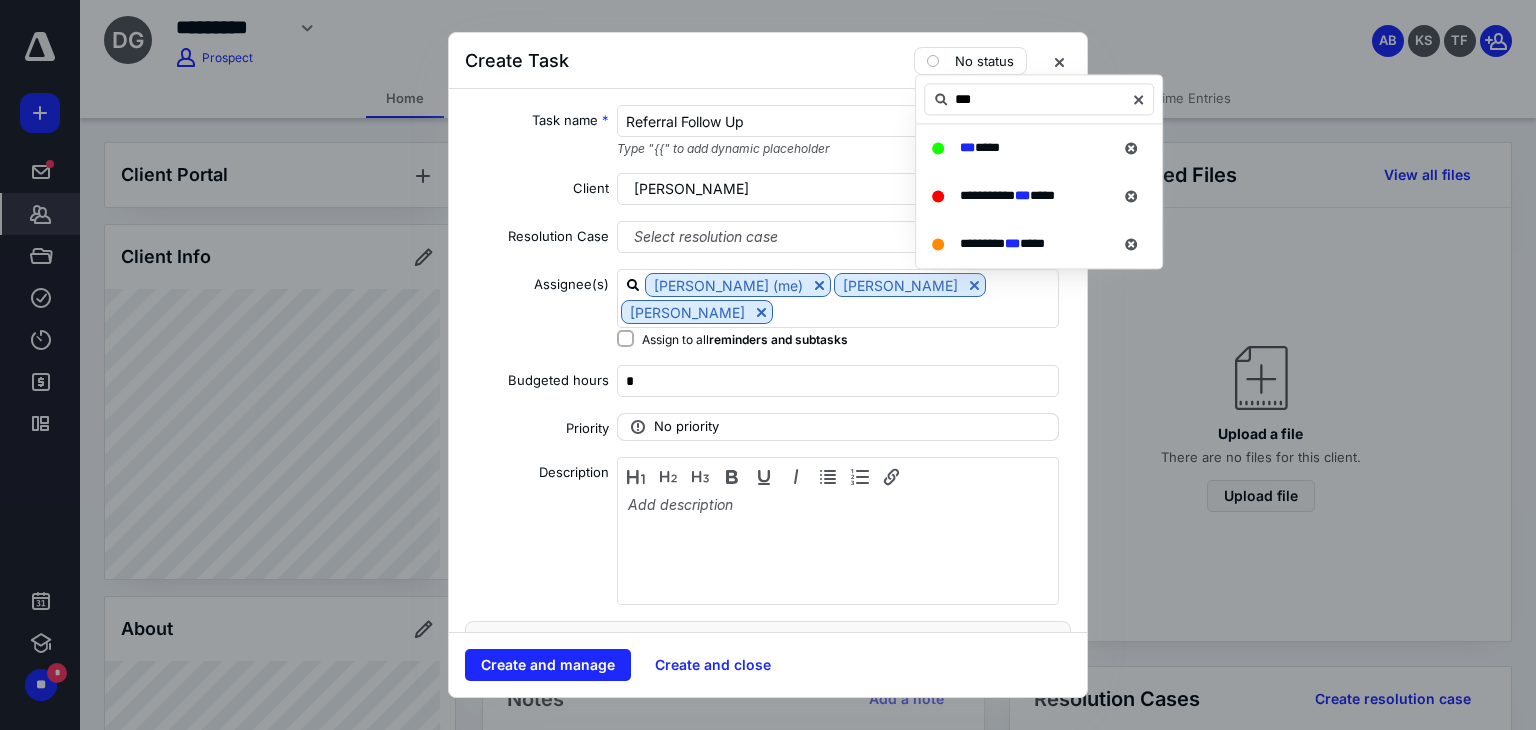type 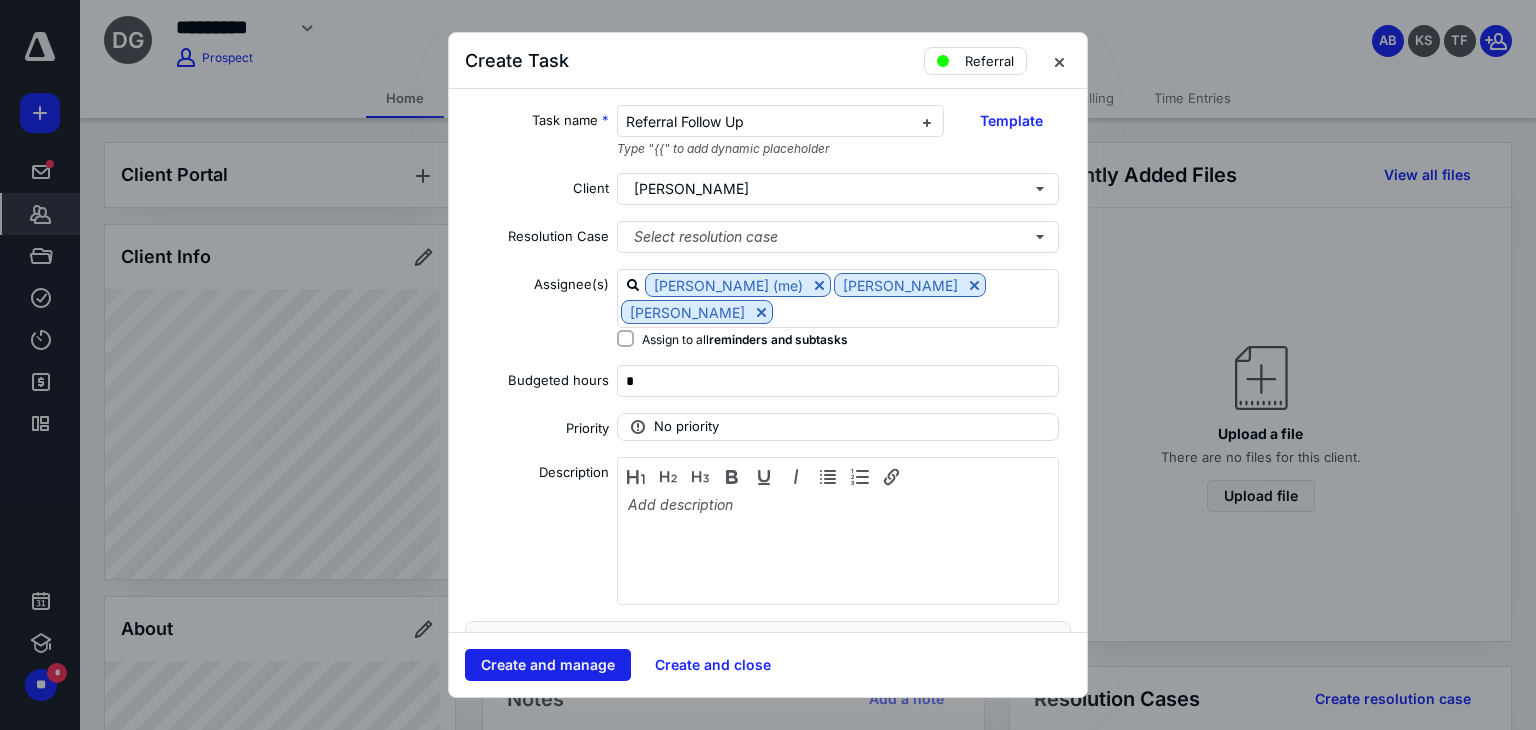 click on "Create and manage" at bounding box center (548, 665) 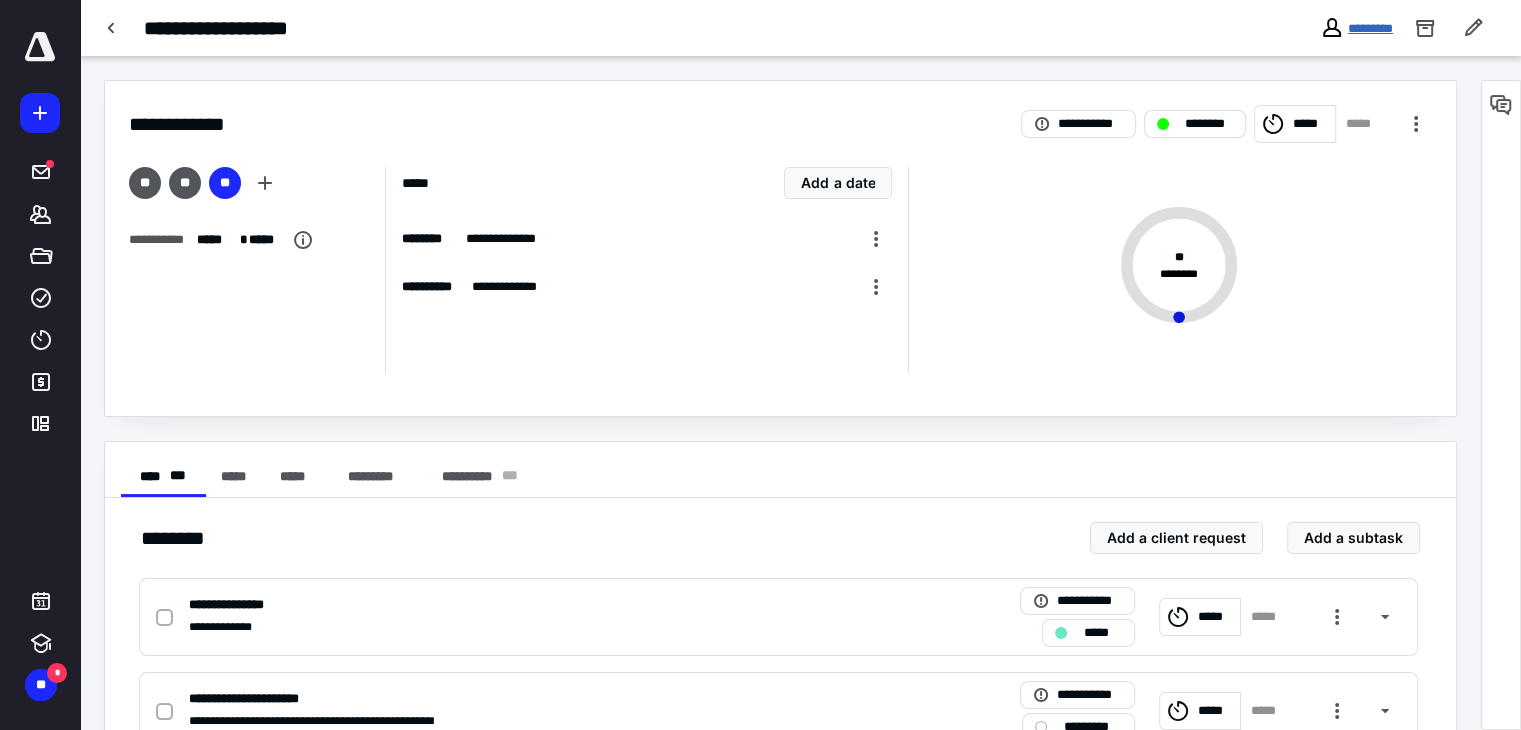 click on "*********" at bounding box center [1370, 28] 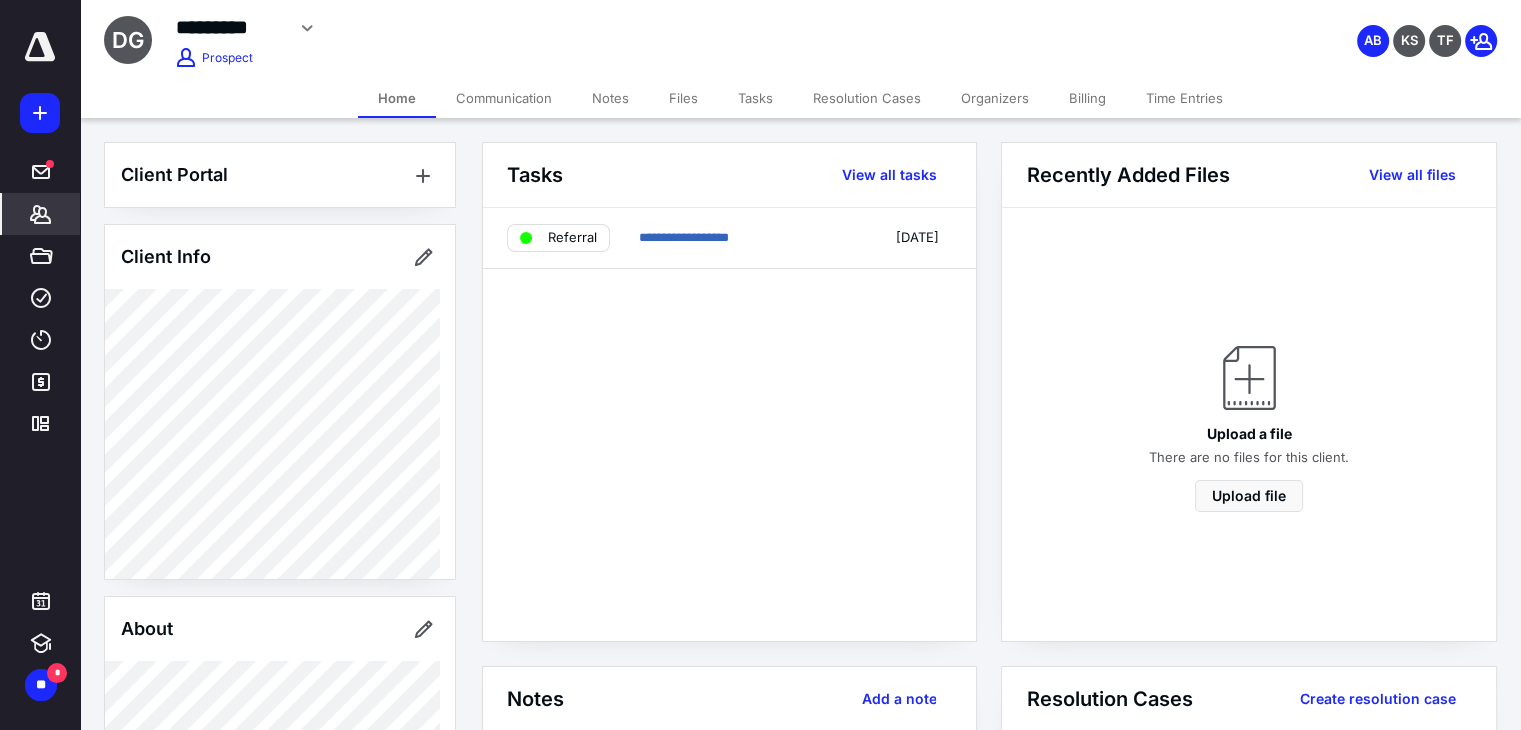 click on "Home" at bounding box center [397, 98] 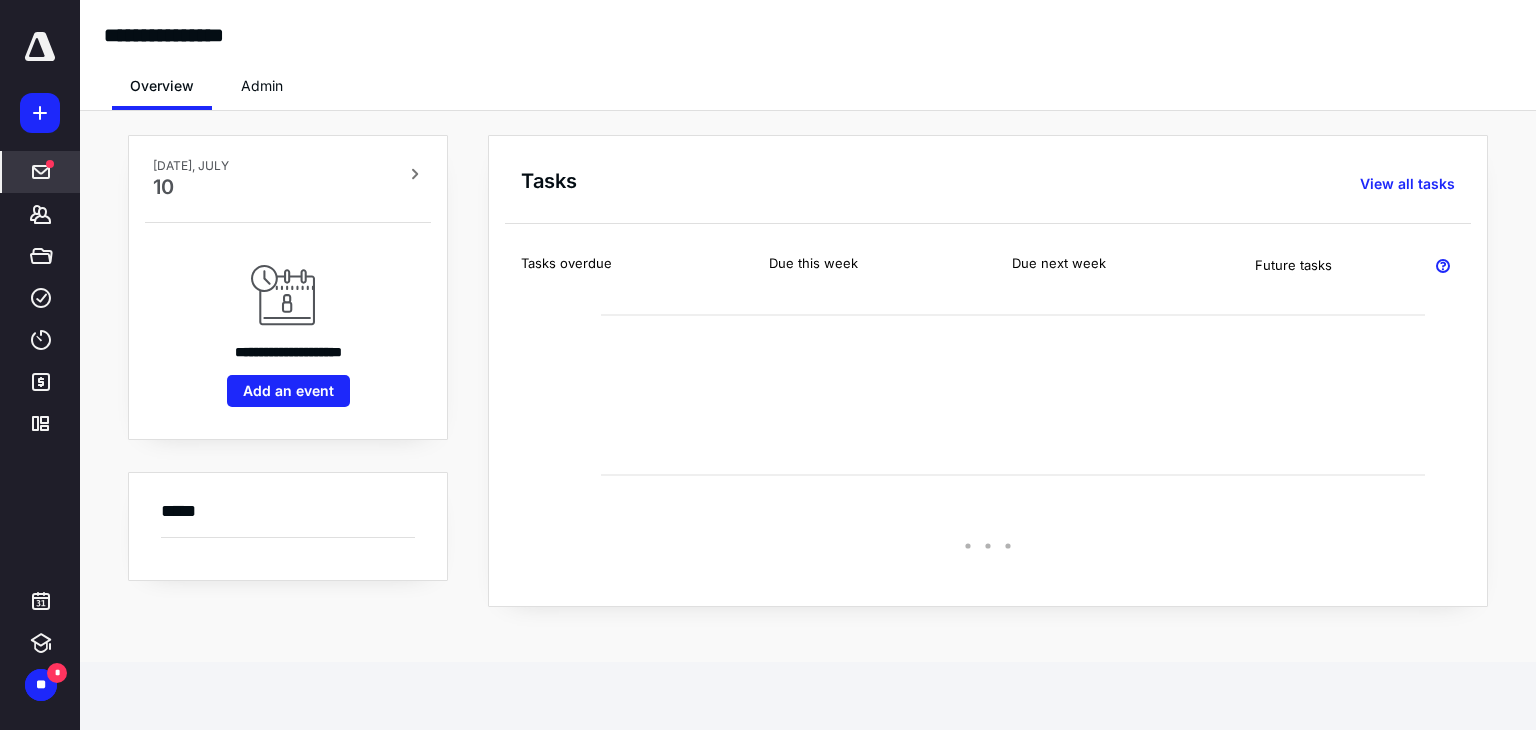 click 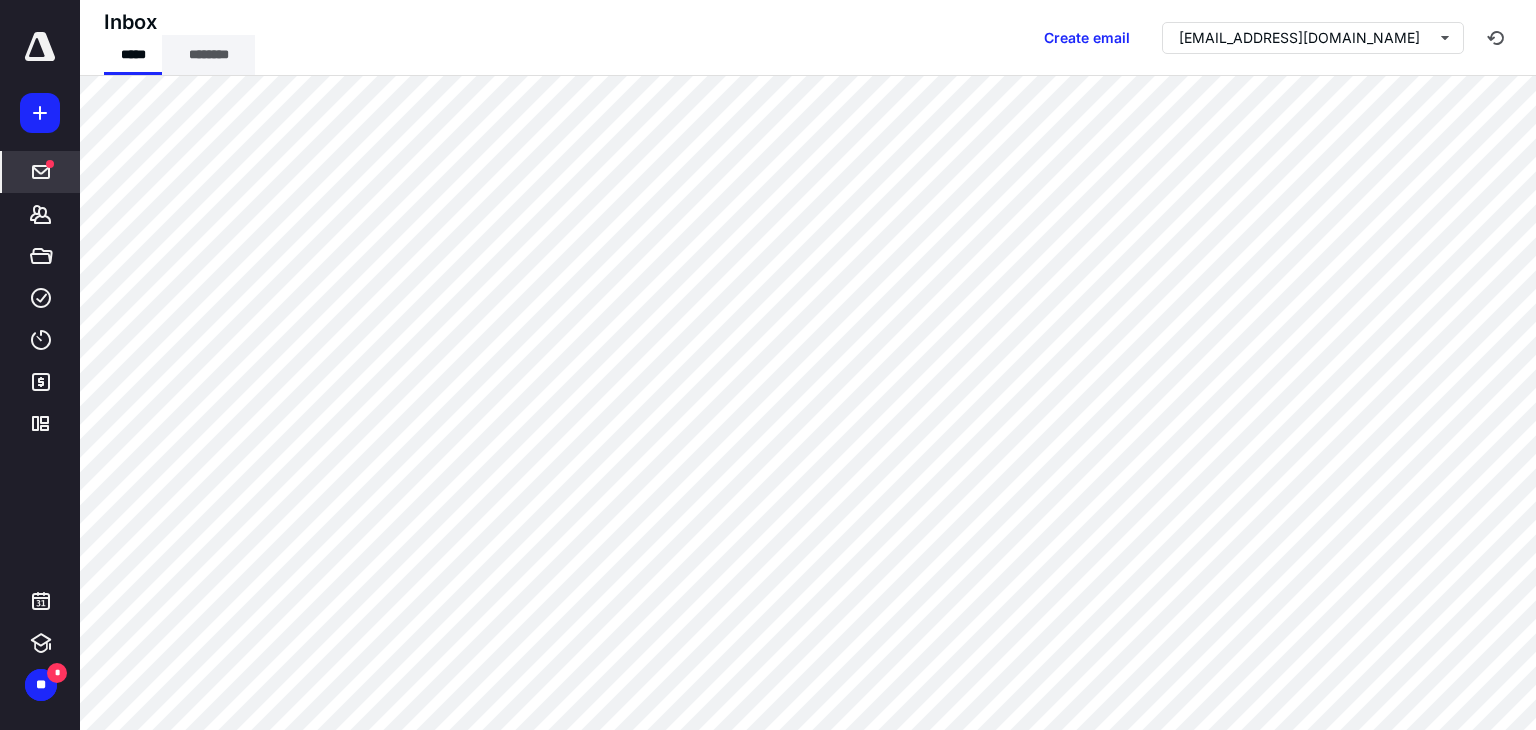 click on "********" at bounding box center (208, 55) 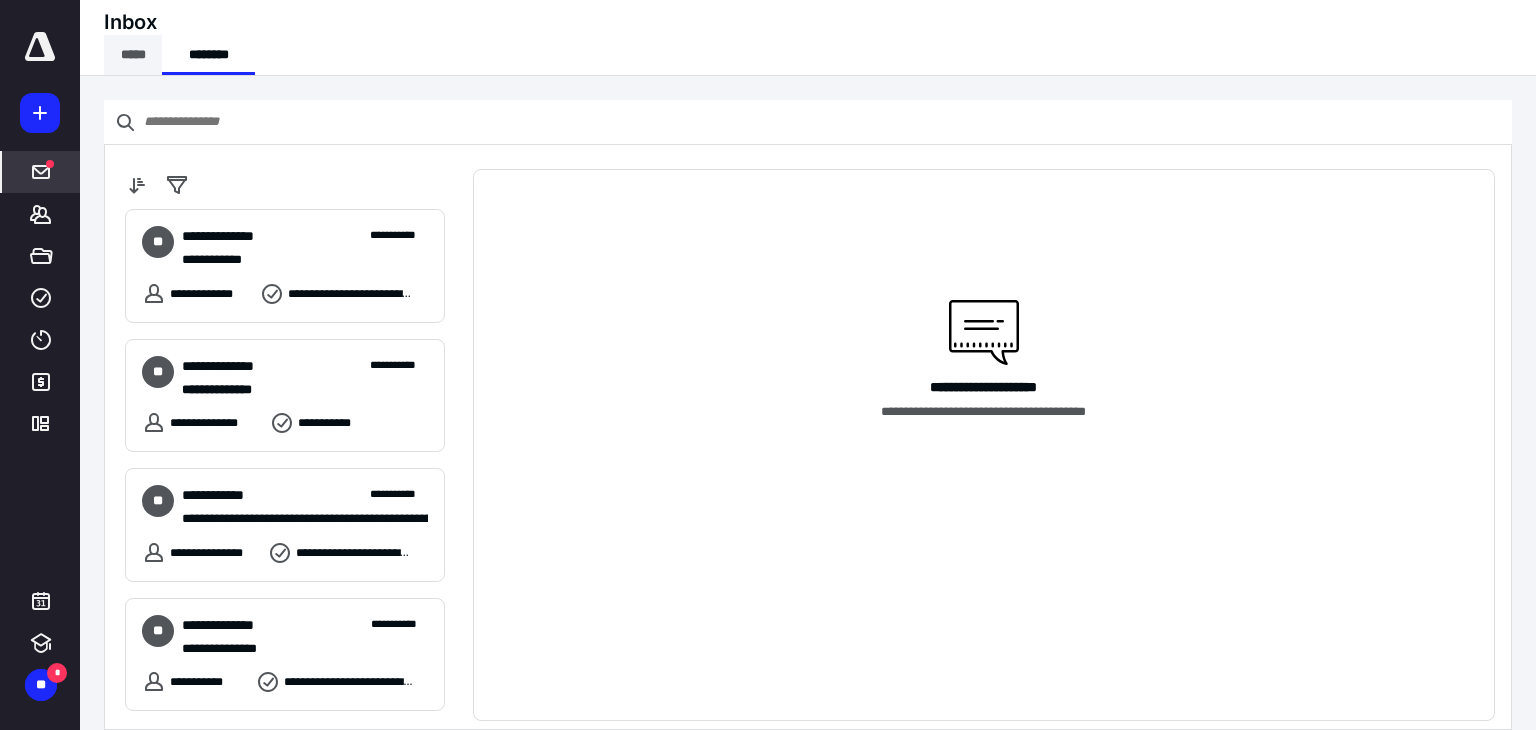 click on "*****" at bounding box center [133, 55] 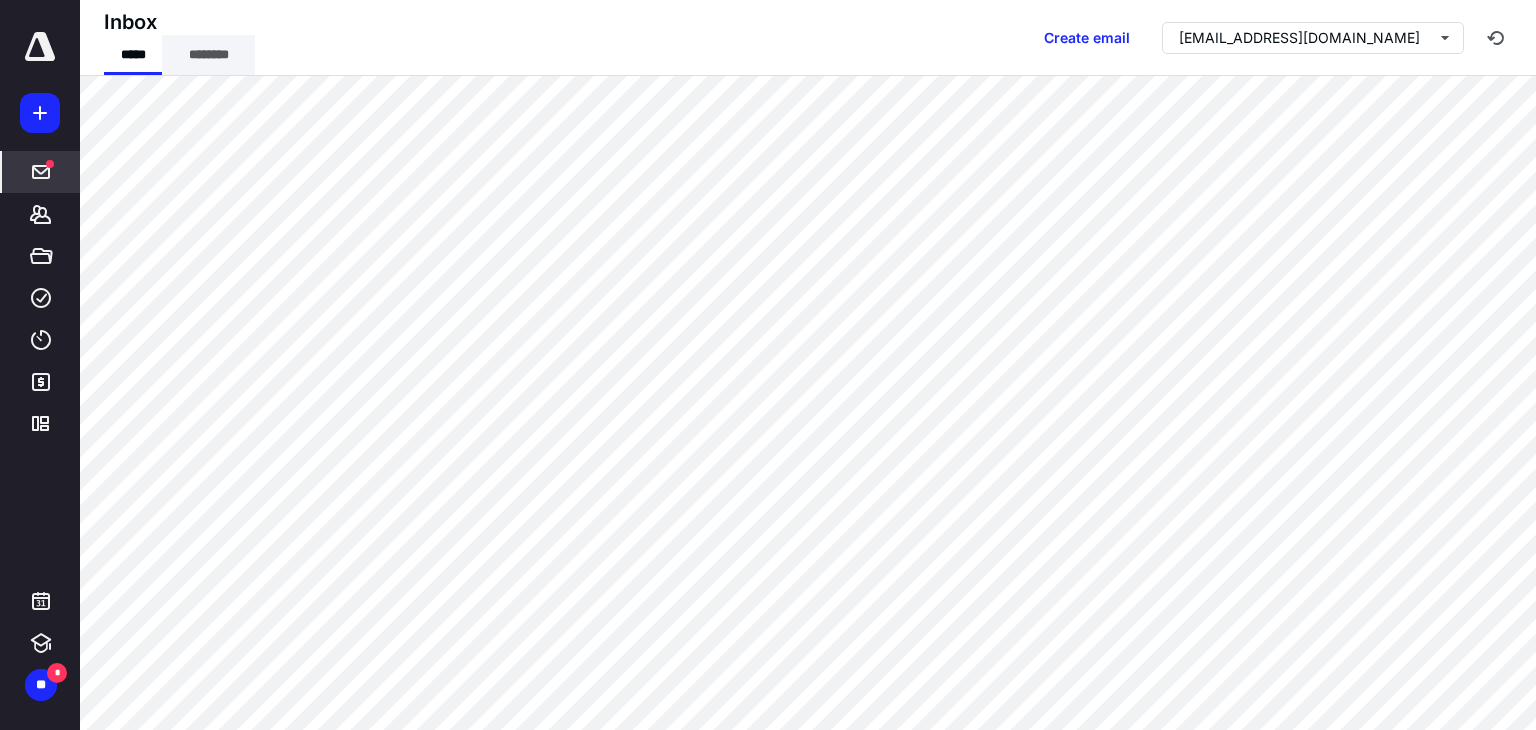 click on "********" at bounding box center (208, 55) 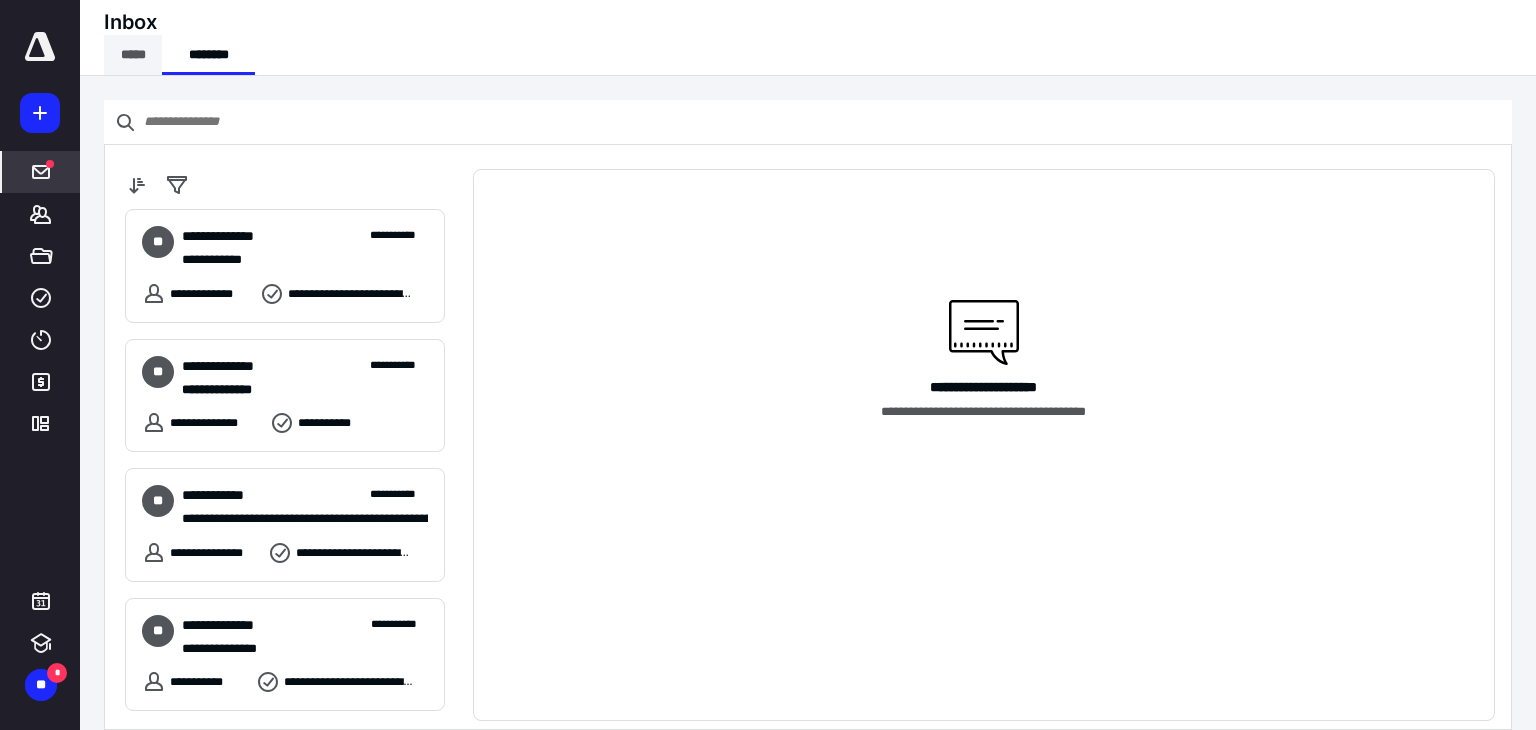 click on "*****" at bounding box center [133, 55] 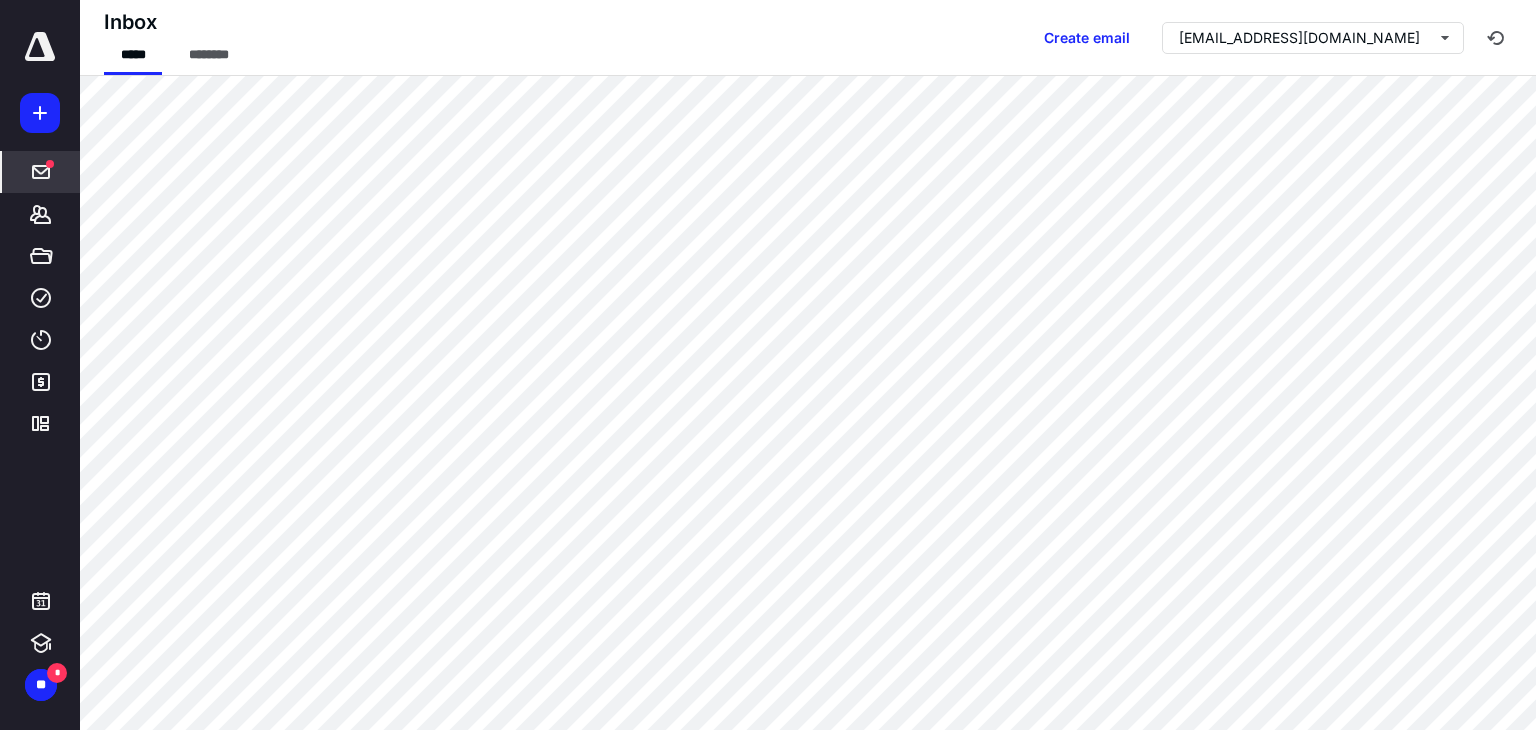 click at bounding box center (40, 47) 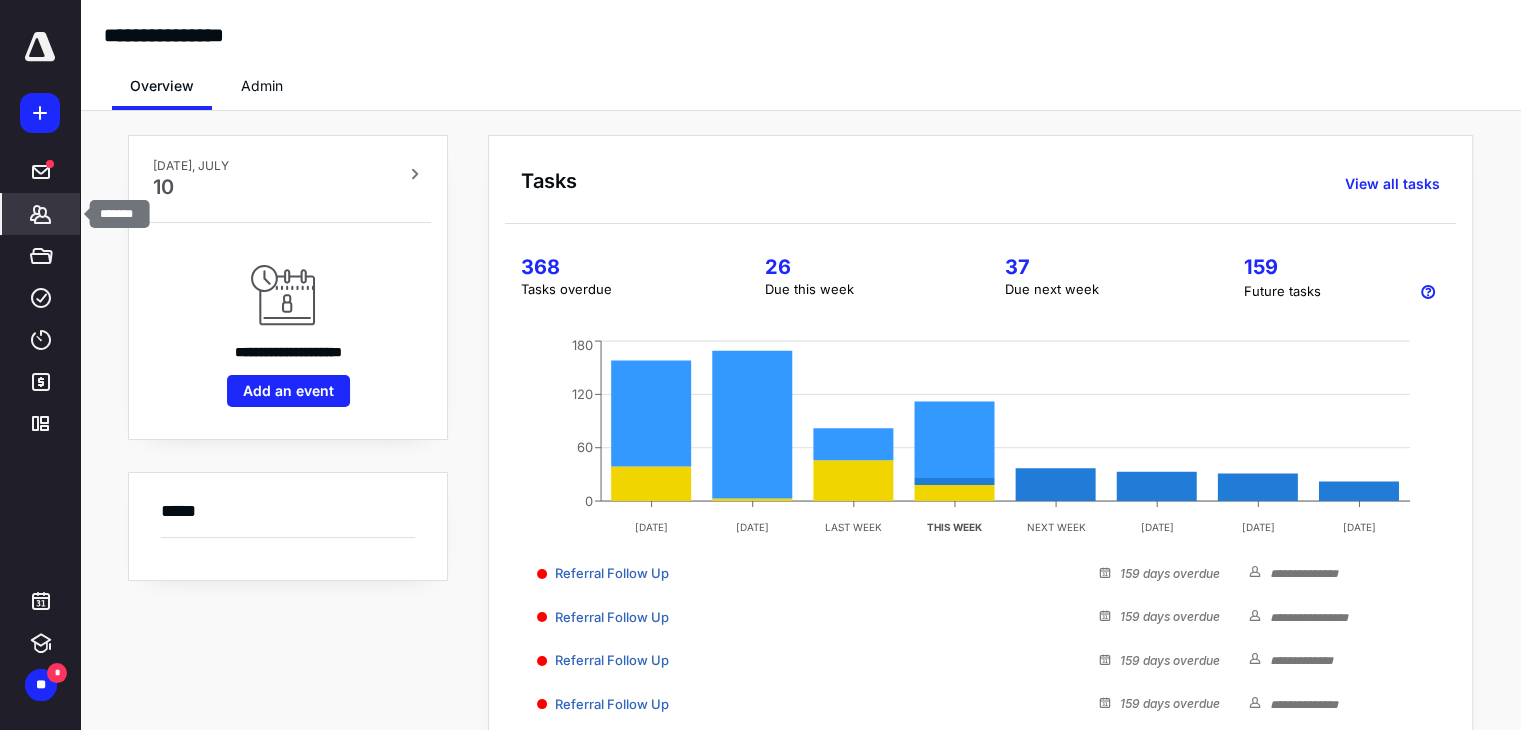 click 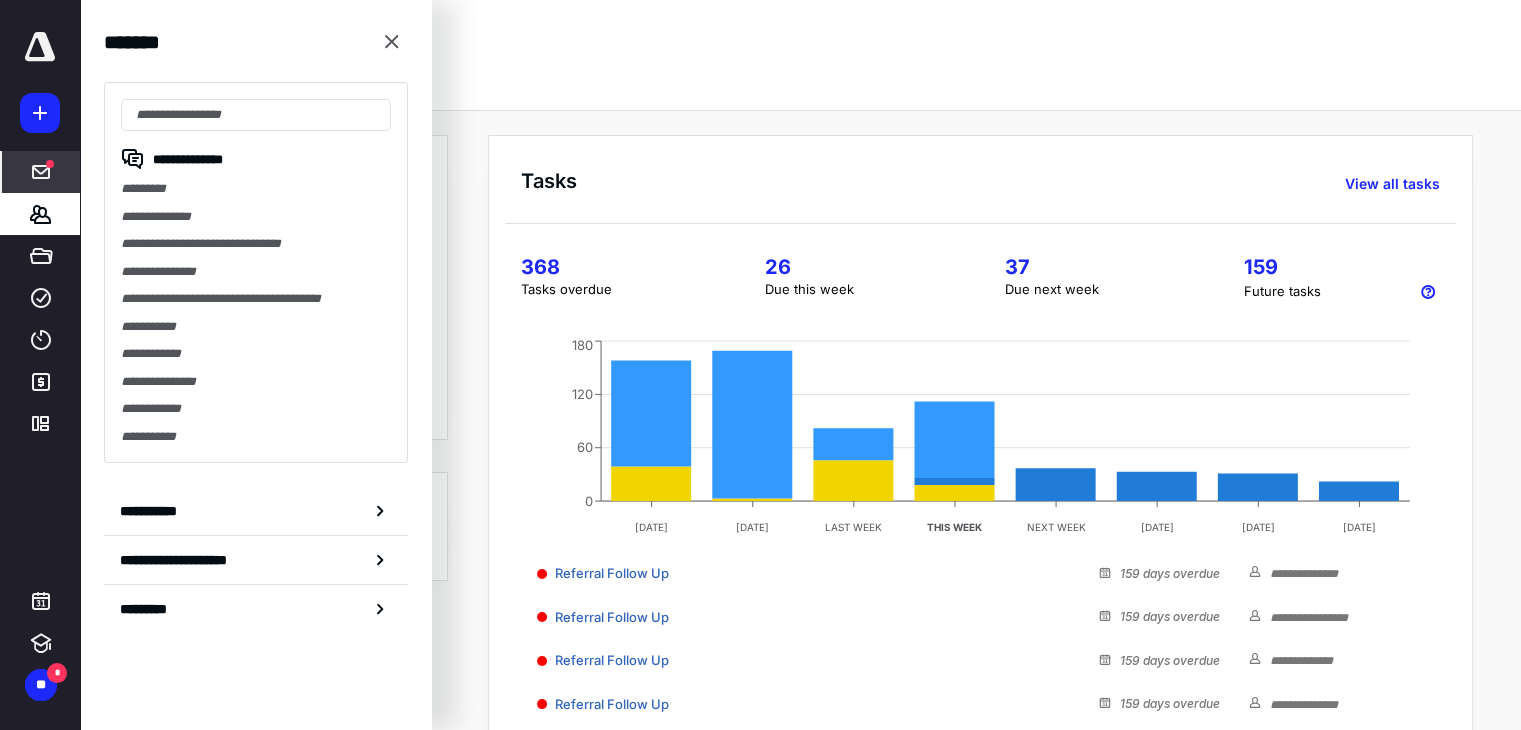 click 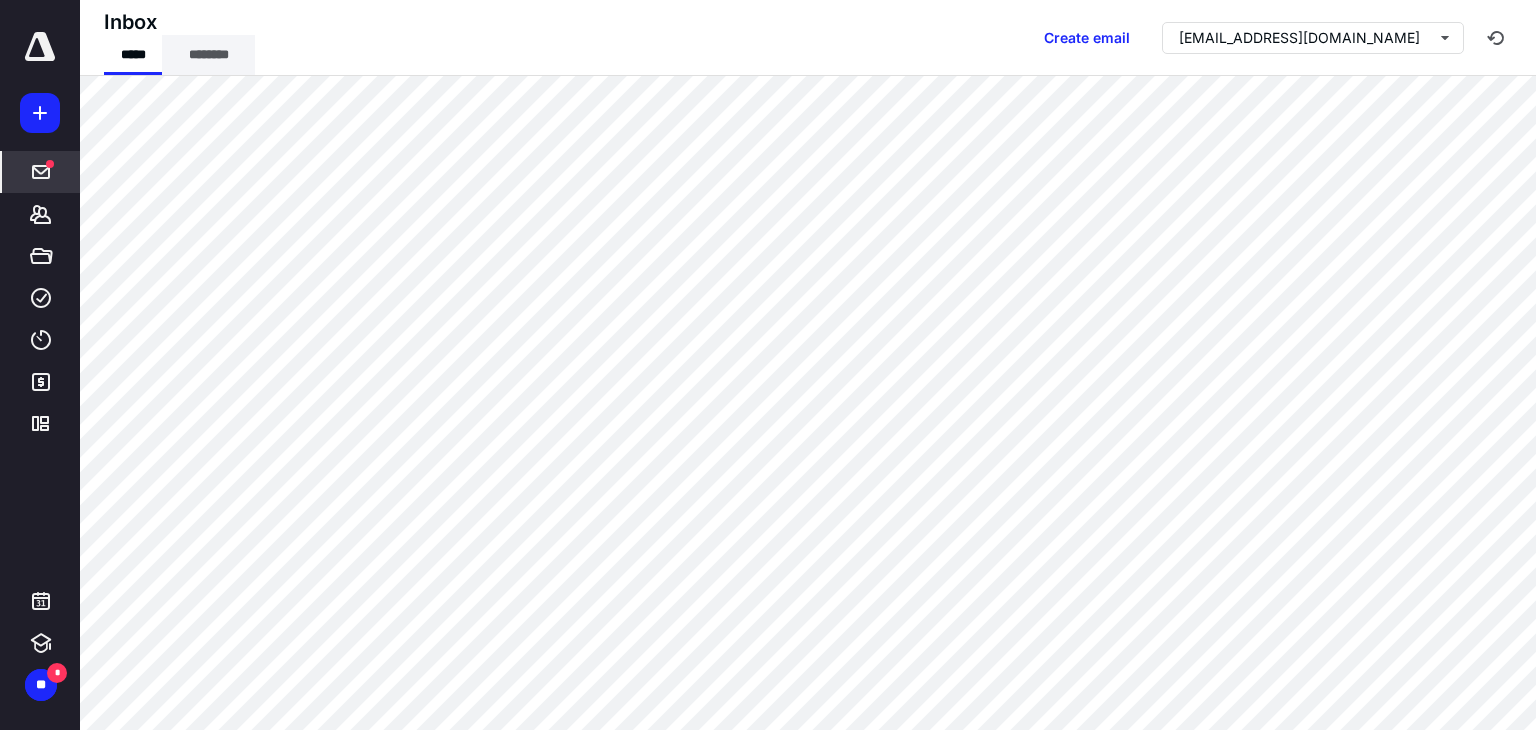 click on "********" at bounding box center (208, 55) 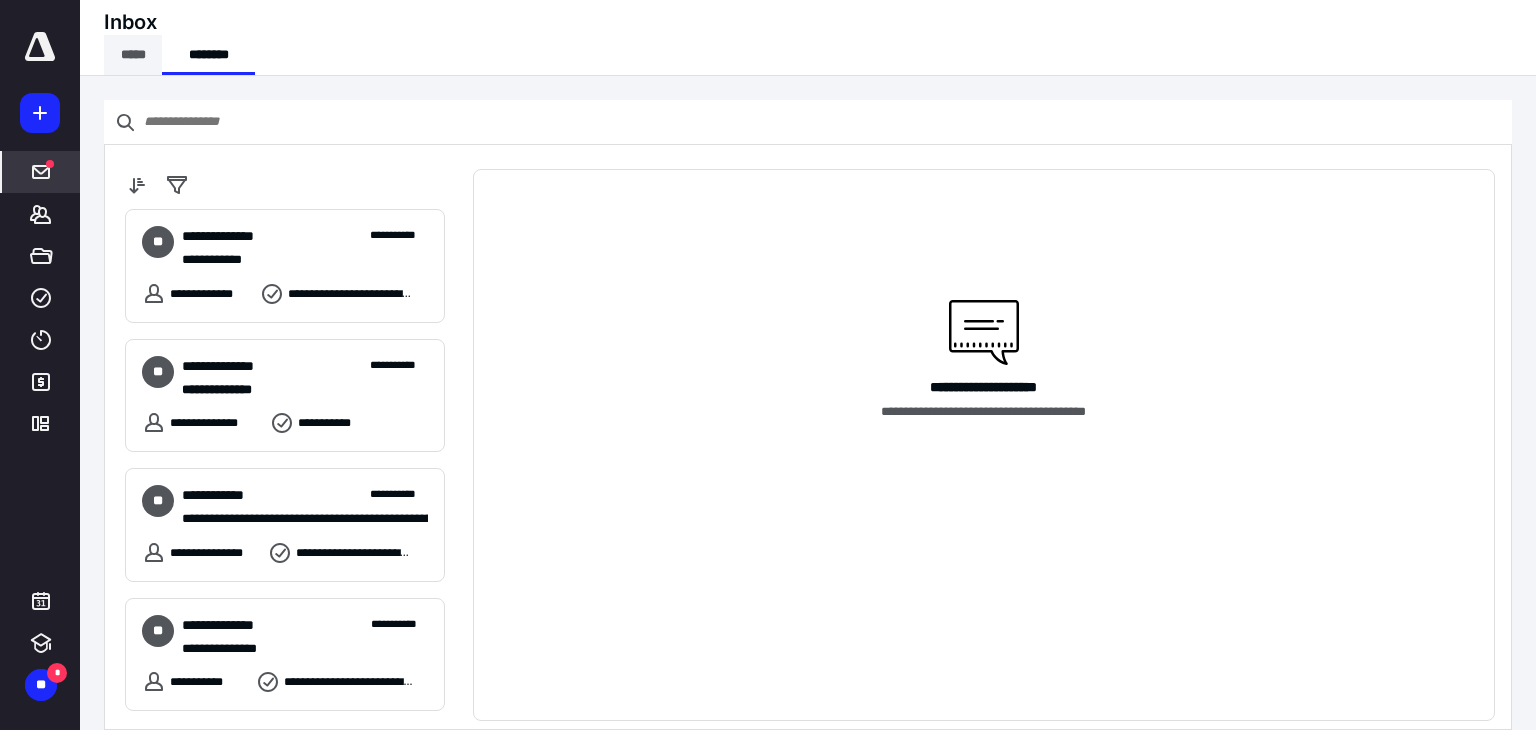 click on "*****" at bounding box center [133, 55] 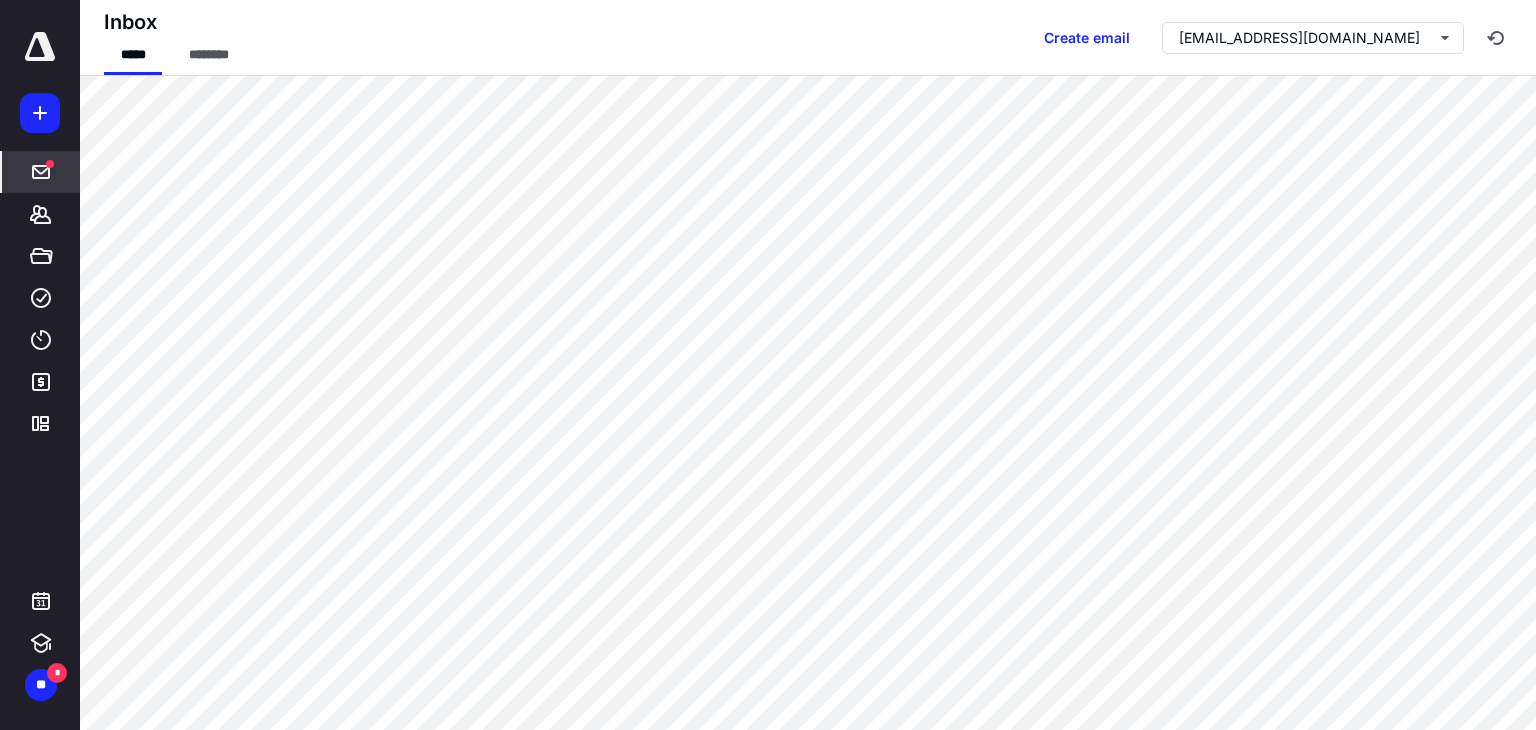 click at bounding box center [40, 47] 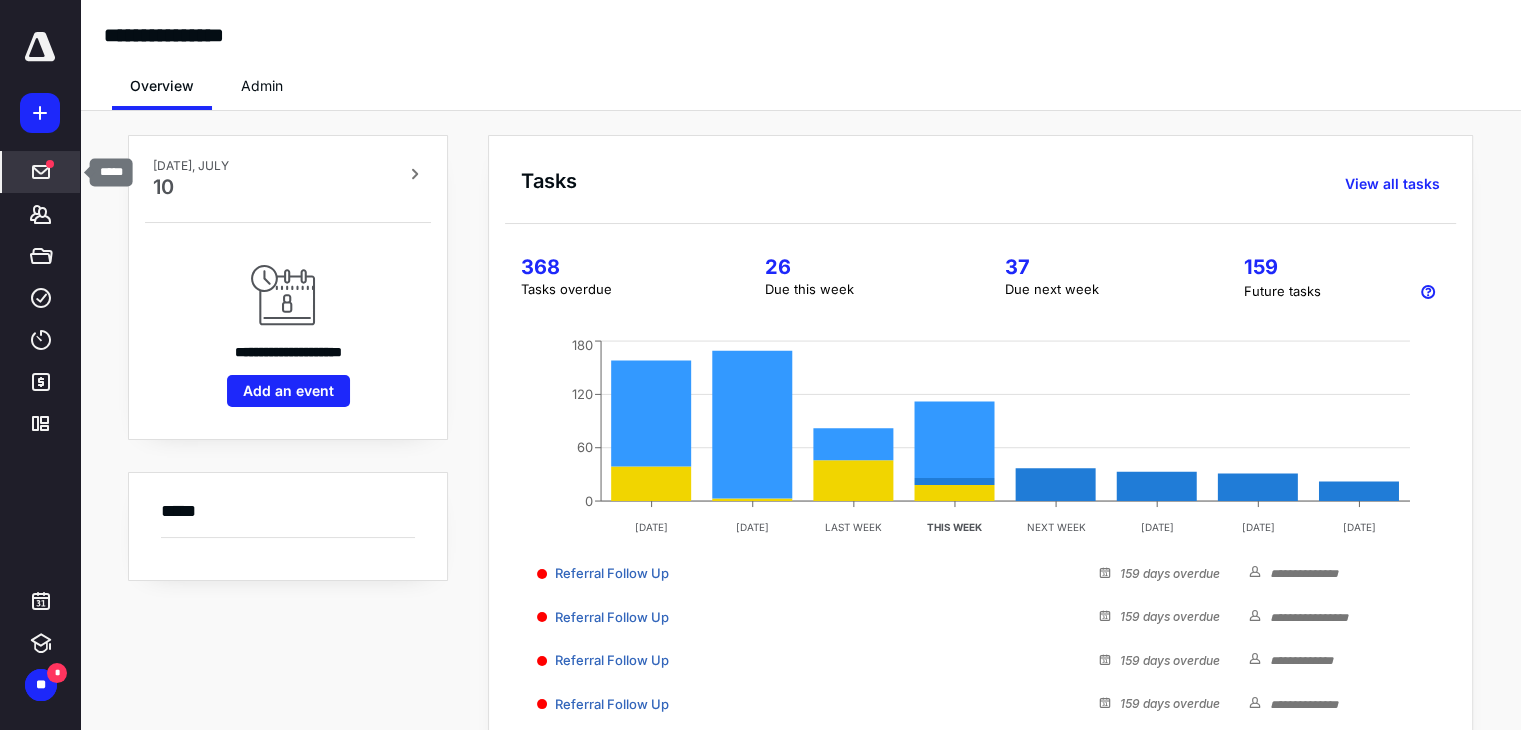 click 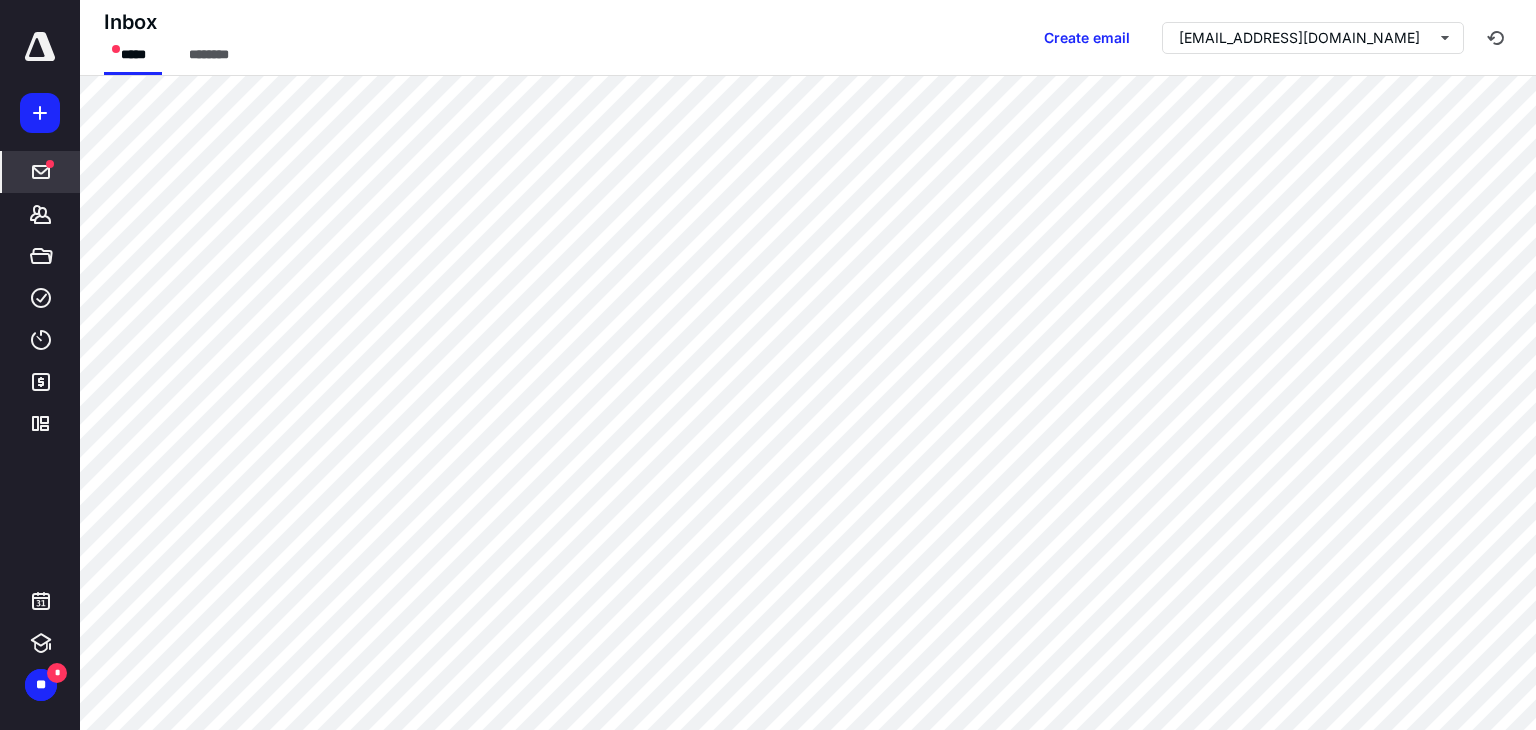 click at bounding box center (40, 47) 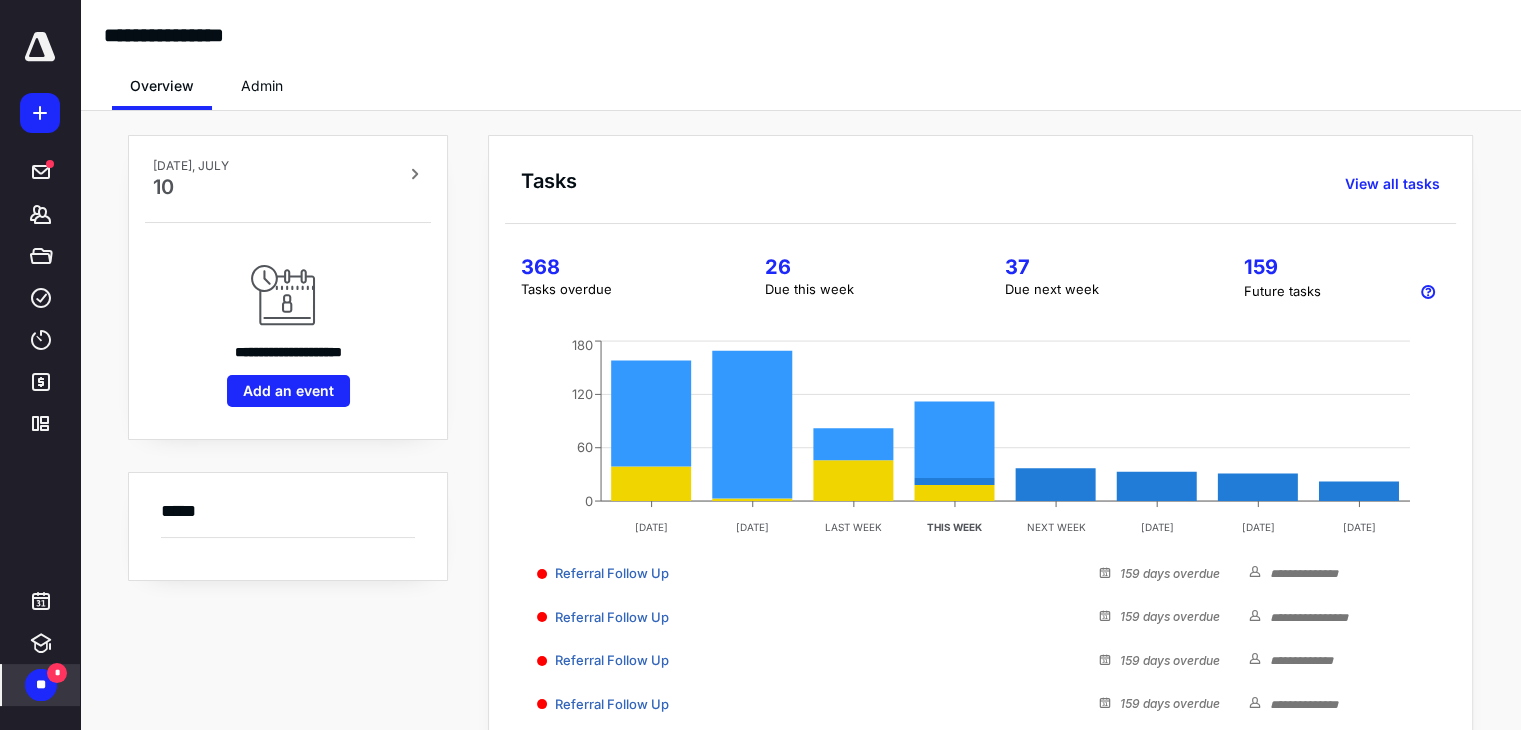 click on "**" at bounding box center [41, 685] 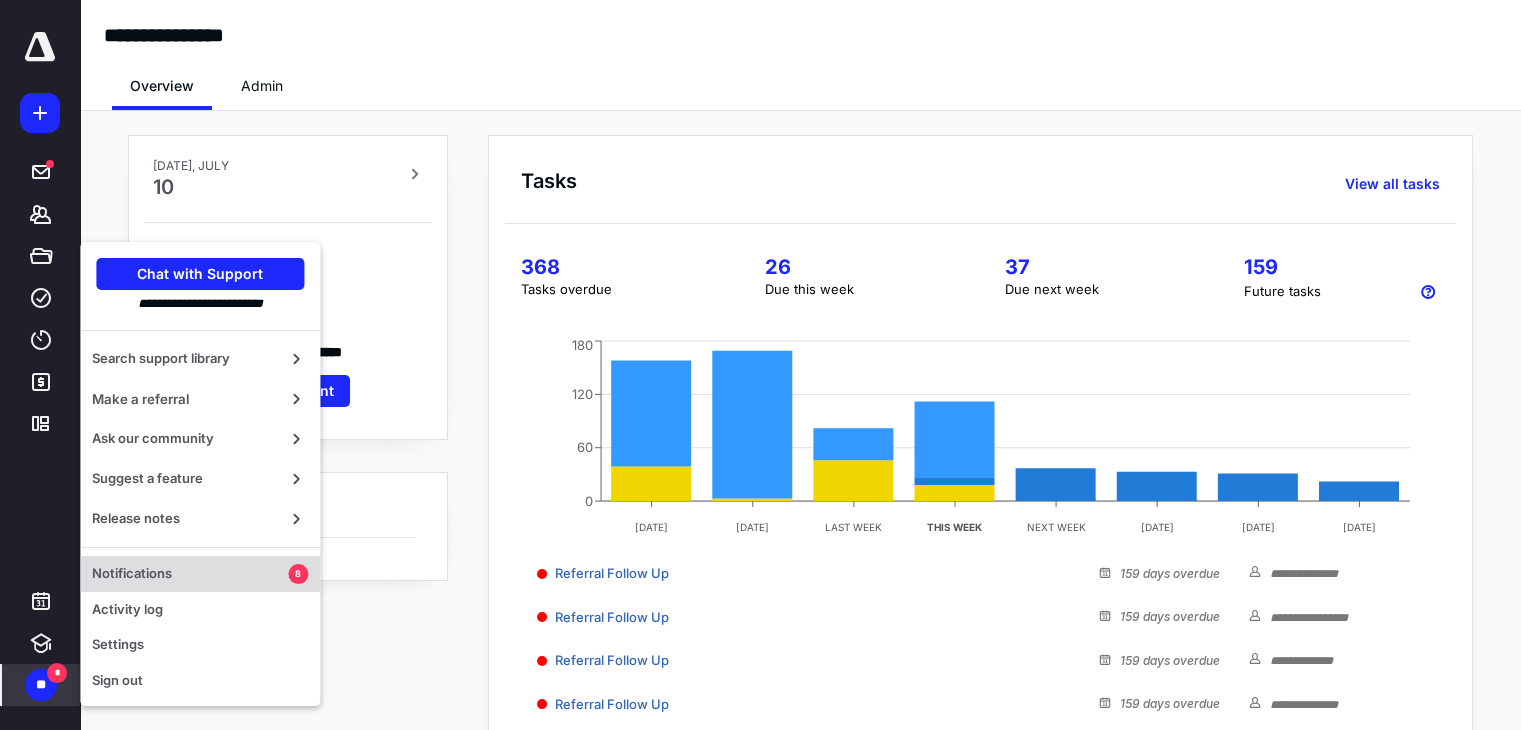 click on "Notifications" at bounding box center (190, 574) 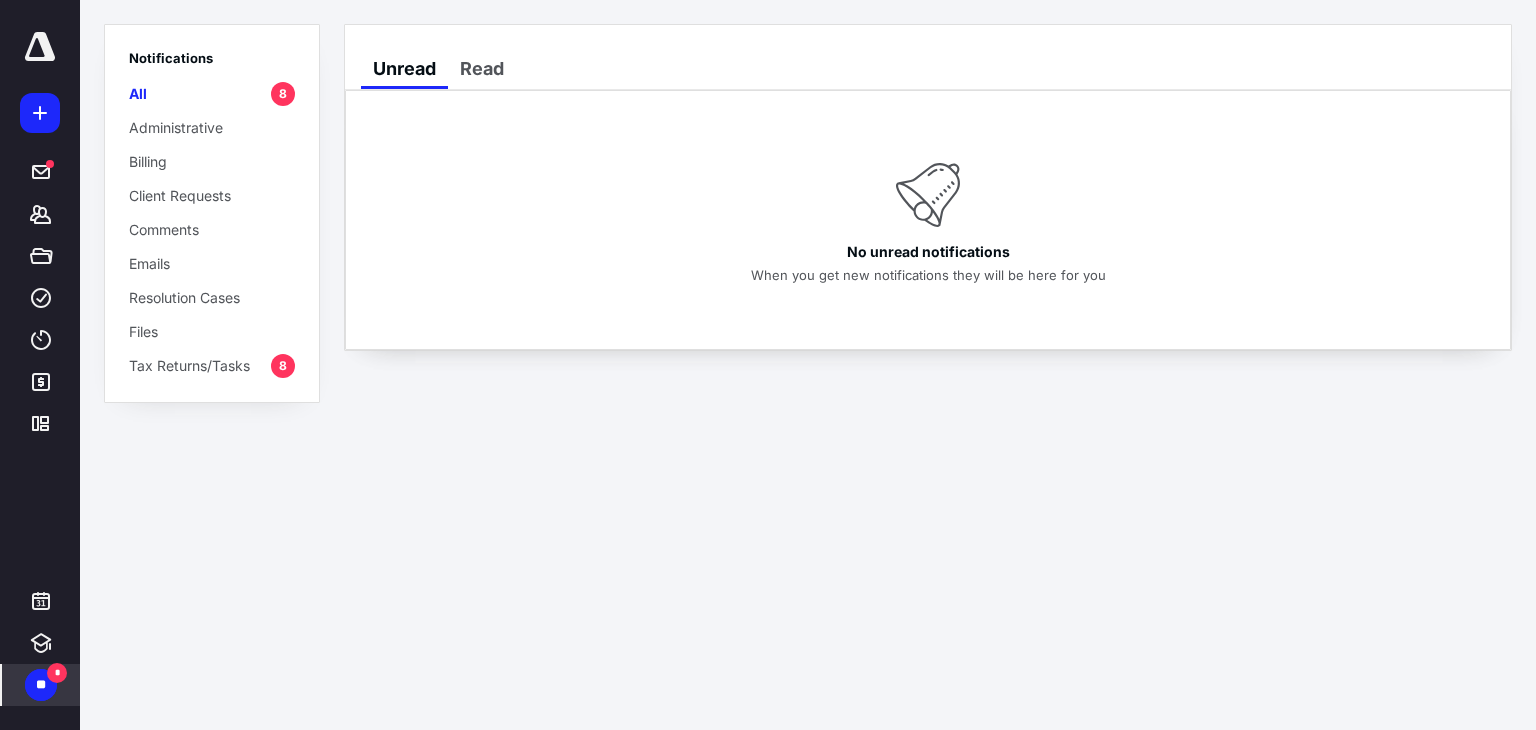 click at bounding box center [40, 47] 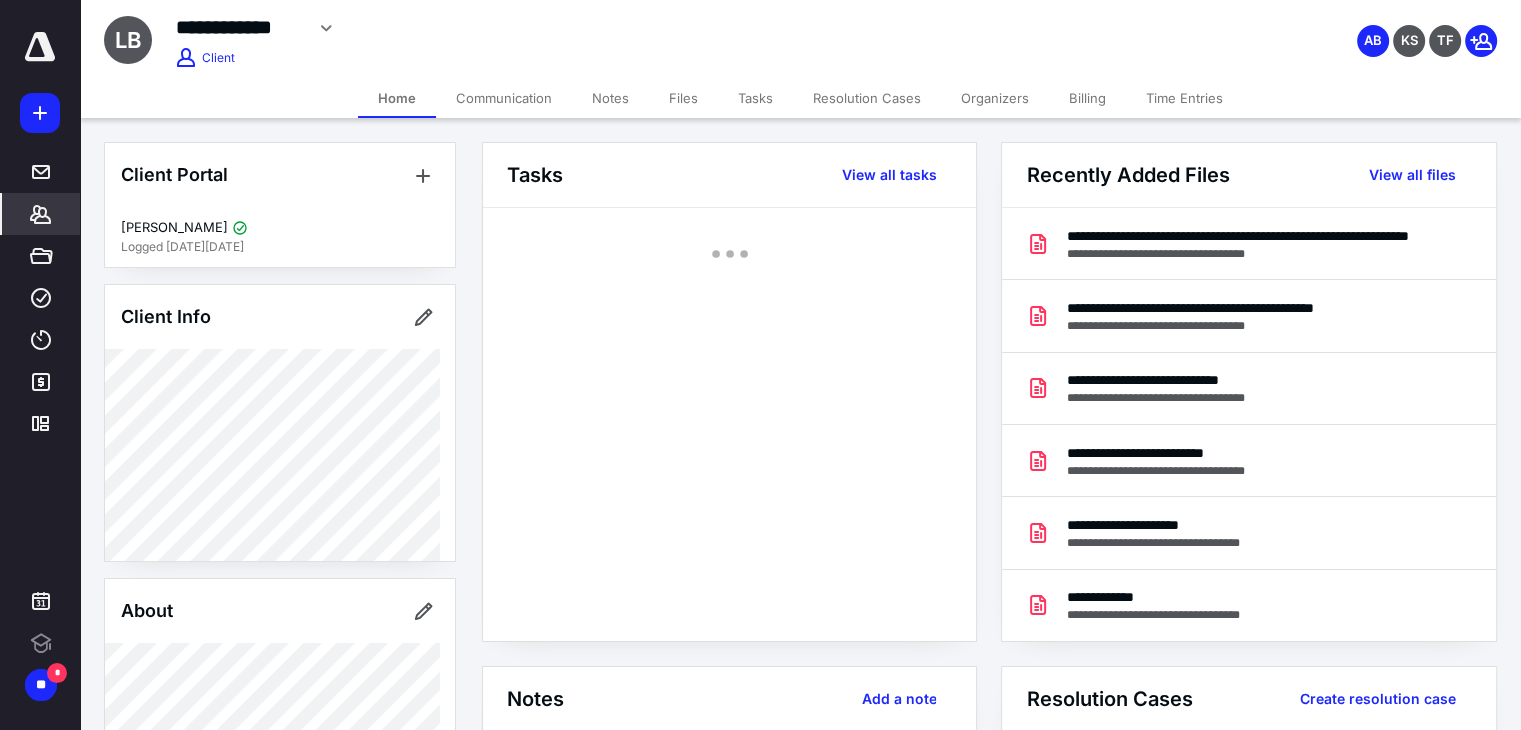scroll, scrollTop: 0, scrollLeft: 0, axis: both 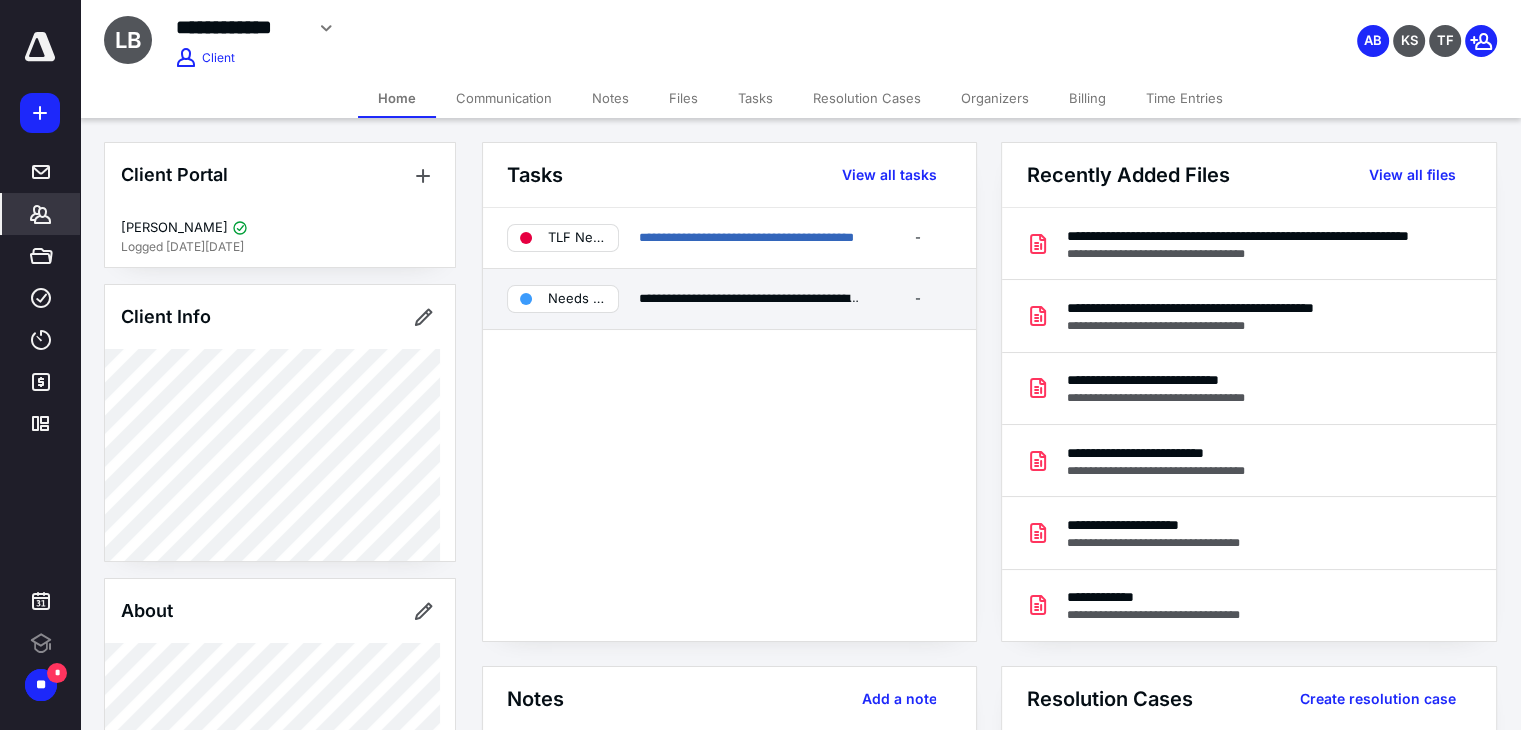 click on "Needs review" at bounding box center (577, 299) 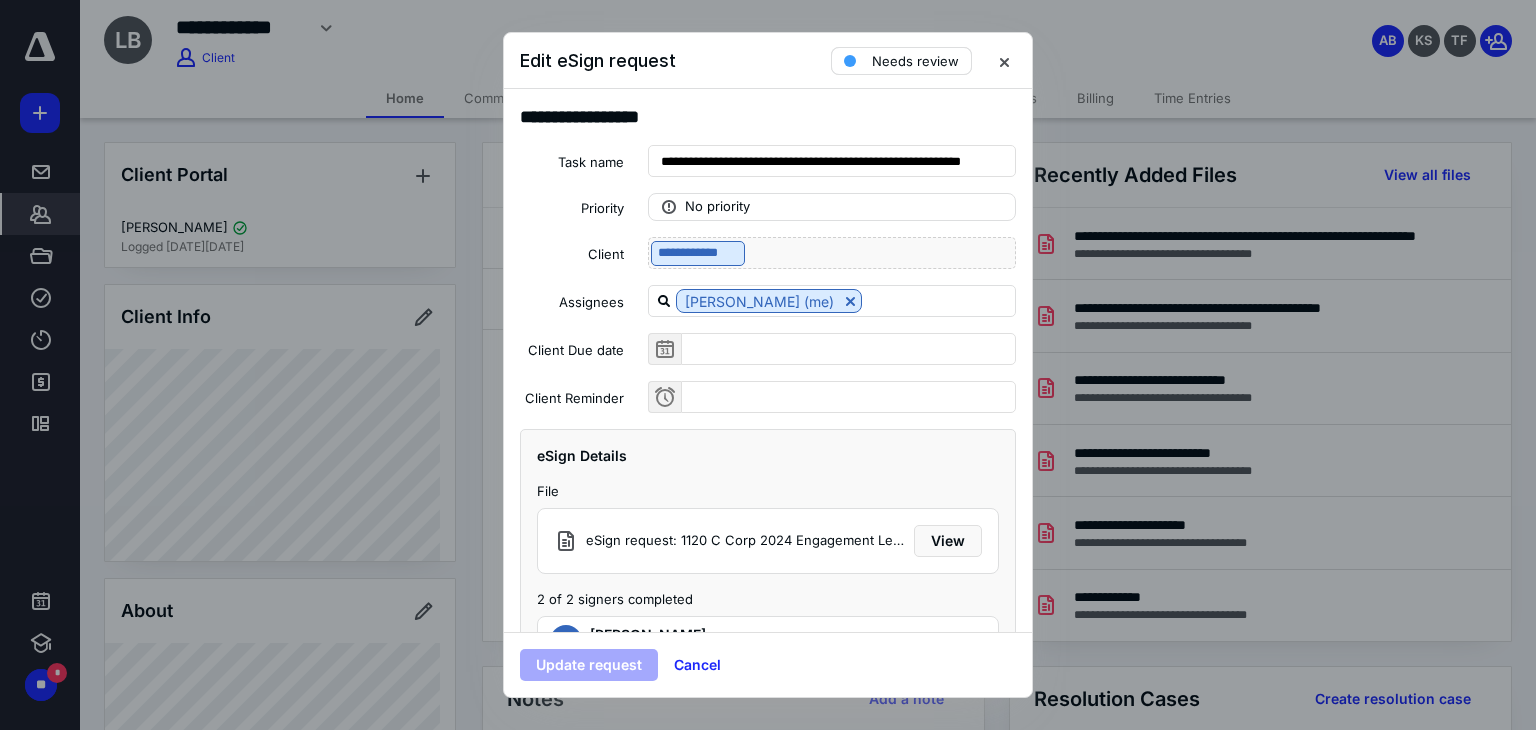 click on "Needs review" at bounding box center [915, 61] 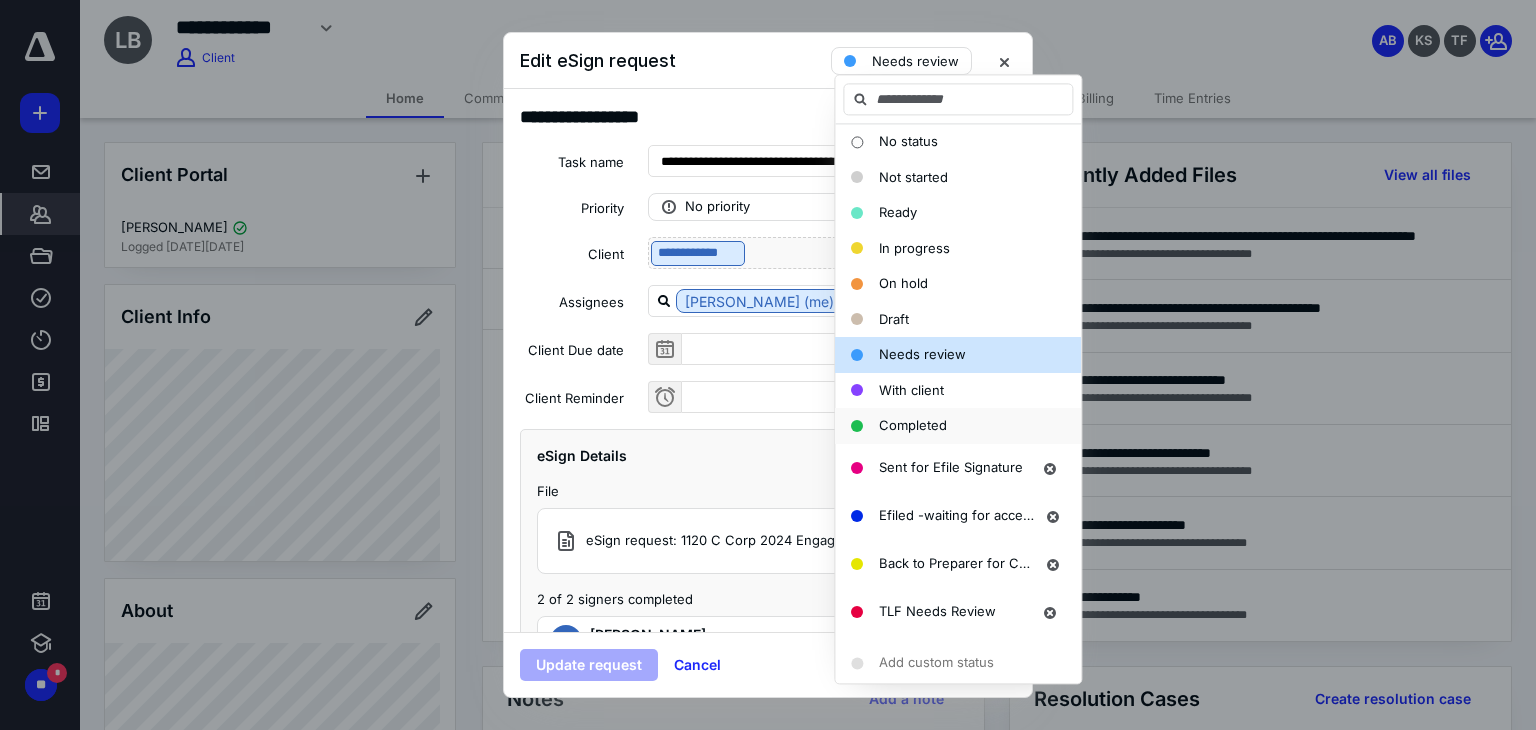 click on "Completed" at bounding box center [913, 425] 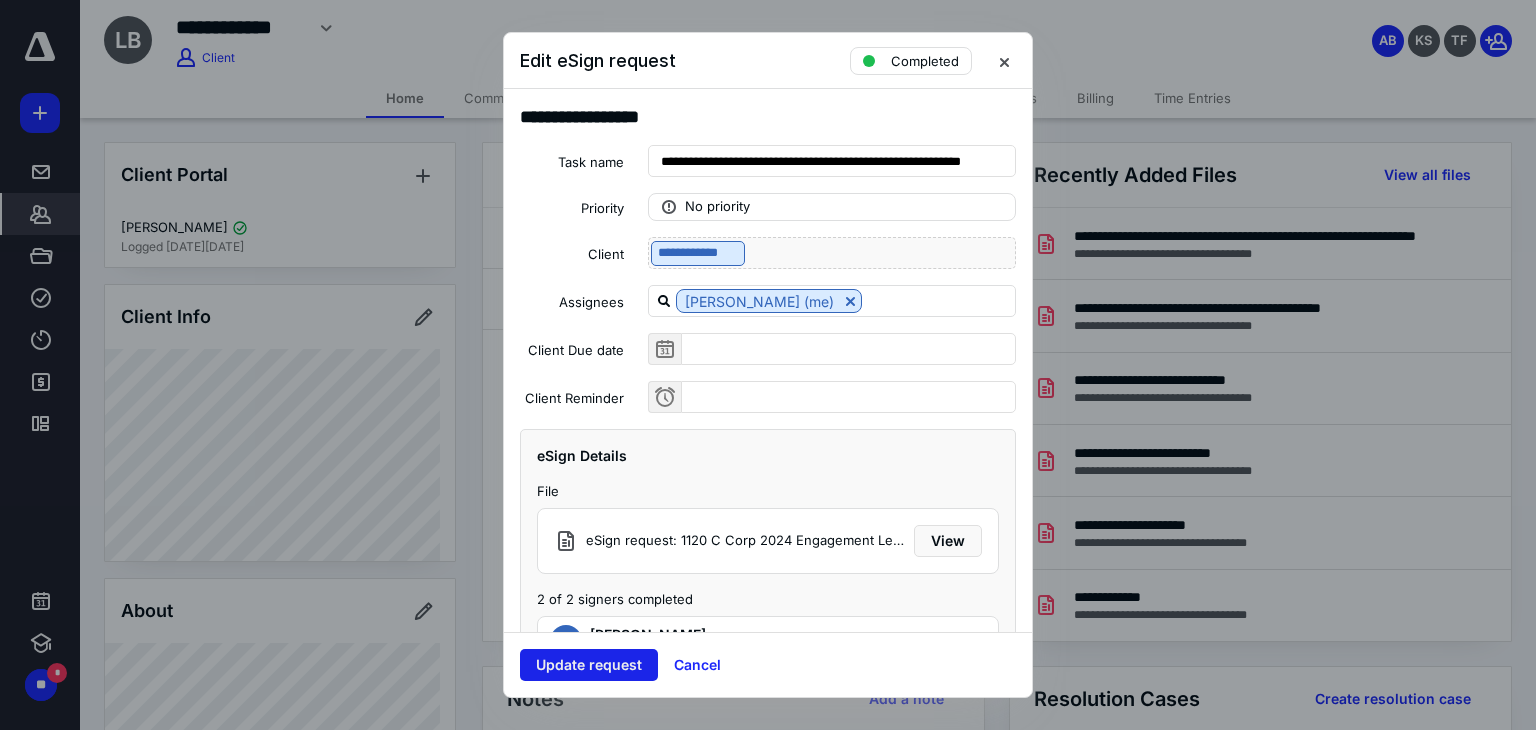 click on "Update request" at bounding box center [589, 665] 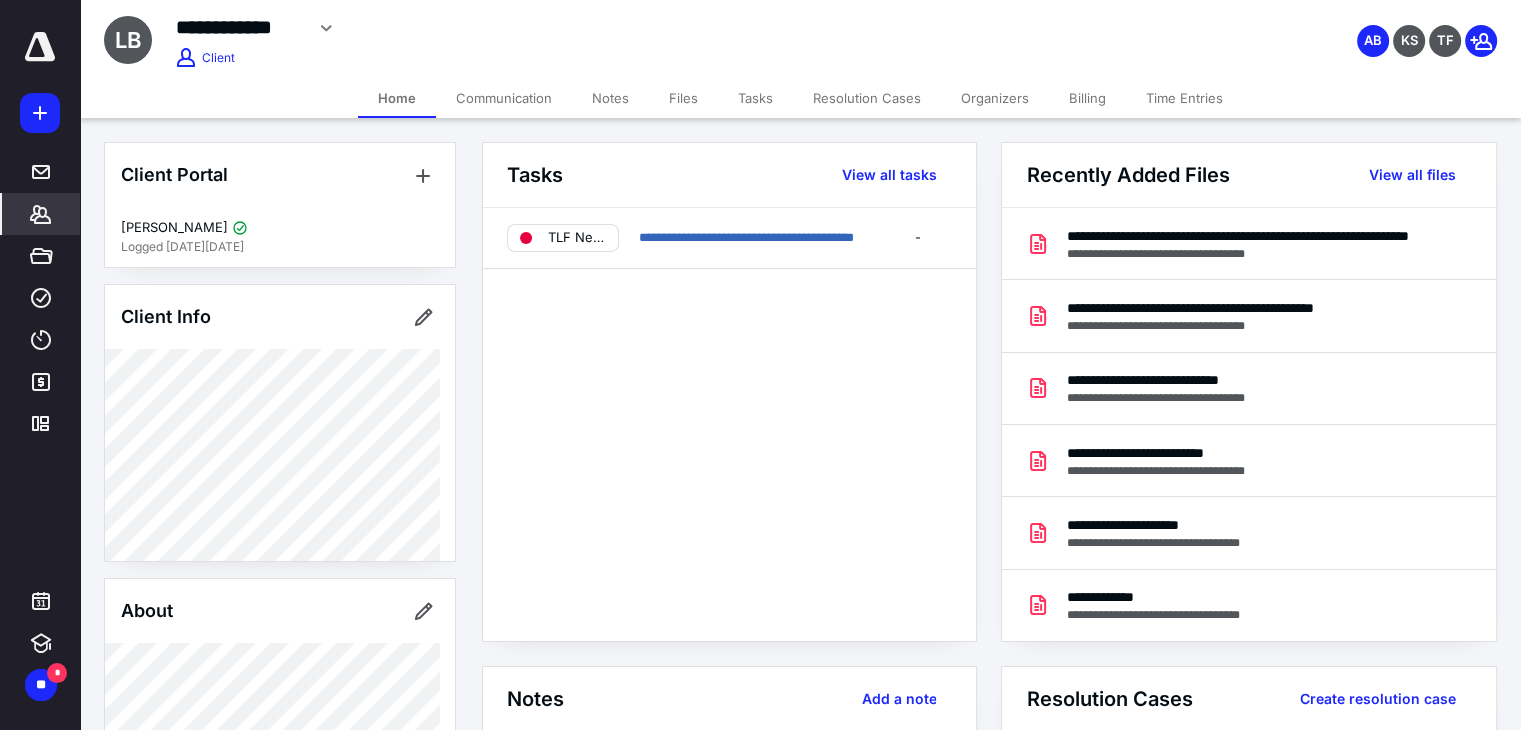 click 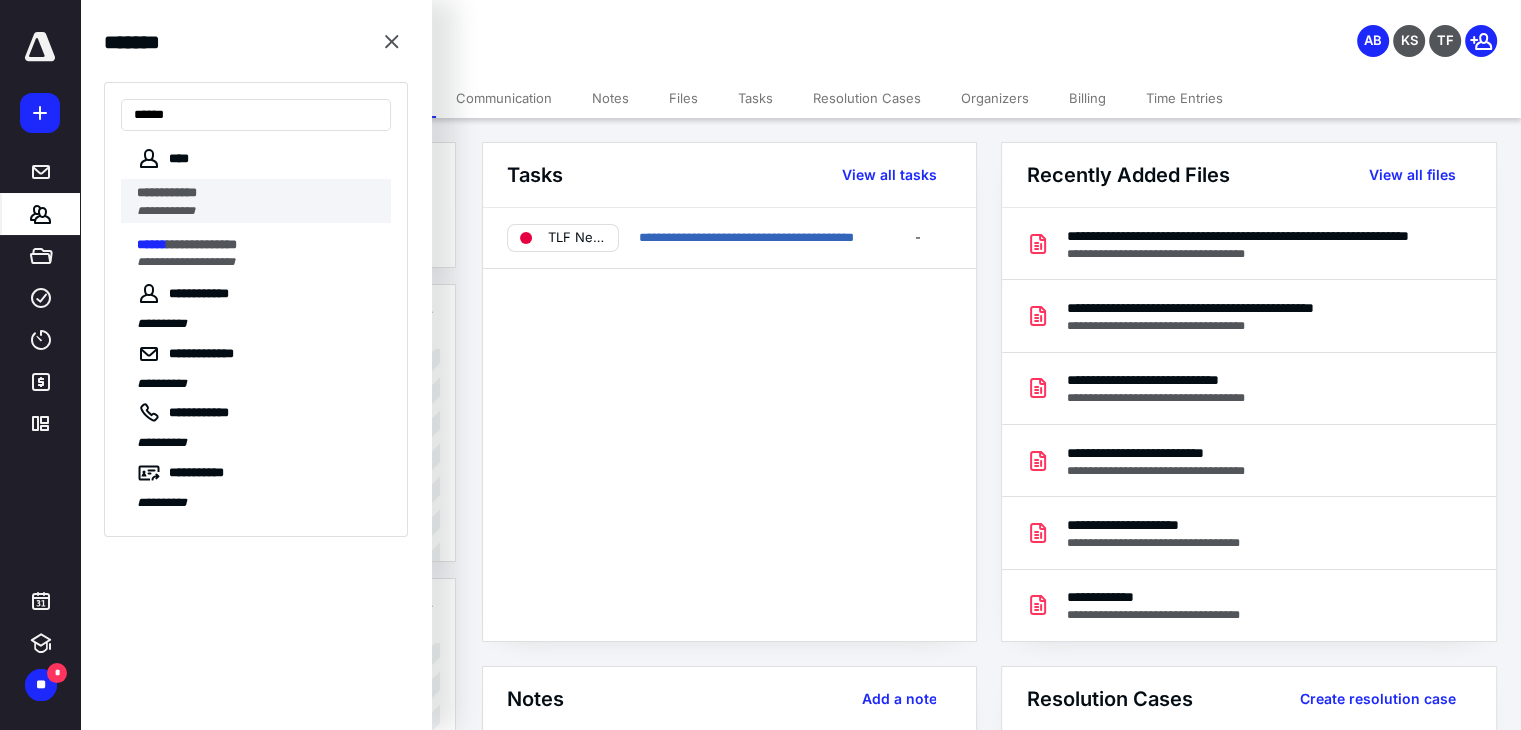 type on "******" 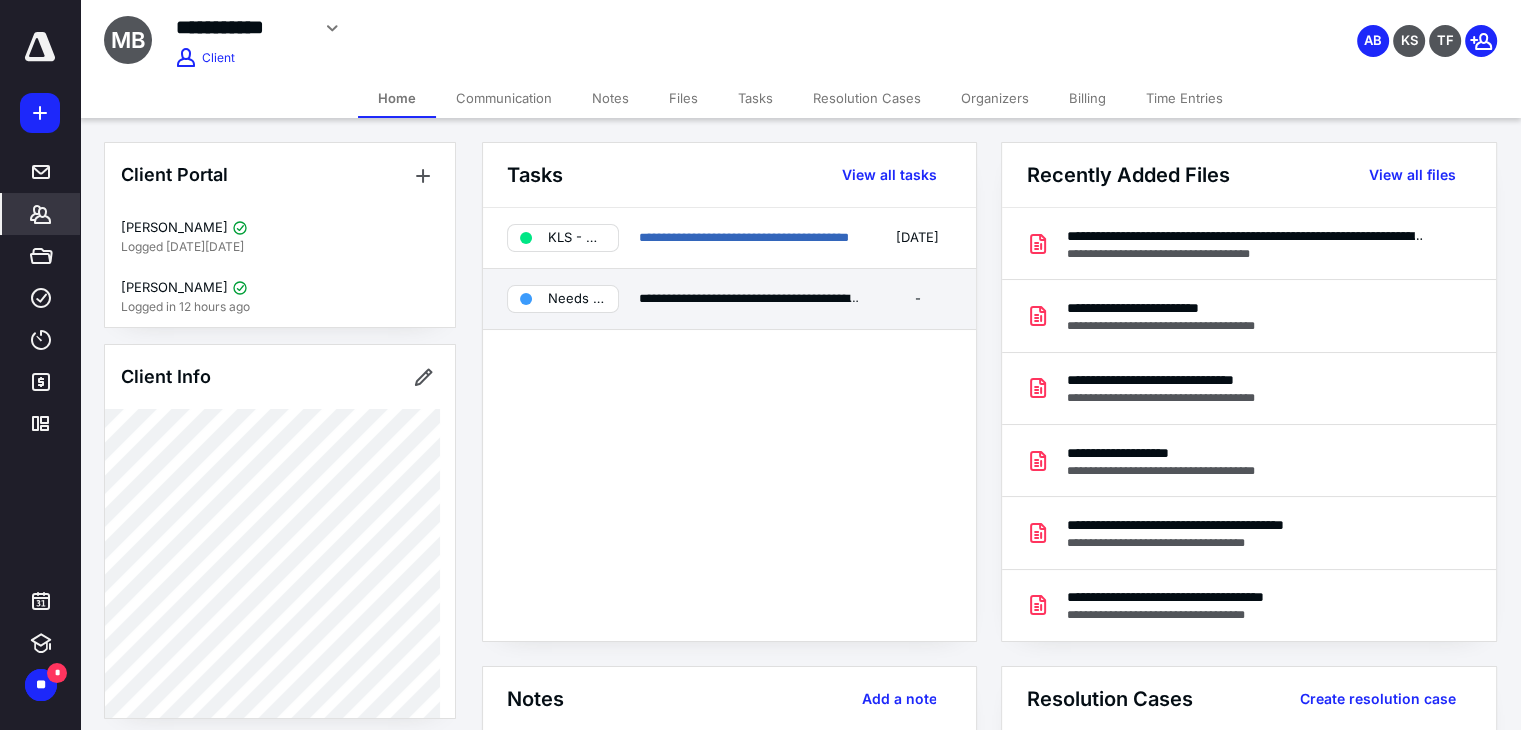 click on "Needs review" at bounding box center (563, 299) 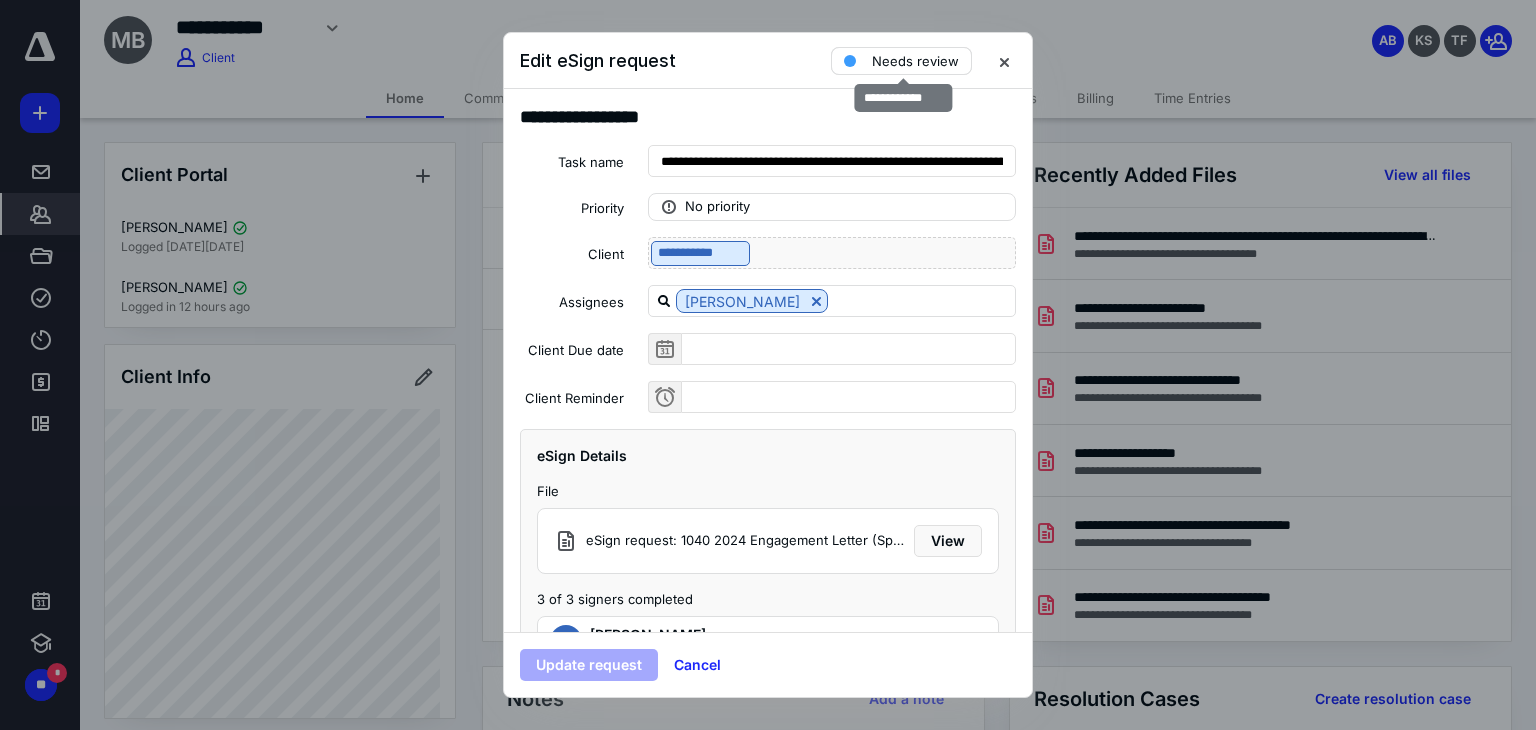 click on "Needs review" at bounding box center (915, 61) 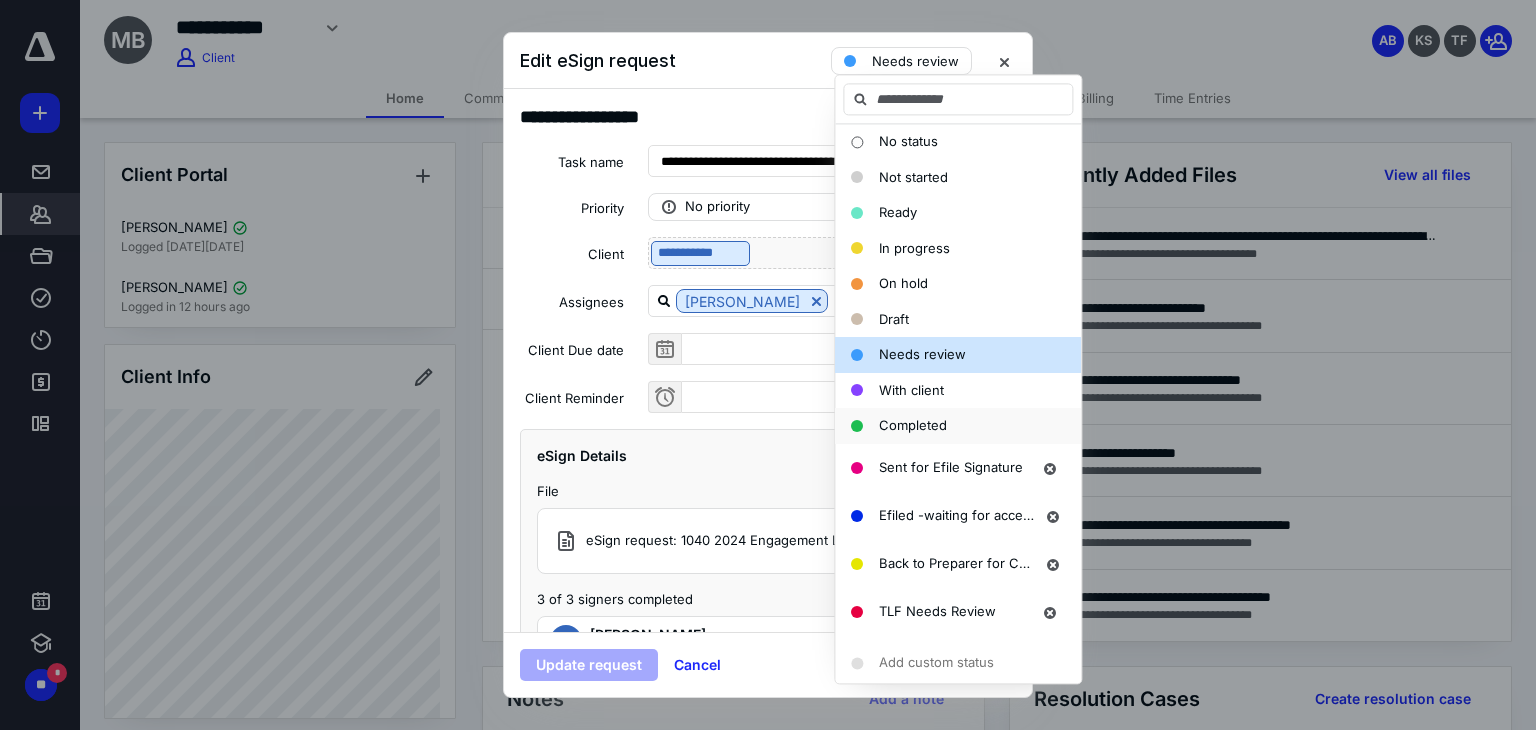 drag, startPoint x: 927, startPoint y: 419, endPoint x: 697, endPoint y: 582, distance: 281.90247 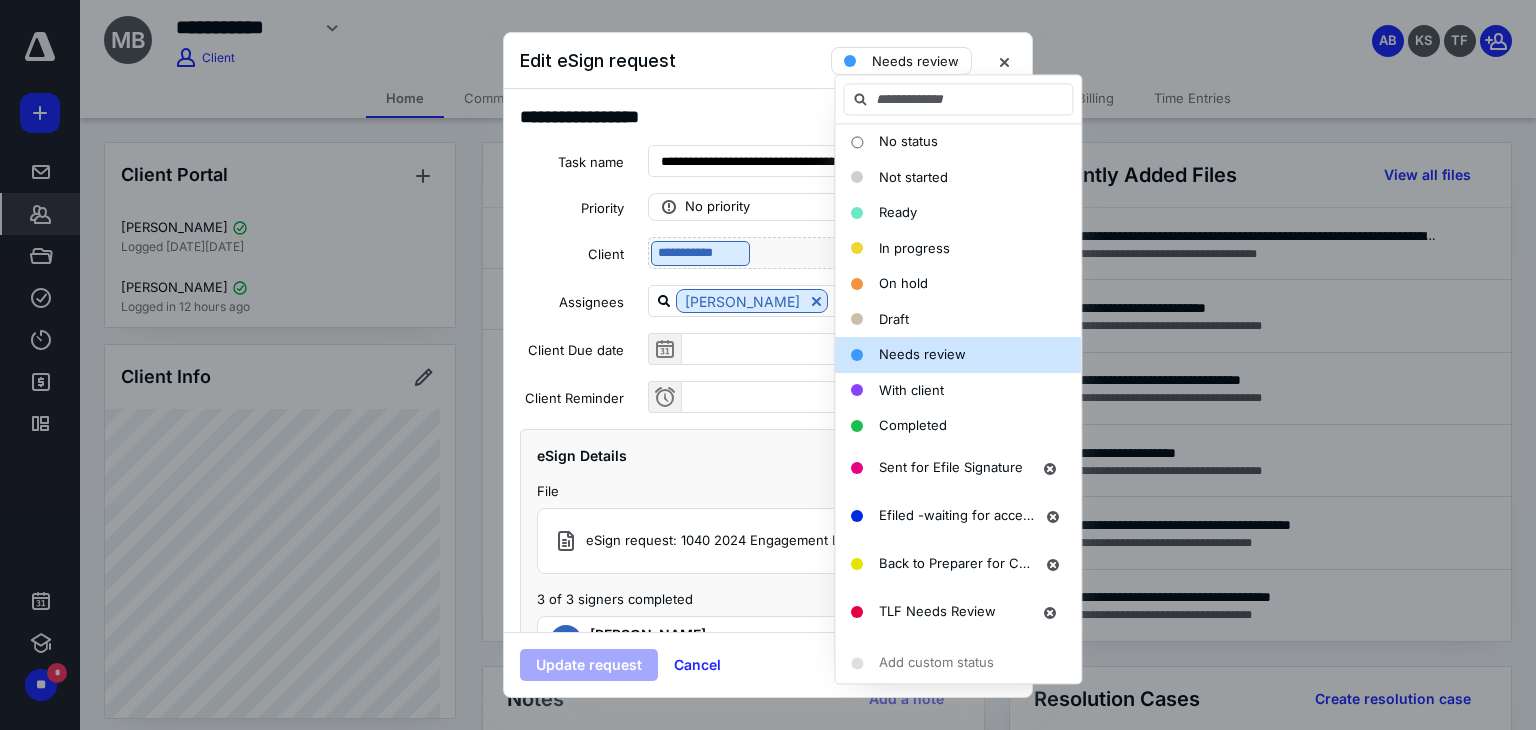 click on "Completed" at bounding box center (913, 425) 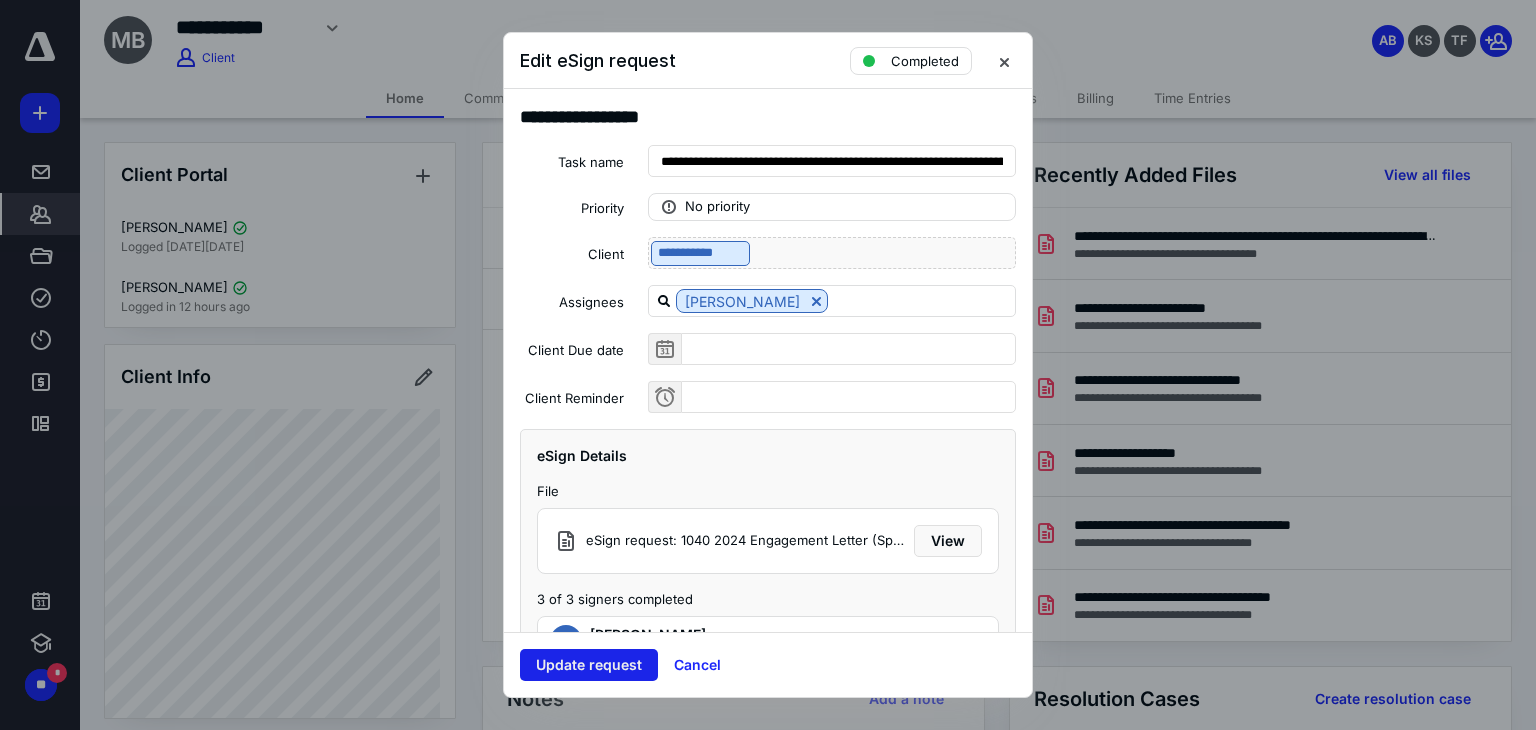 click on "Update request" at bounding box center [589, 665] 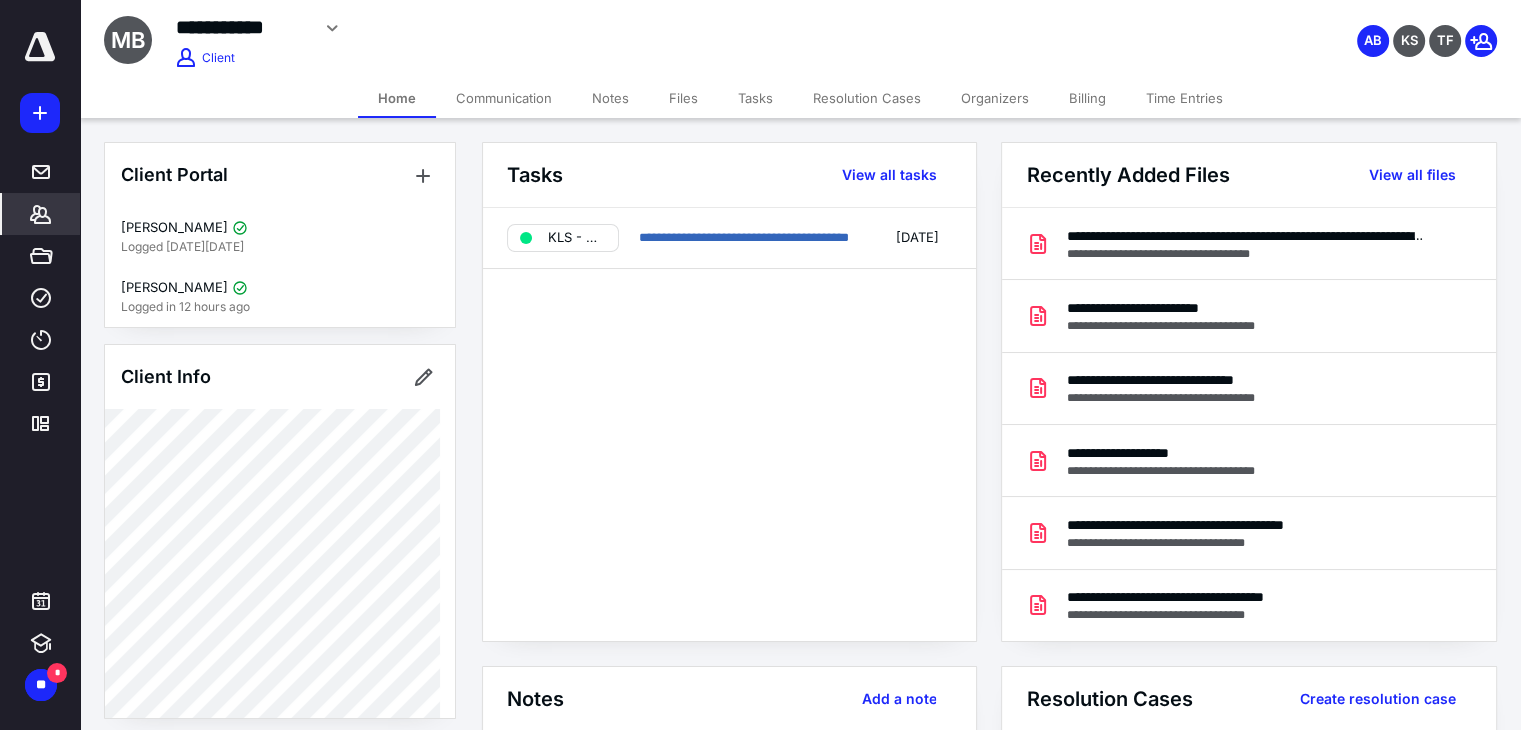 drag, startPoint x: 32, startPoint y: 47, endPoint x: 77, endPoint y: 225, distance: 183.60011 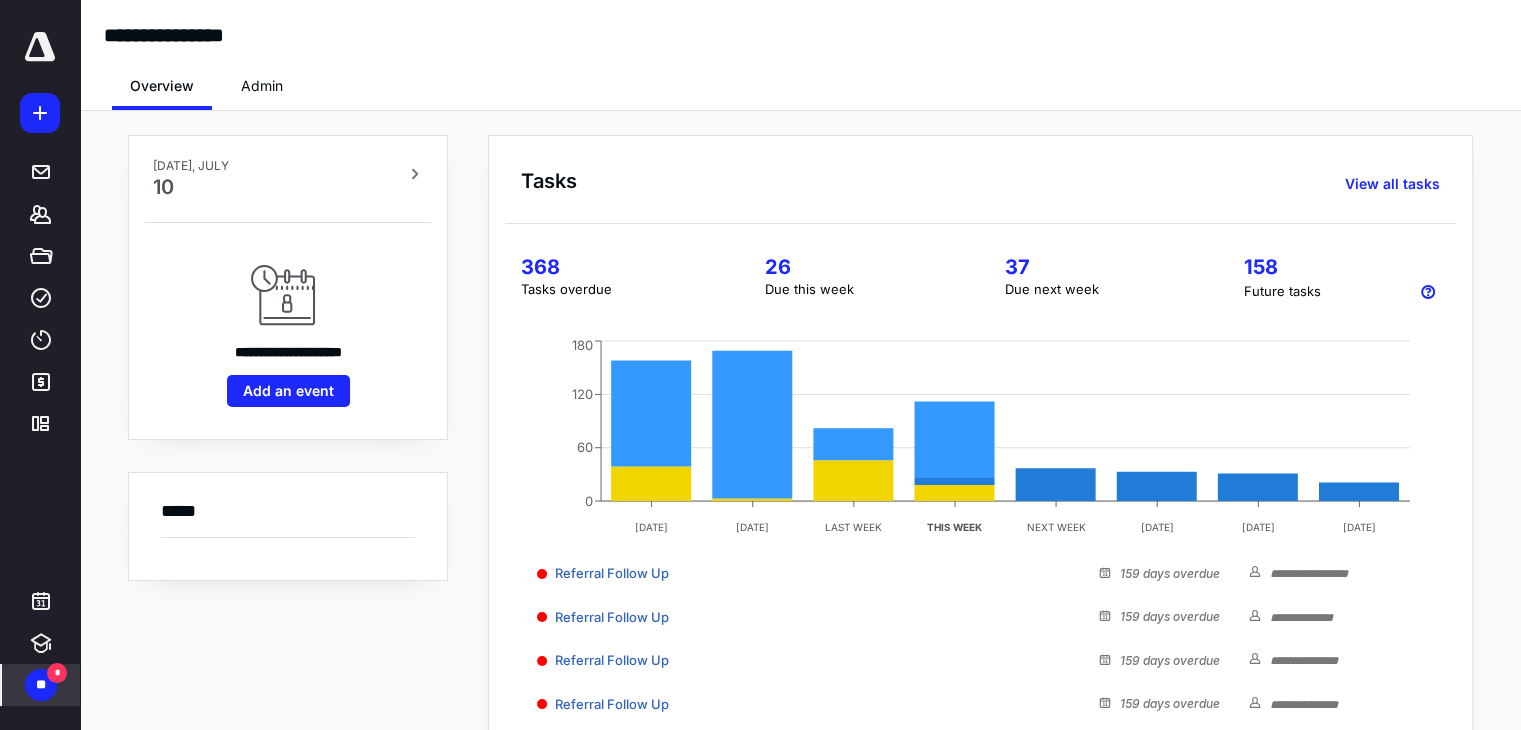 drag, startPoint x: 53, startPoint y: 689, endPoint x: 56, endPoint y: 669, distance: 20.22375 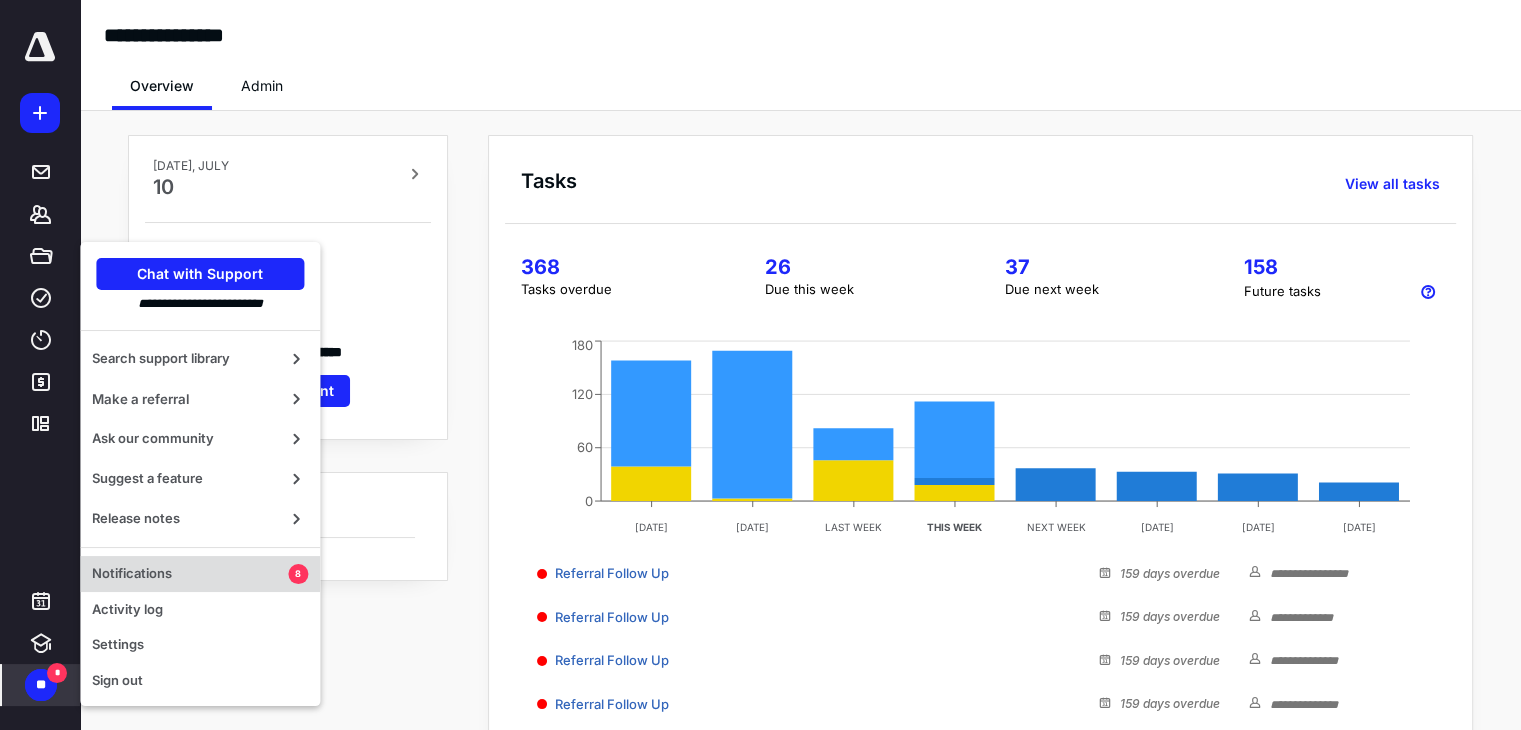 click on "Notifications 8" at bounding box center (200, 574) 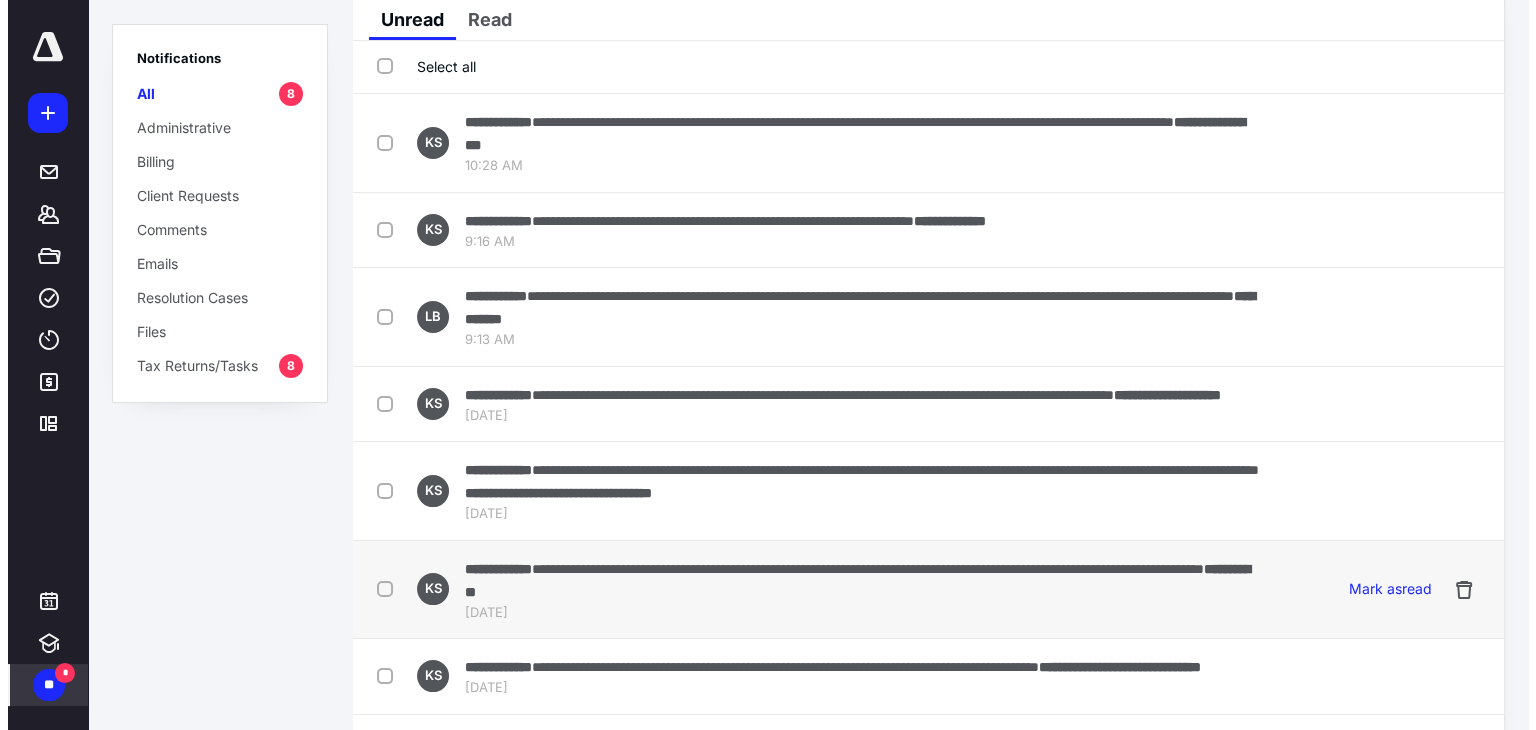 scroll, scrollTop: 0, scrollLeft: 0, axis: both 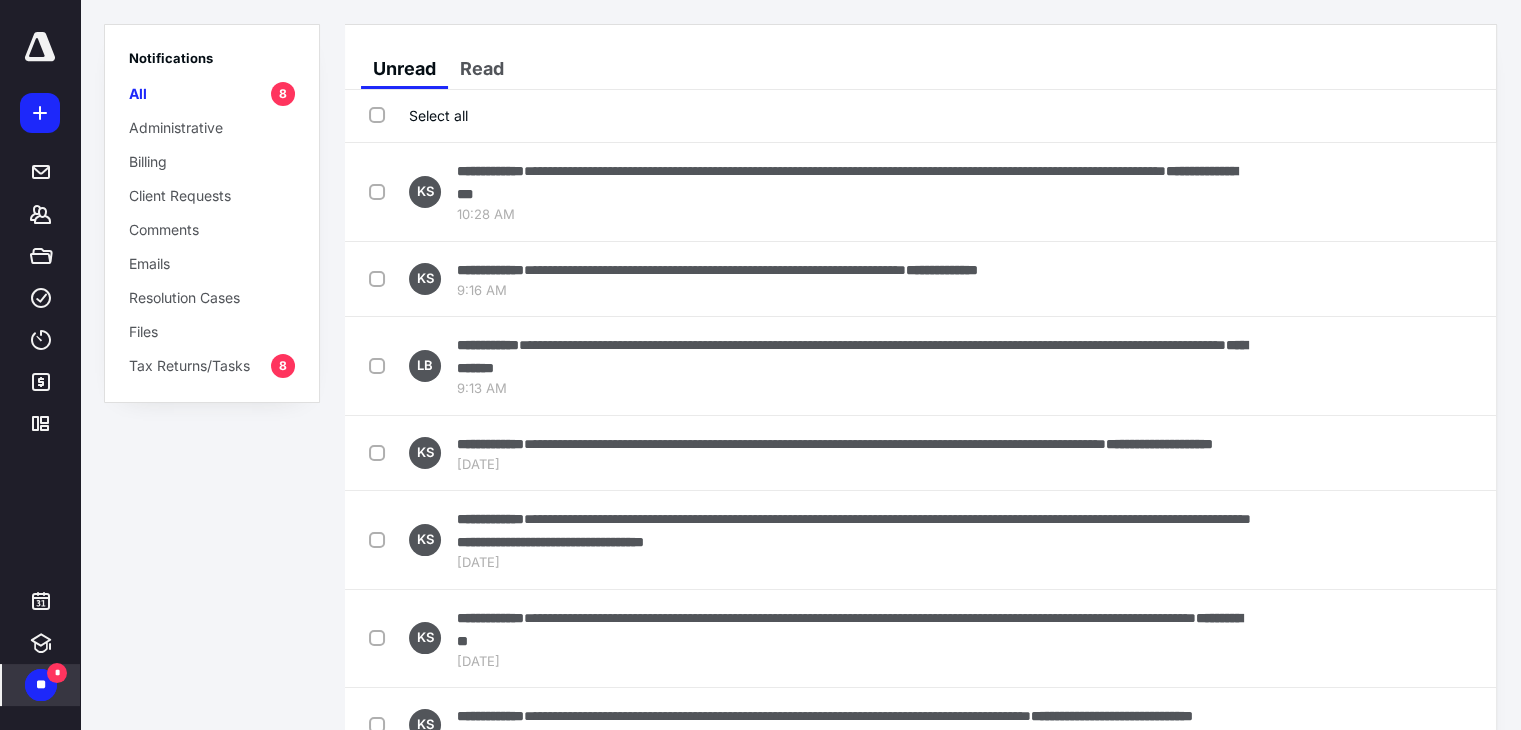 click on "Select all" at bounding box center [418, 115] 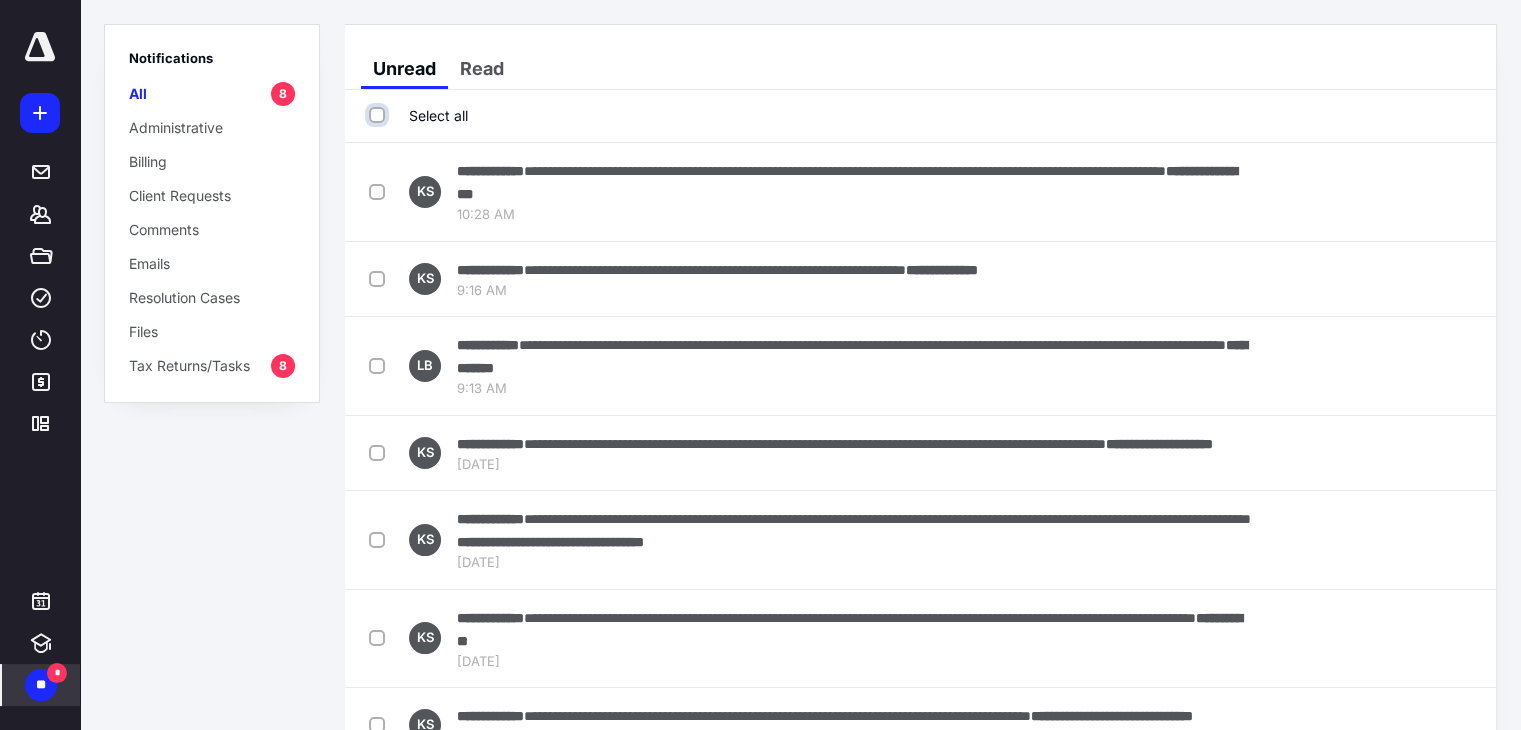 click on "Select all" at bounding box center [379, 115] 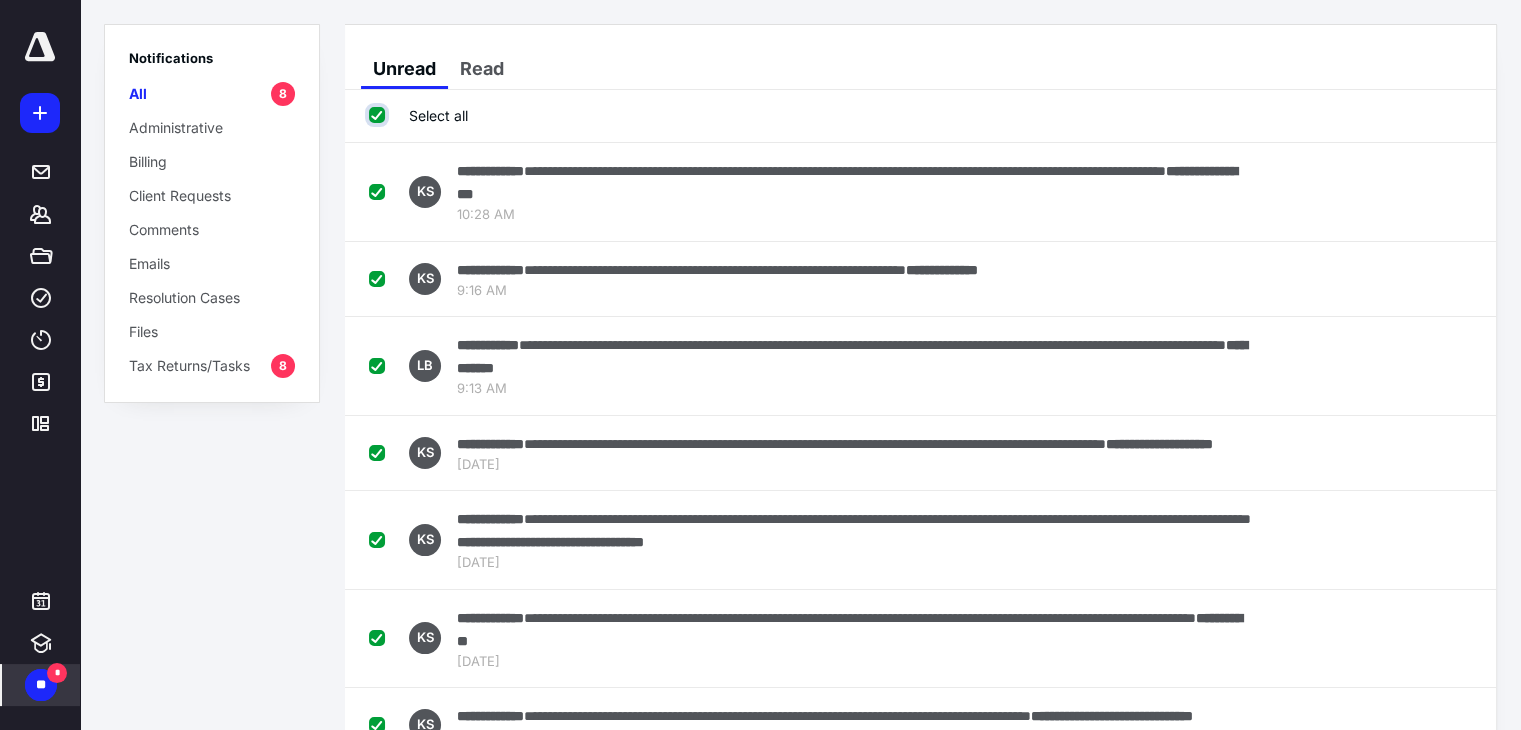 checkbox on "true" 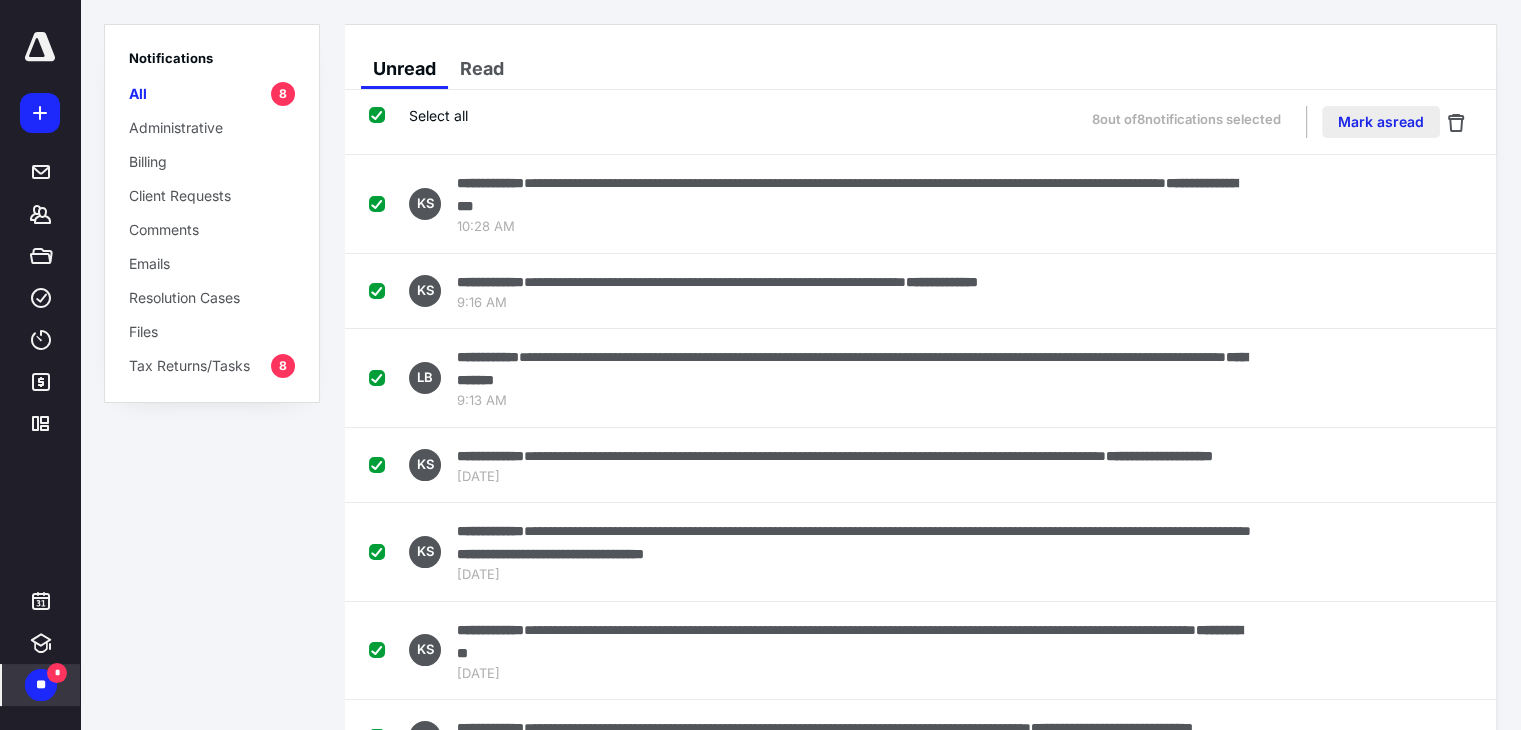 click on "Mark as  read" at bounding box center (1381, 122) 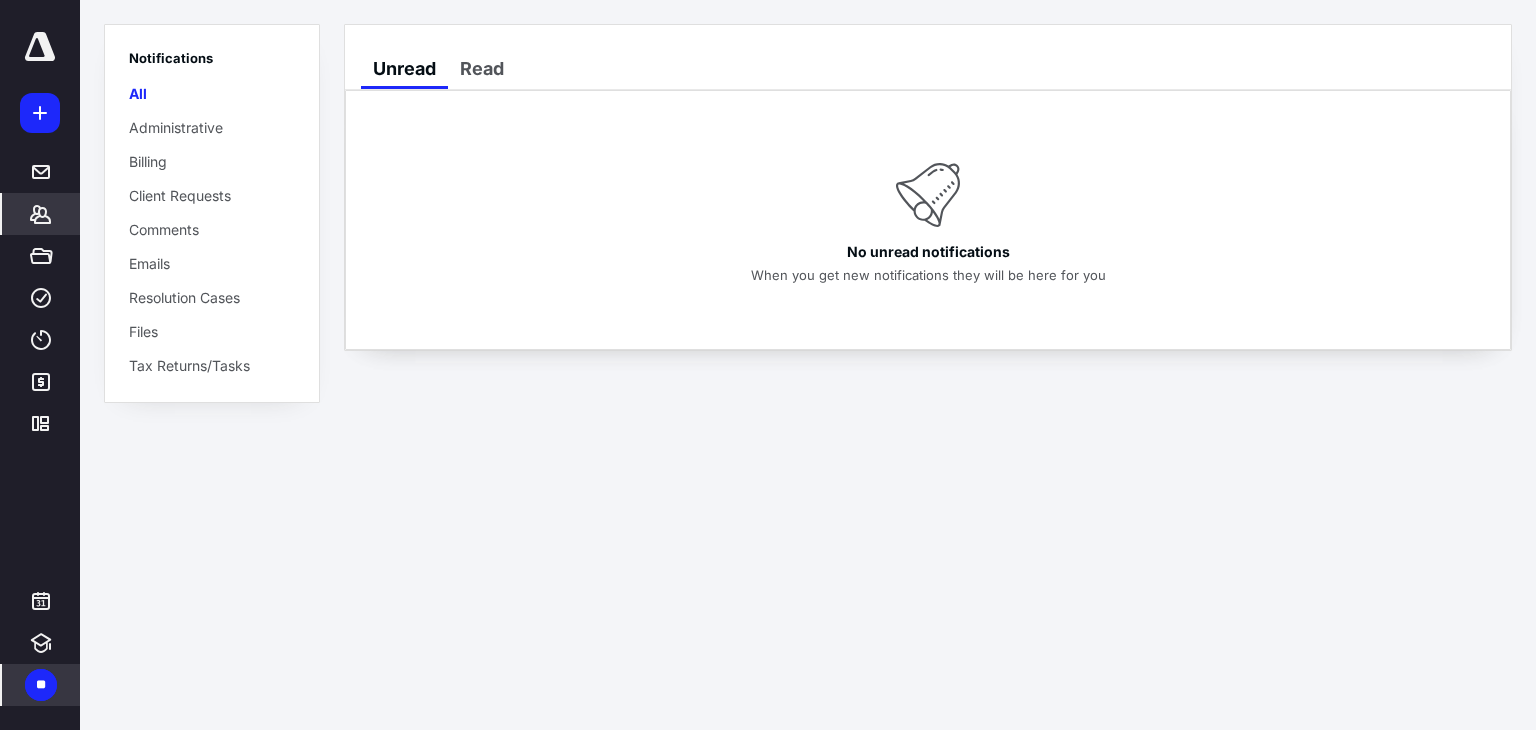 click 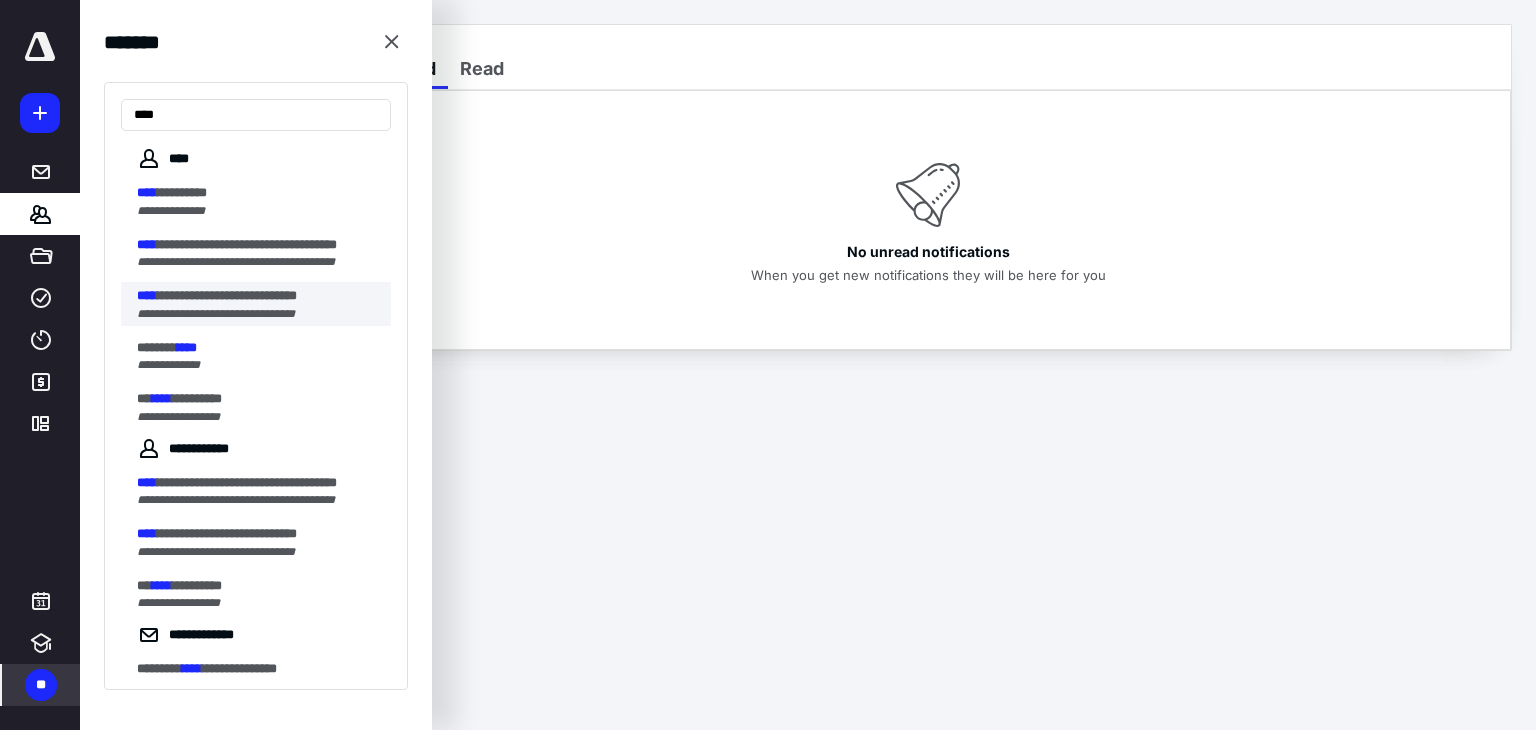 type on "****" 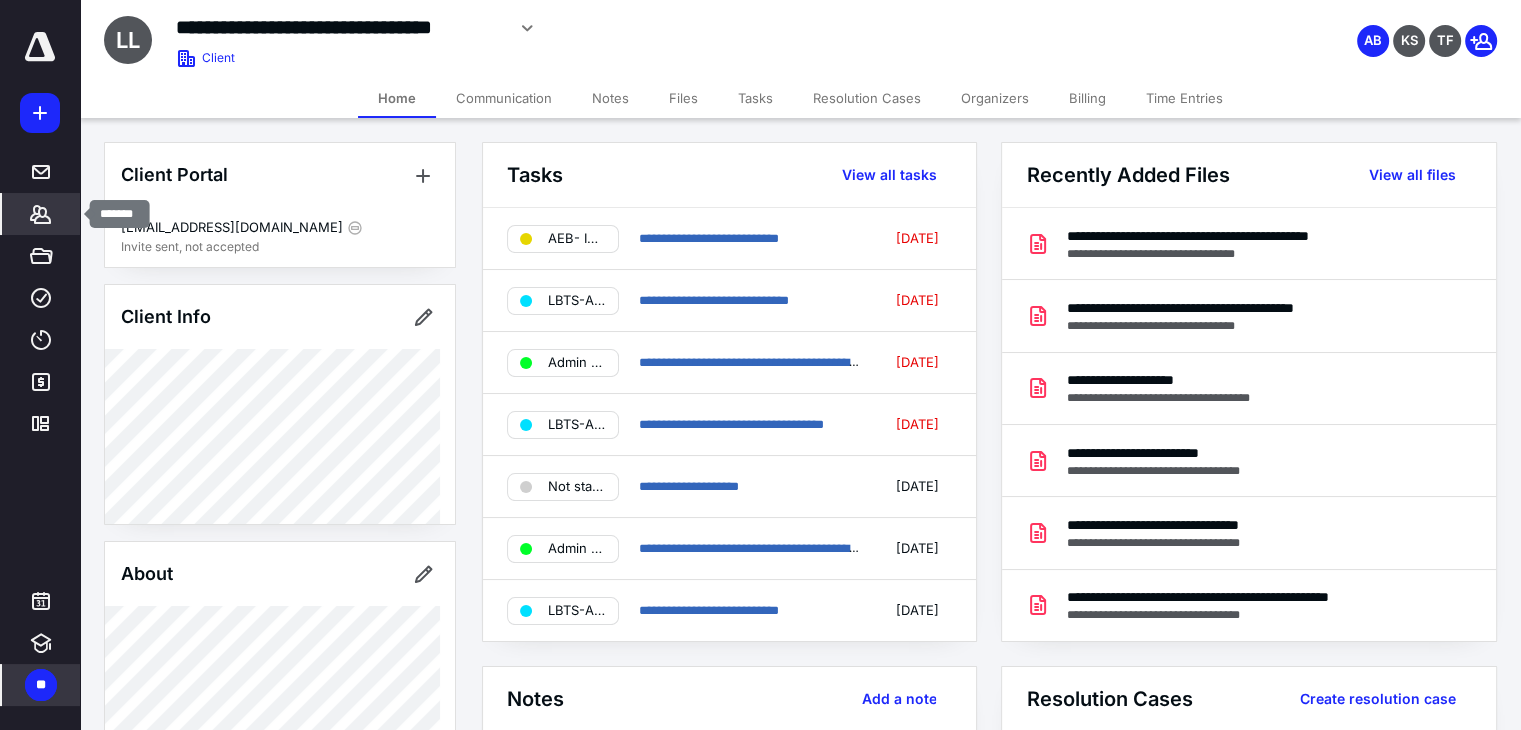 click 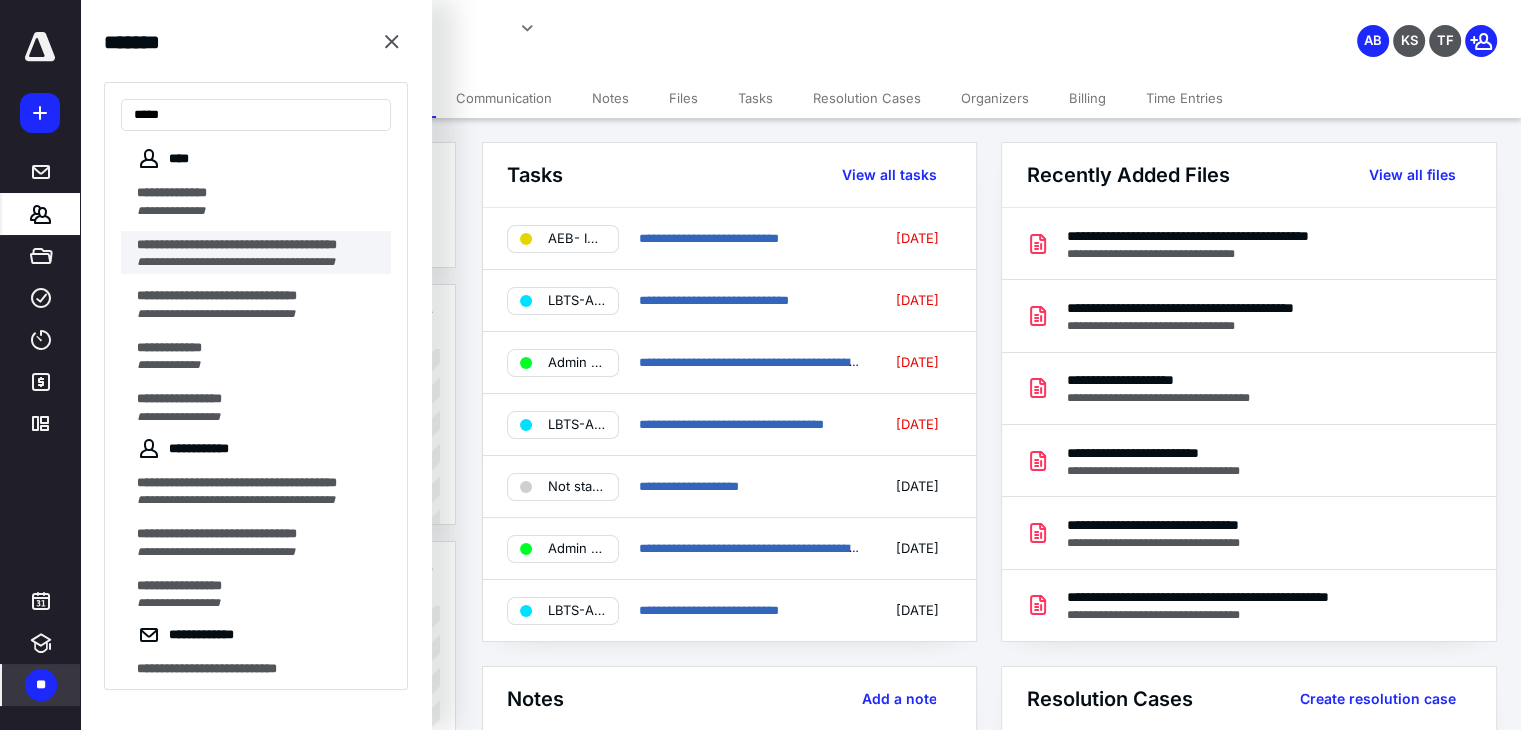 type on "****" 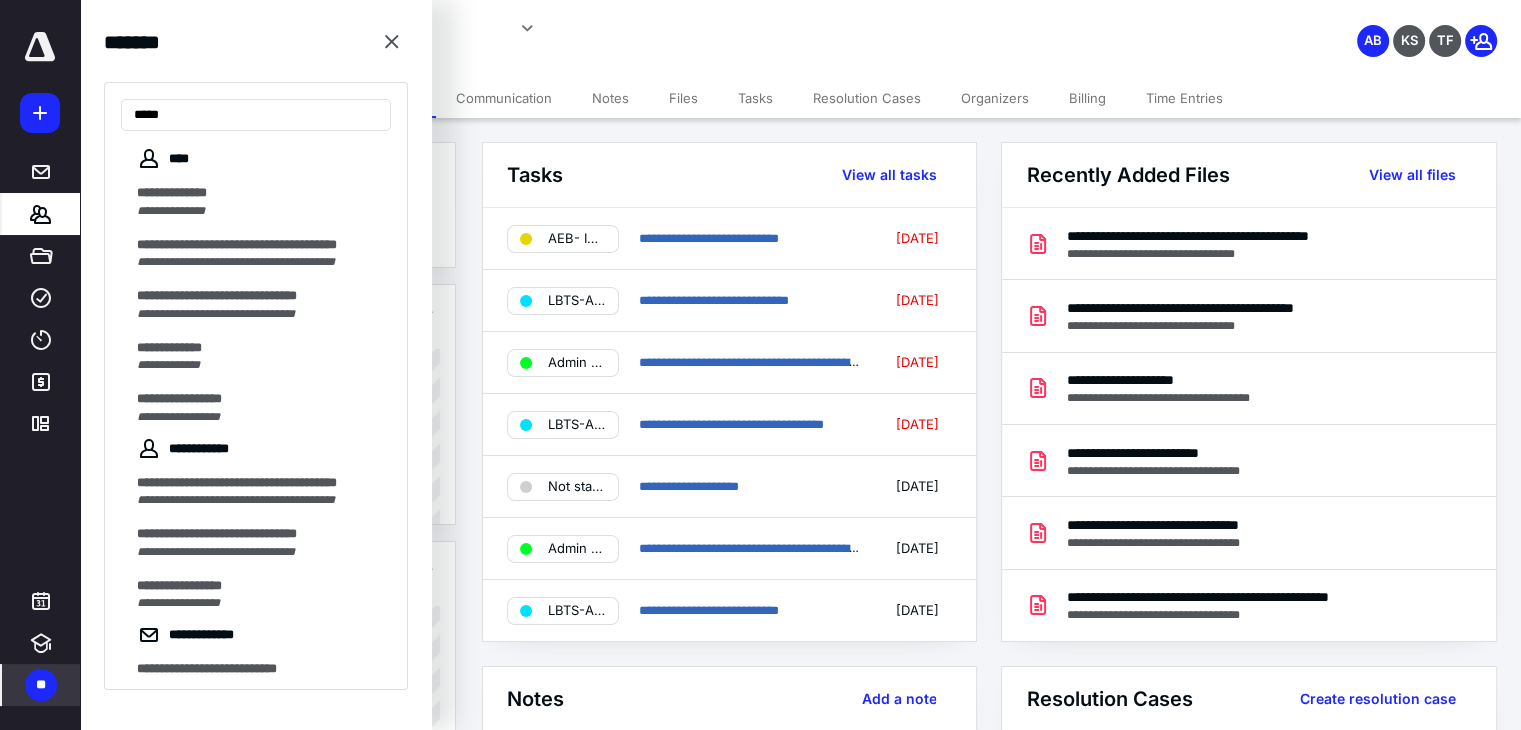 click on "**********" at bounding box center (249, 244) 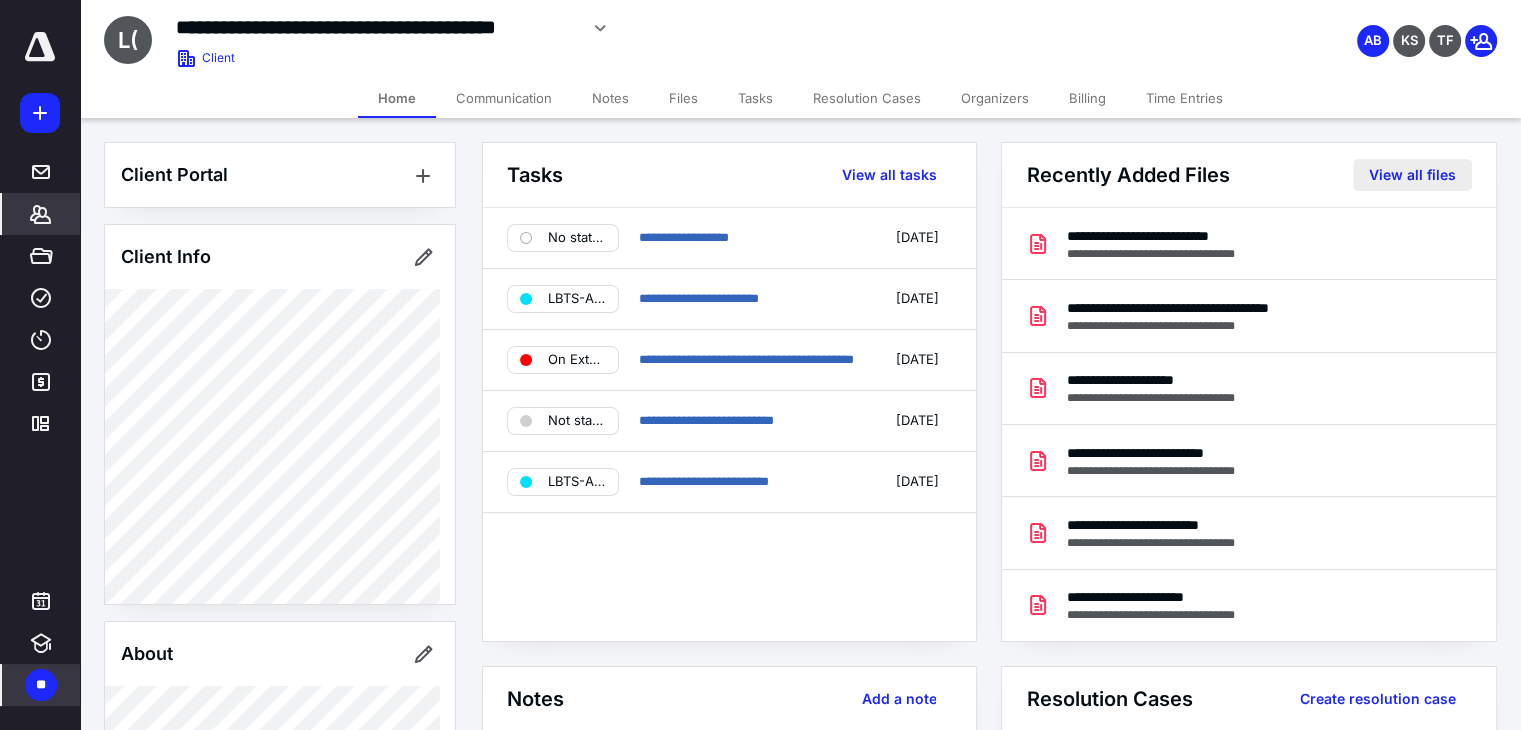 click on "View all files" at bounding box center [1412, 175] 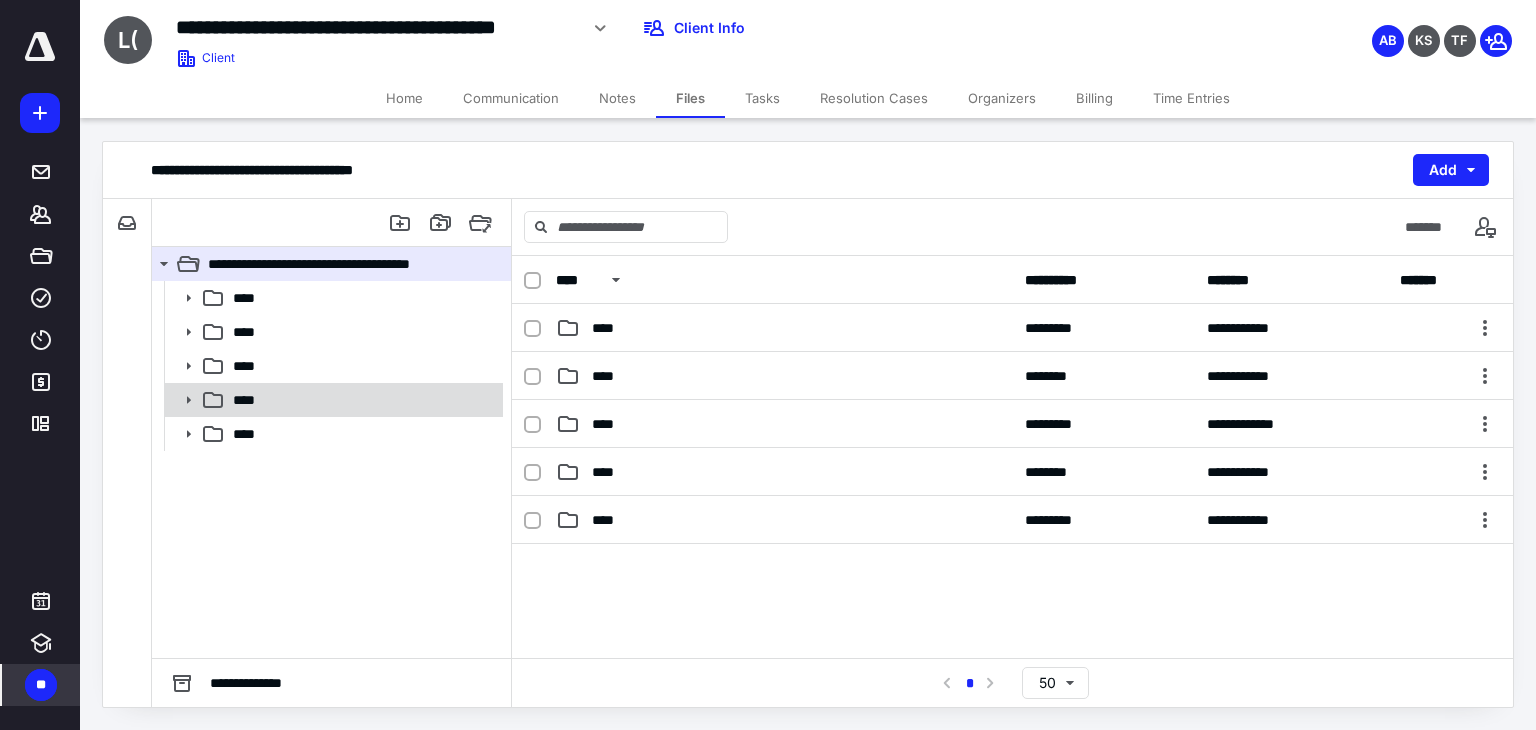 click on "****" at bounding box center (362, 400) 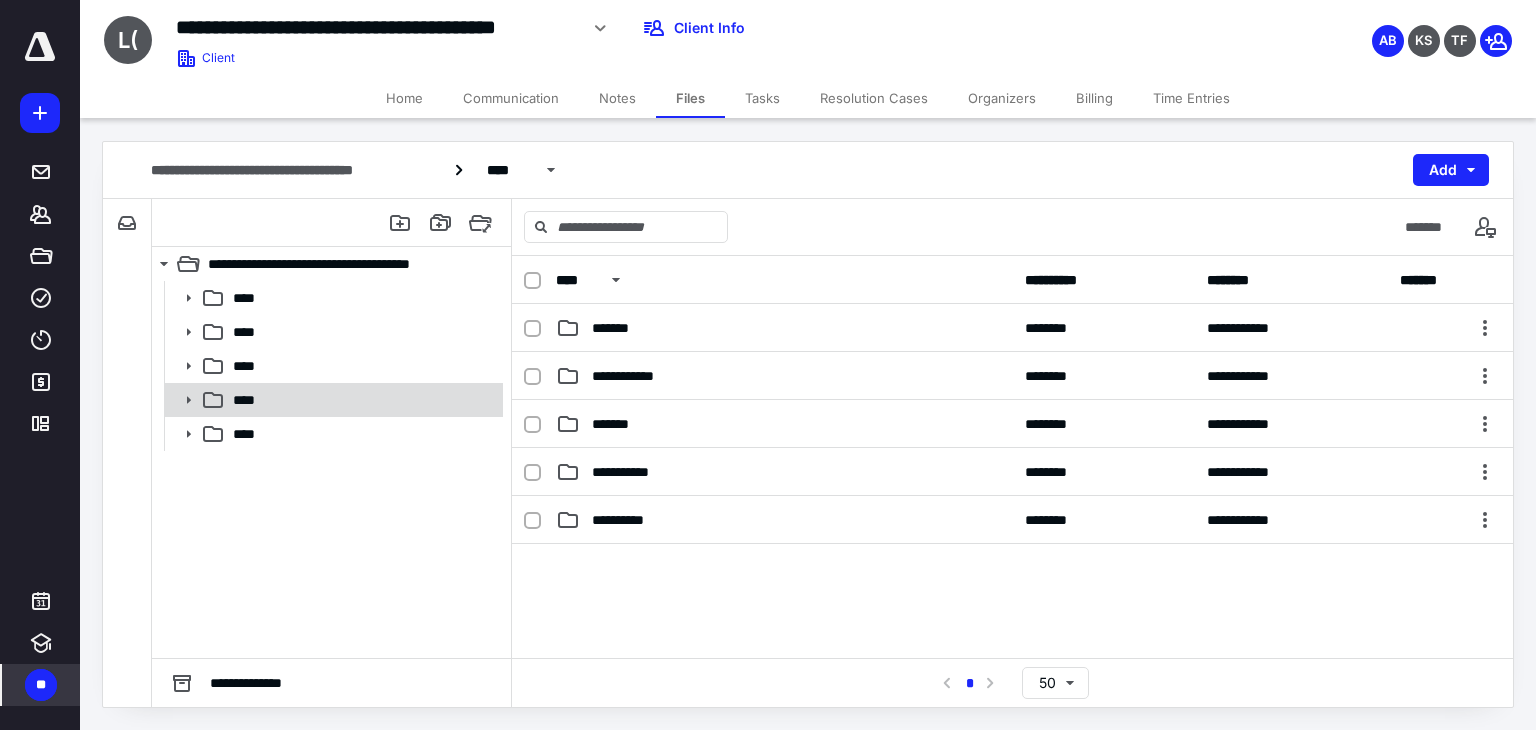 click 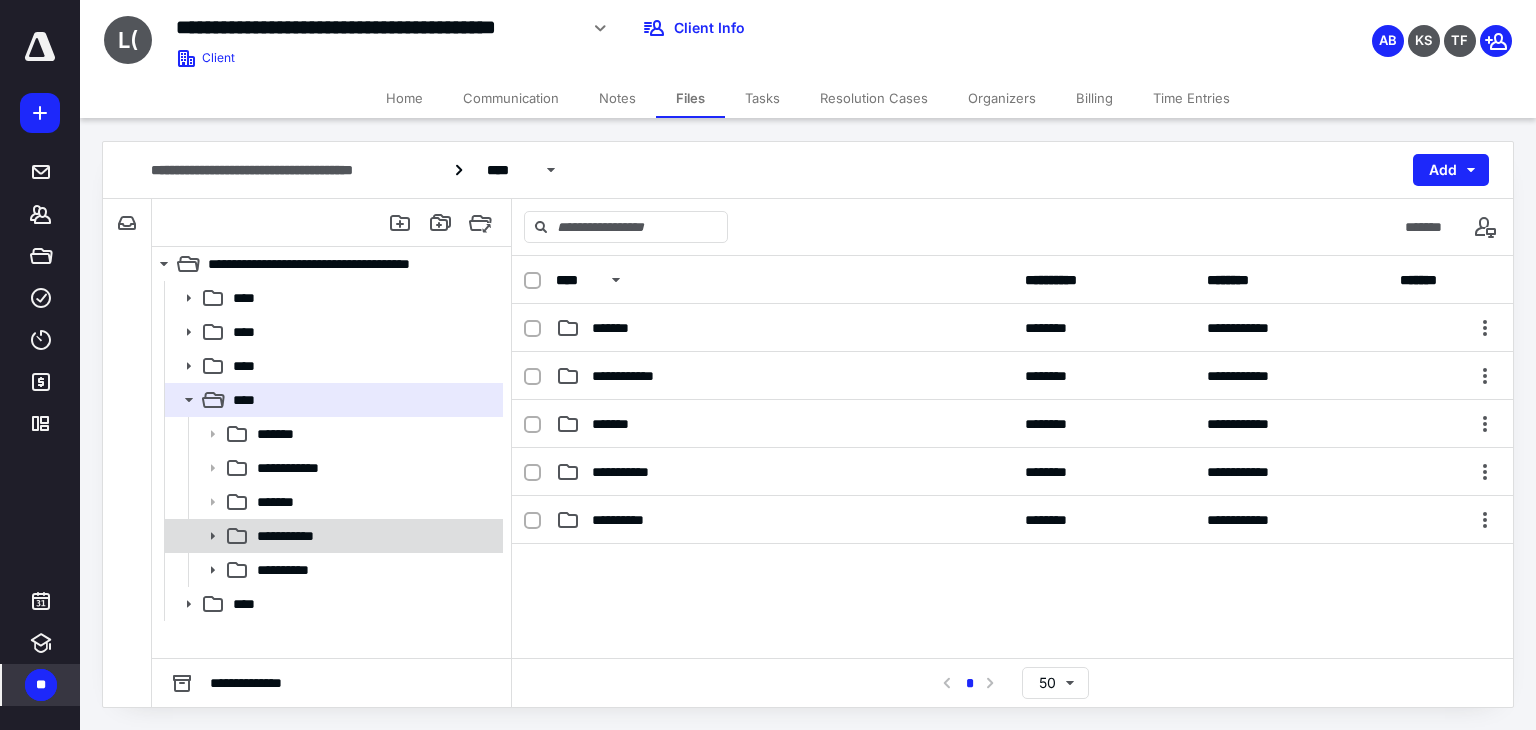 click 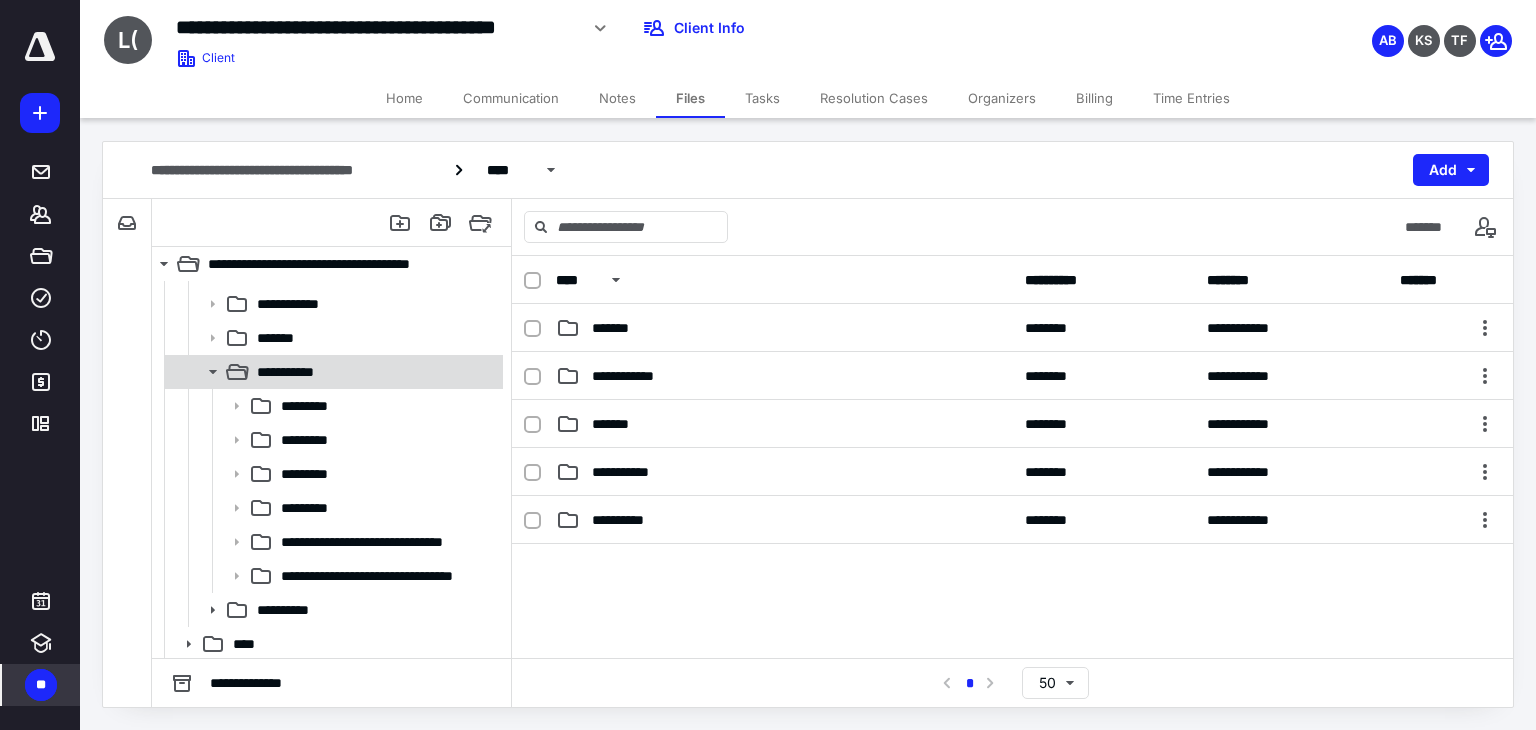 scroll, scrollTop: 166, scrollLeft: 0, axis: vertical 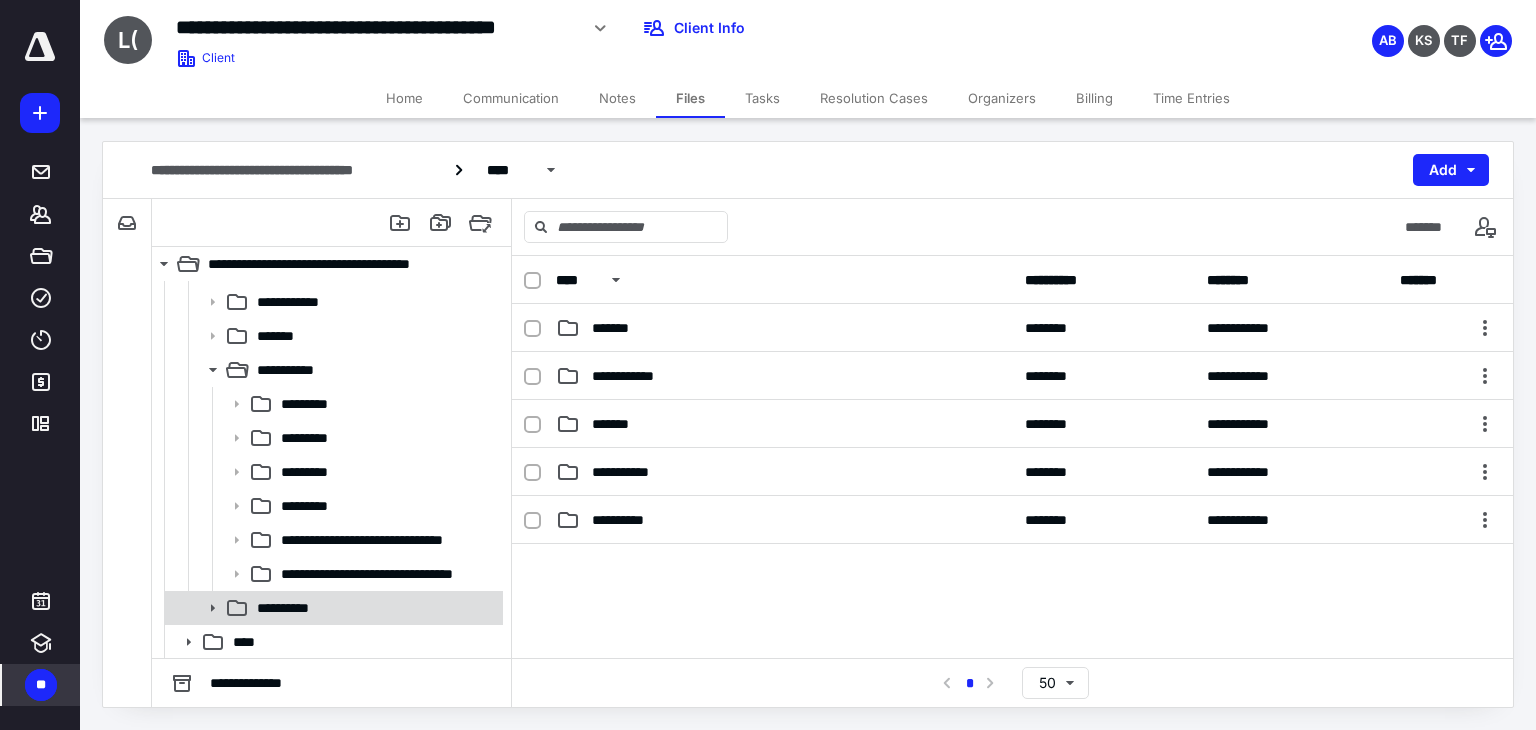 click 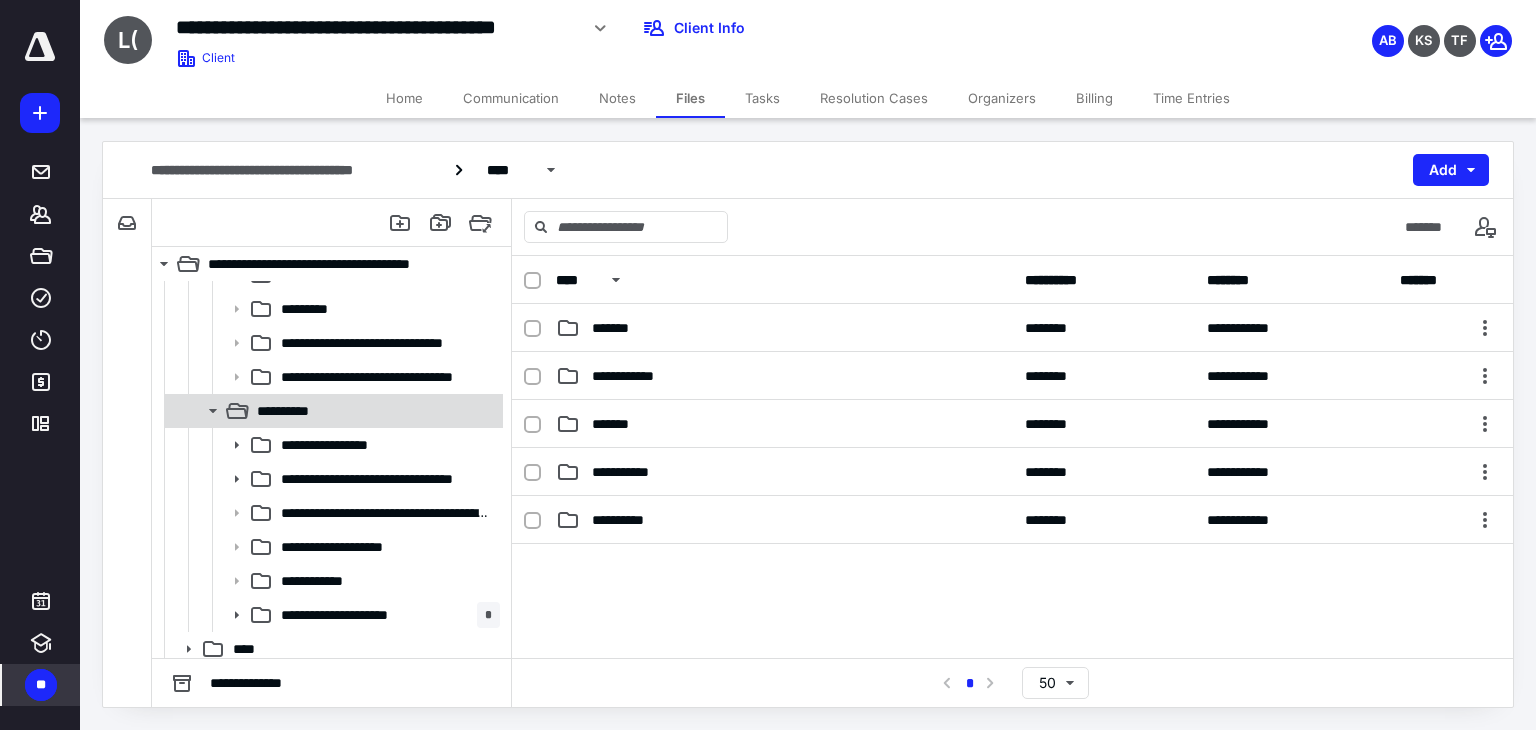 scroll, scrollTop: 370, scrollLeft: 0, axis: vertical 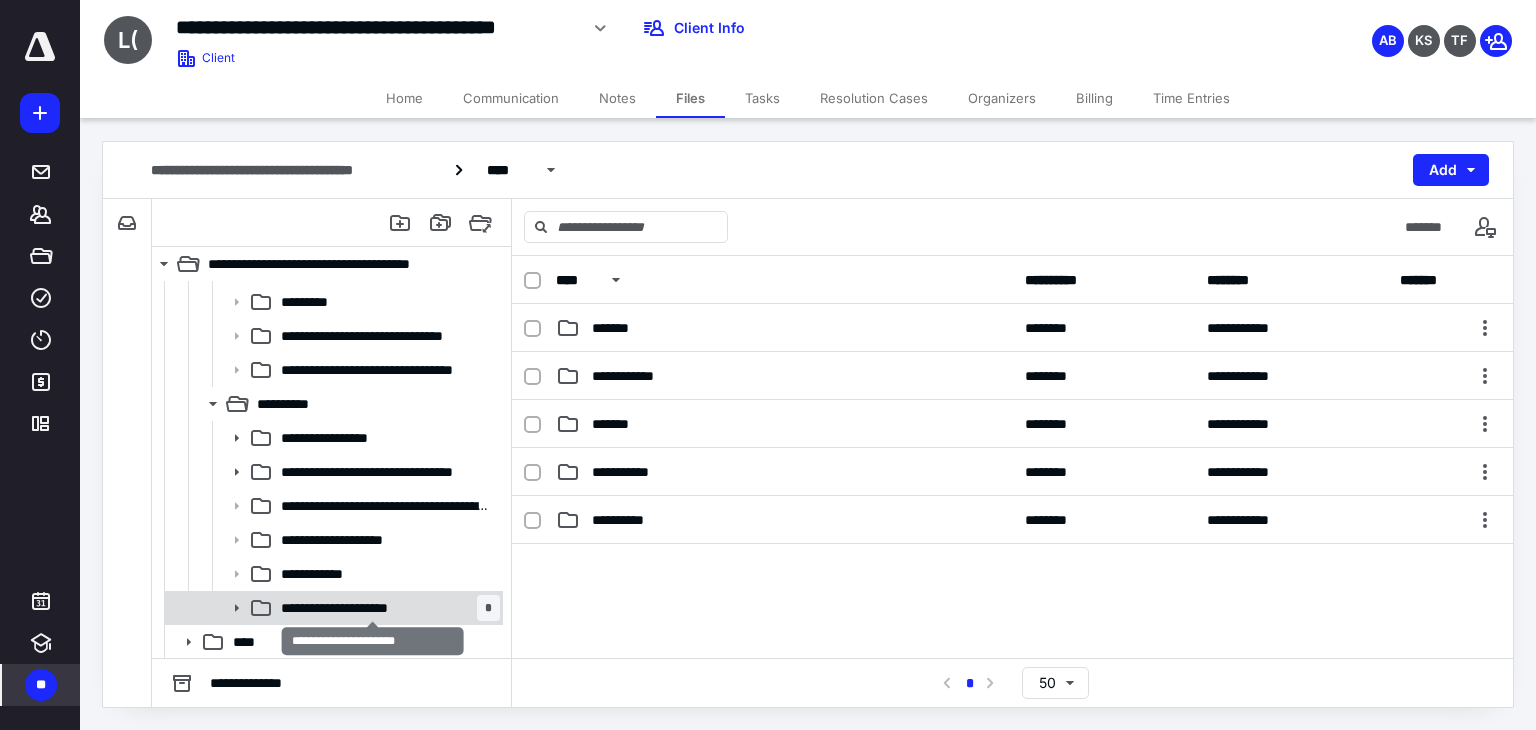 click on "**********" at bounding box center [373, 608] 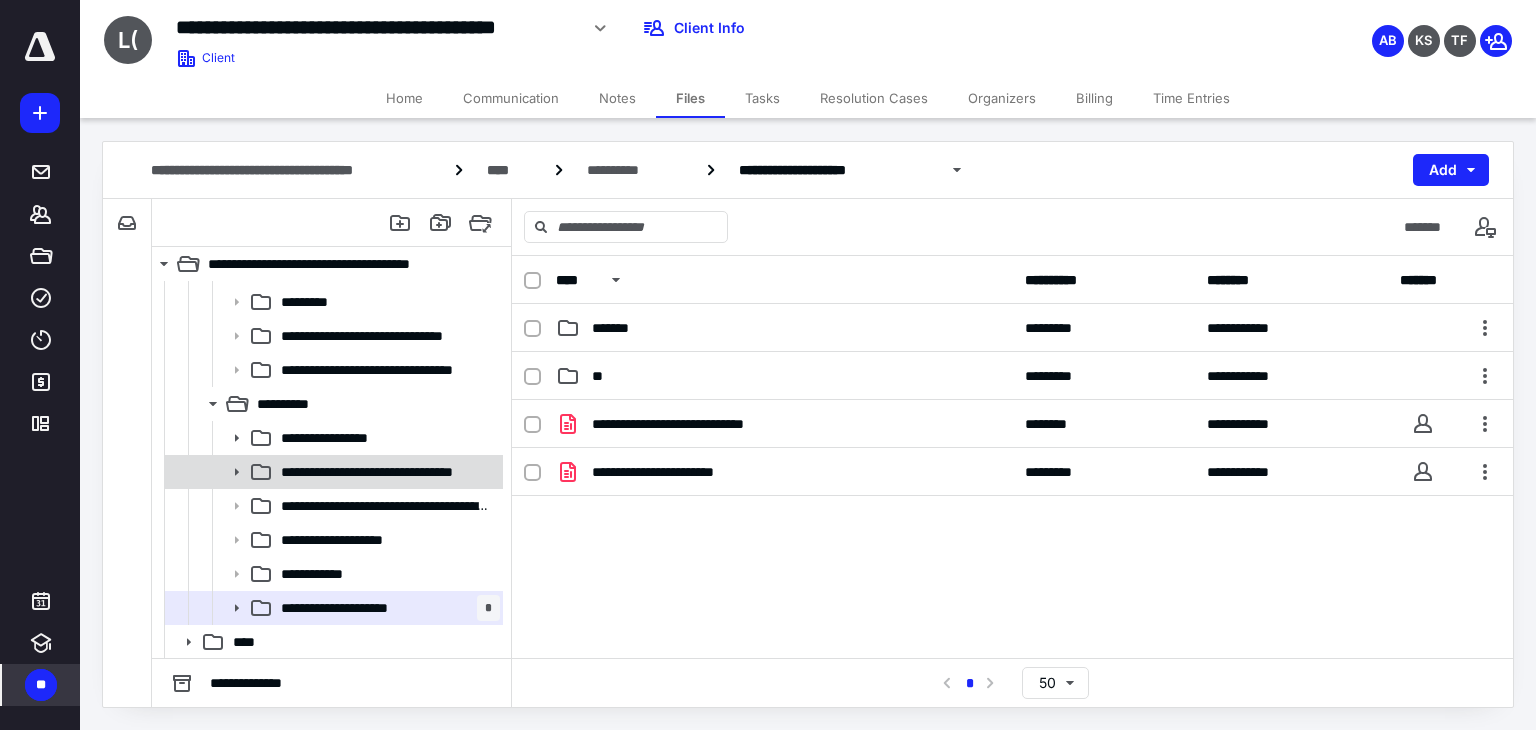 click 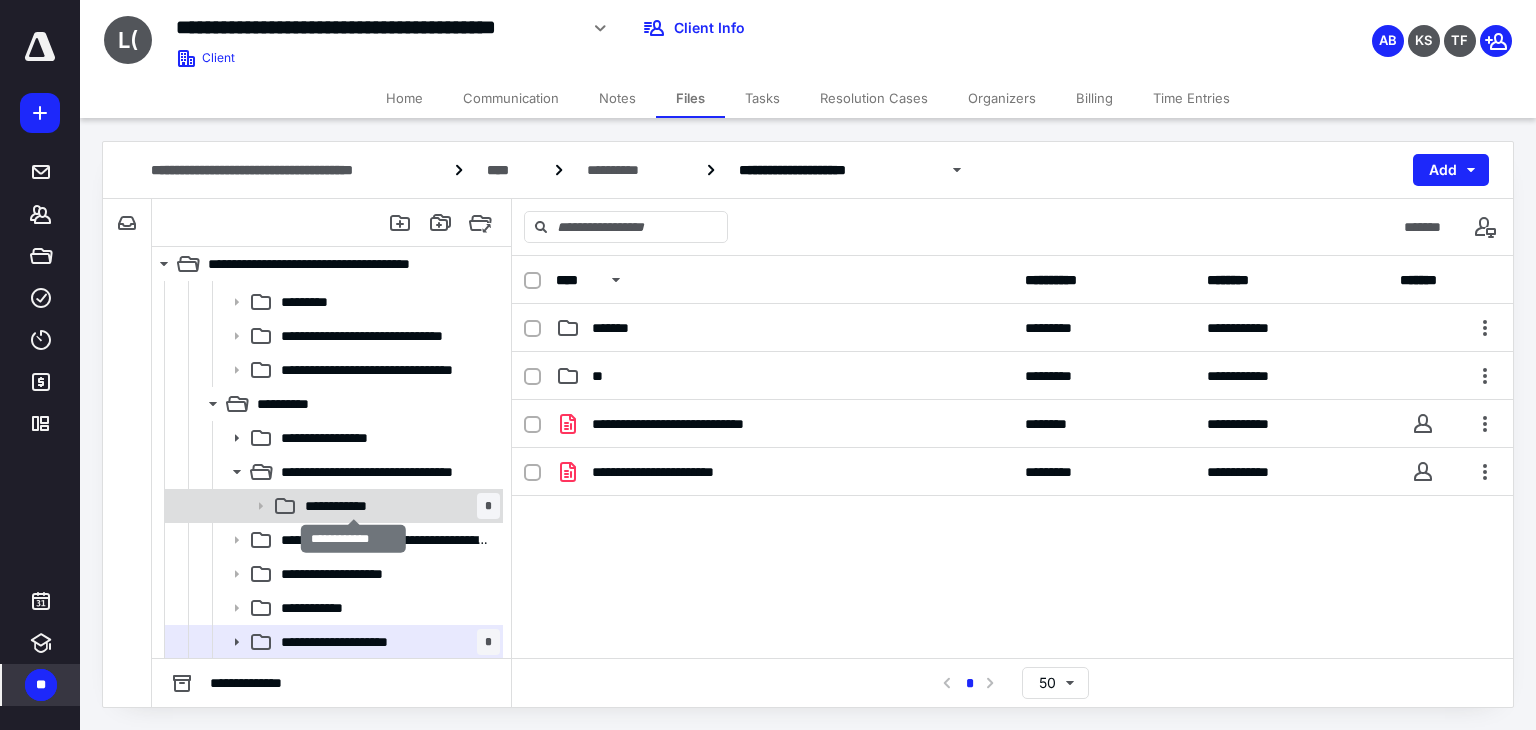 click on "**********" at bounding box center (354, 506) 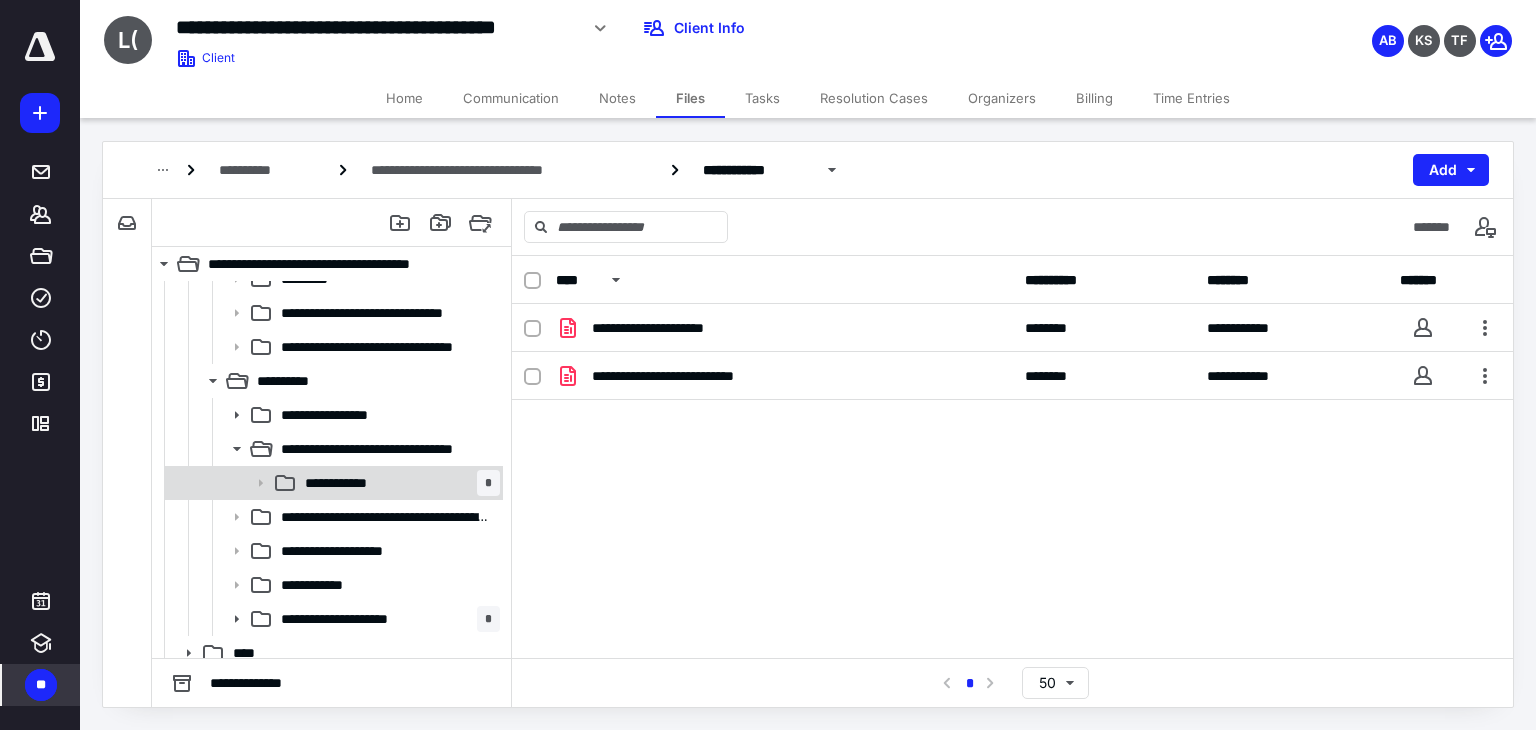 scroll, scrollTop: 404, scrollLeft: 0, axis: vertical 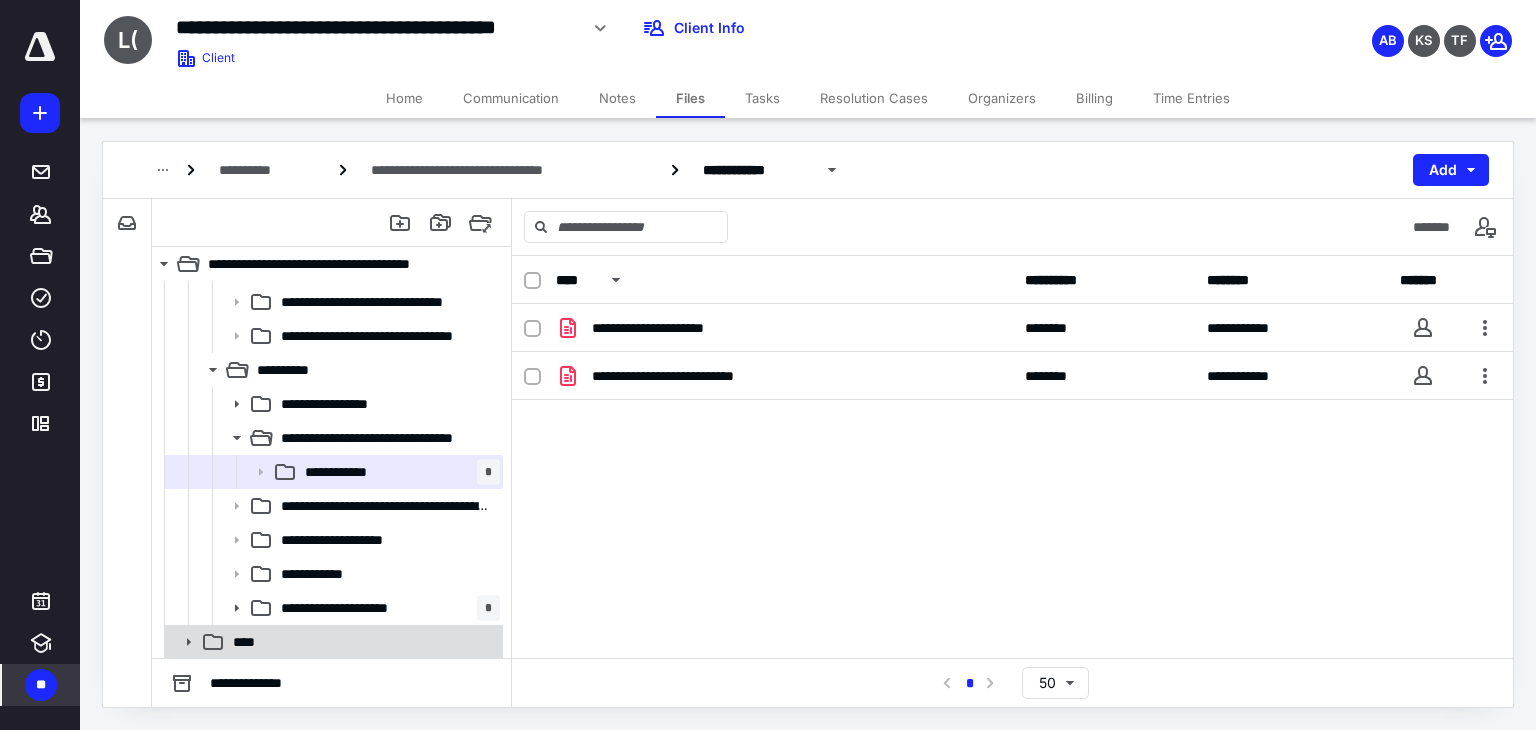 click on "****" at bounding box center [362, 642] 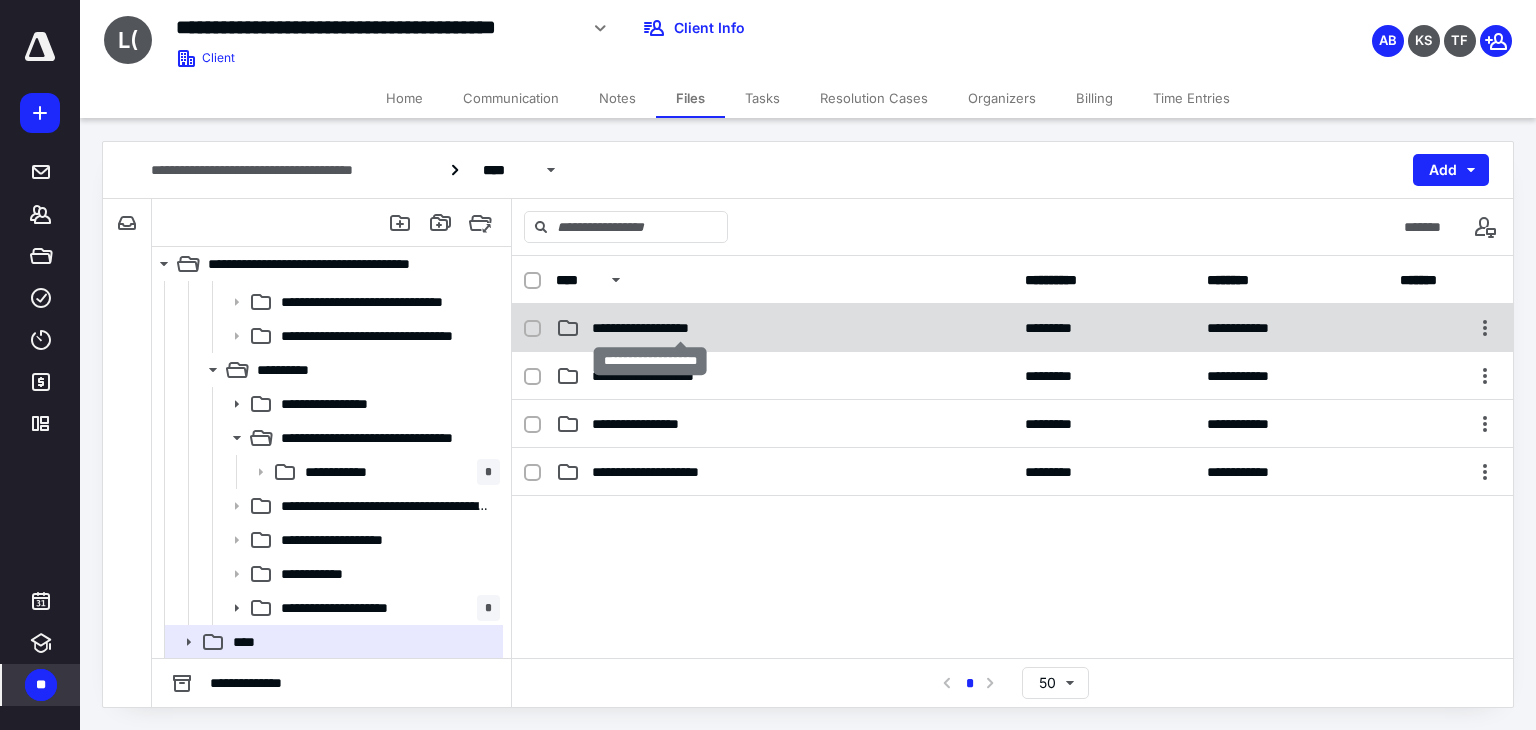click on "**********" at bounding box center (681, 328) 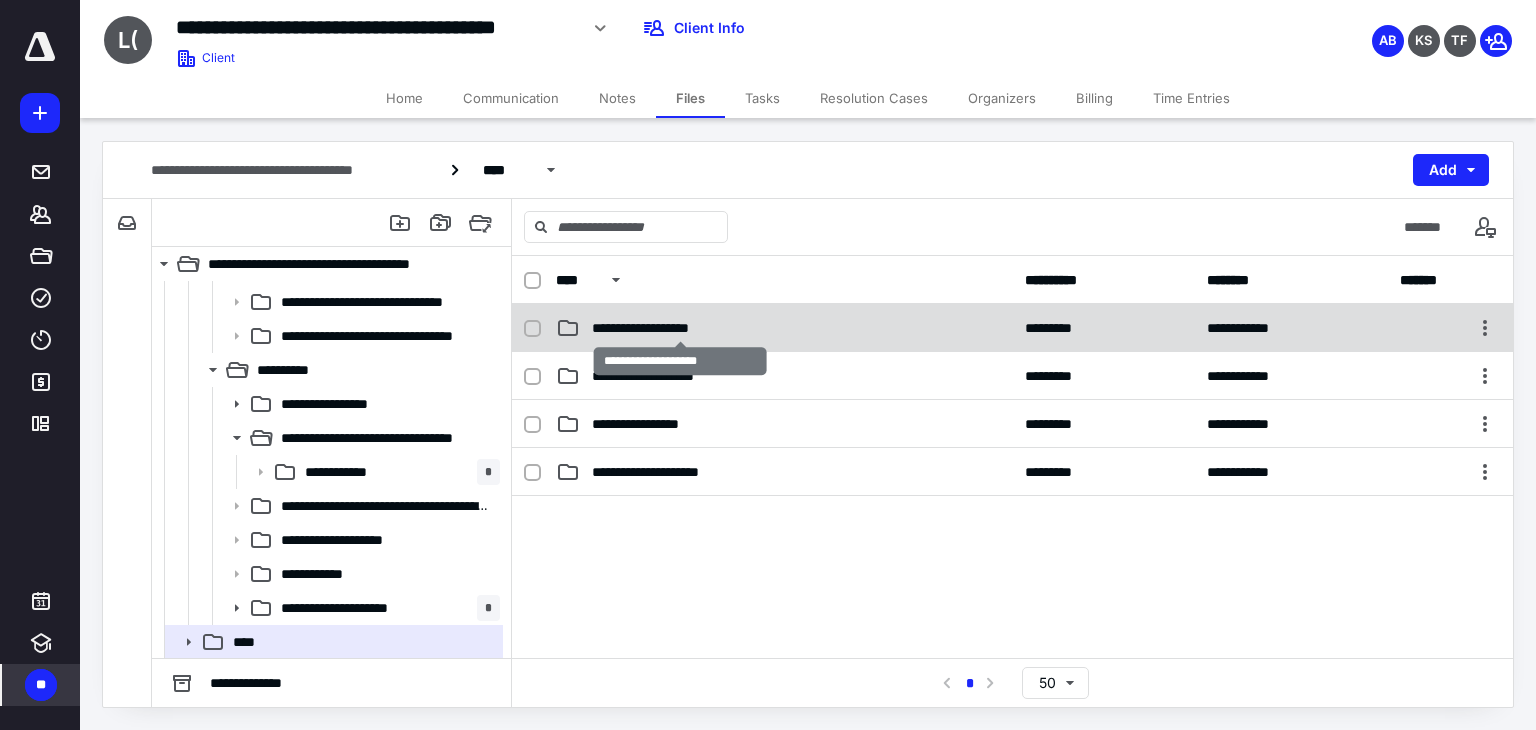 click on "**********" at bounding box center (681, 328) 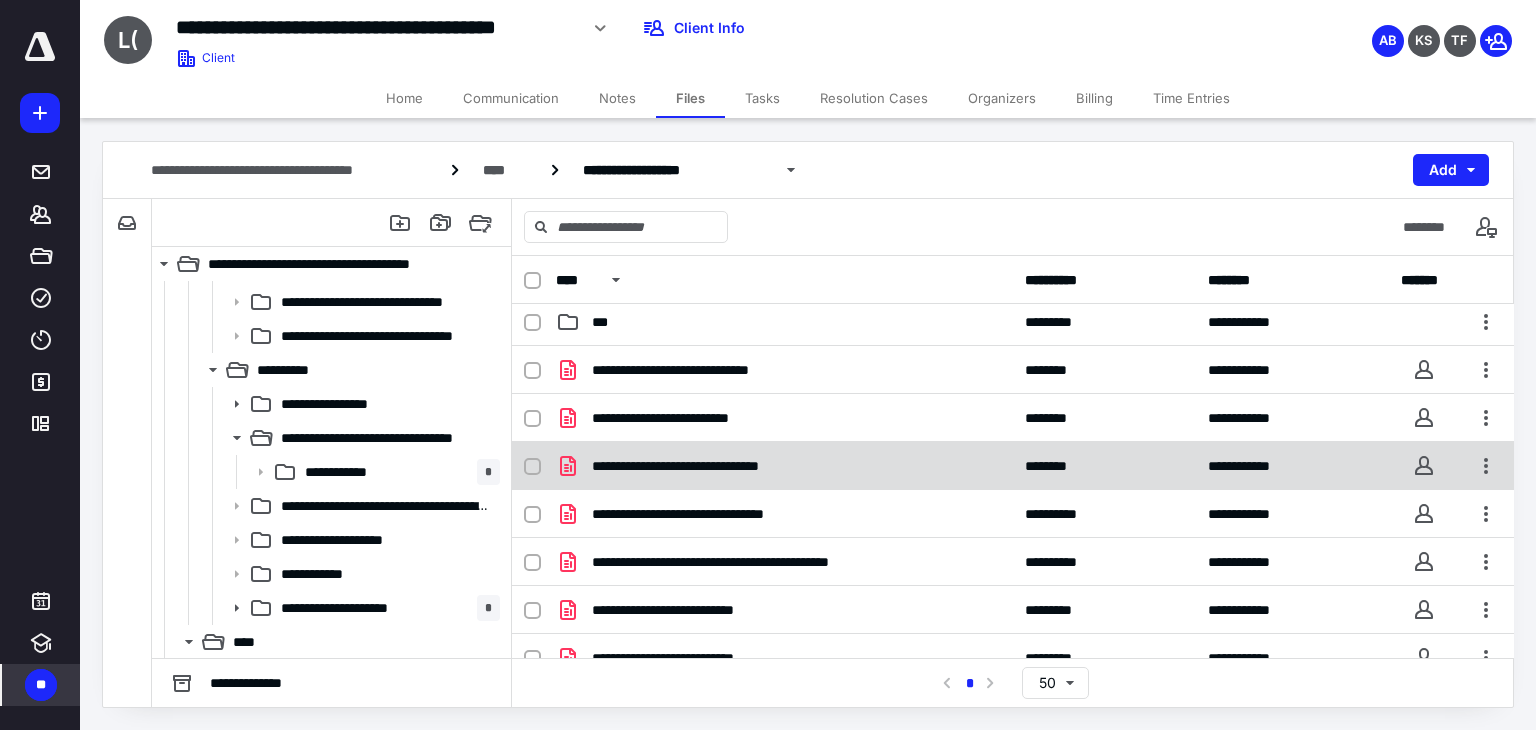 scroll, scrollTop: 0, scrollLeft: 0, axis: both 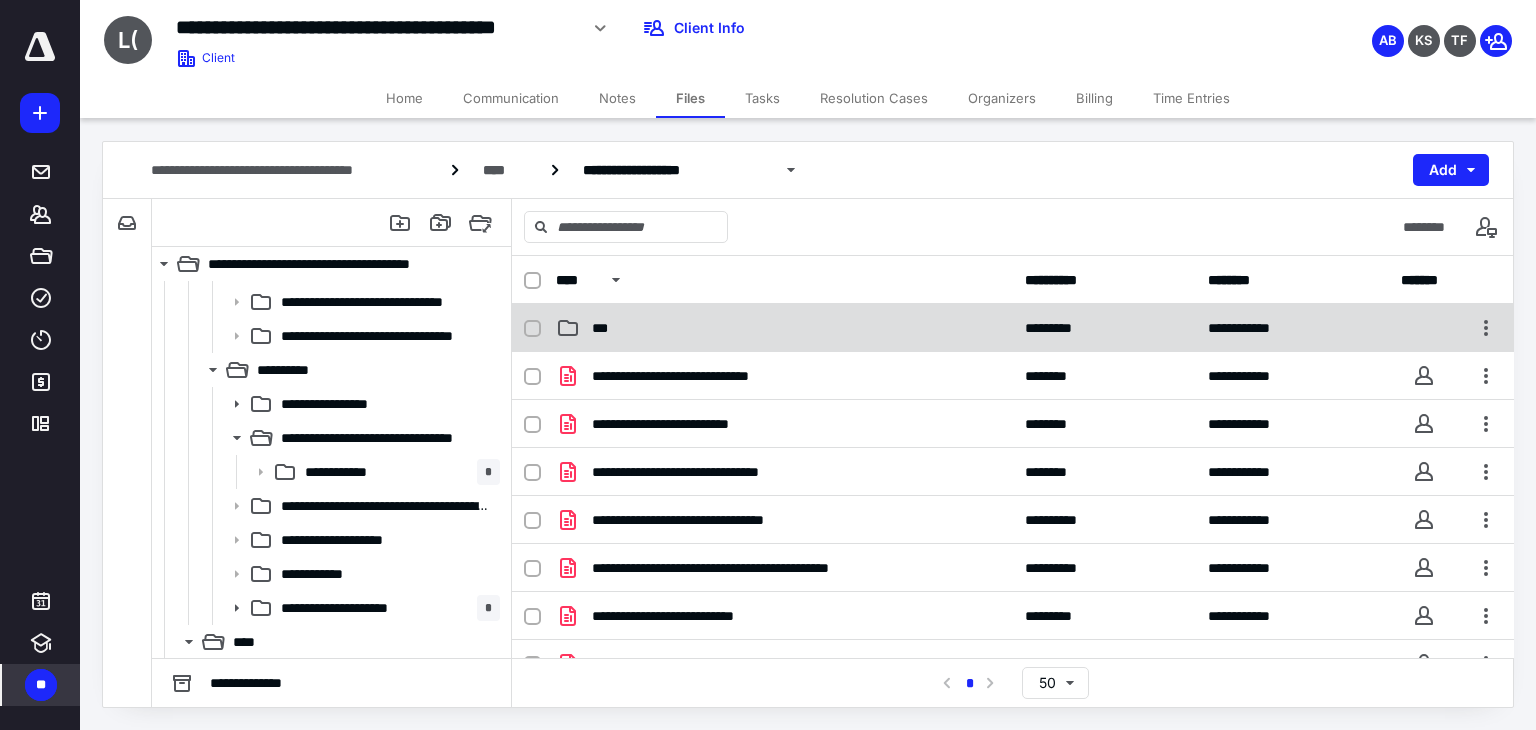 click on "***" at bounding box center (608, 328) 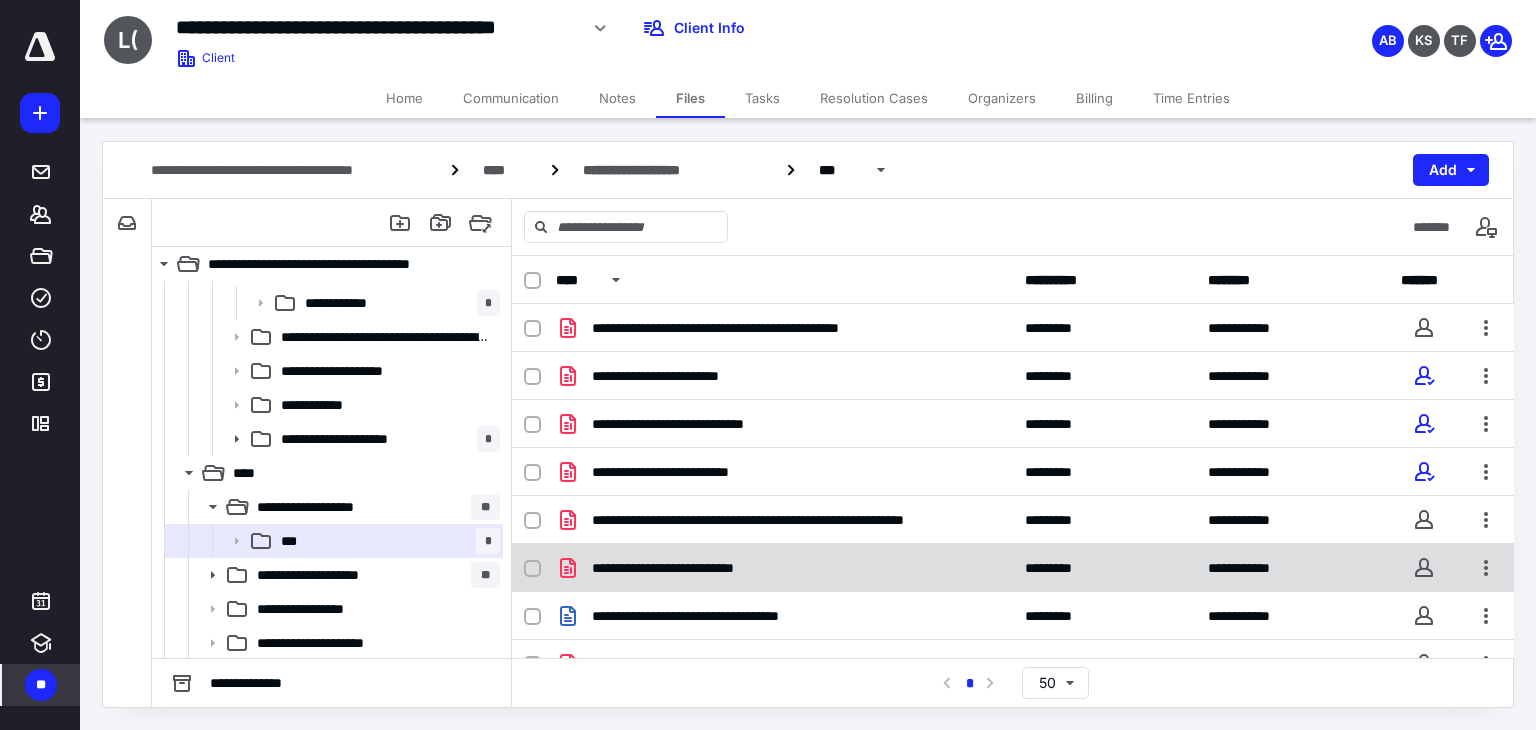 scroll, scrollTop: 574, scrollLeft: 0, axis: vertical 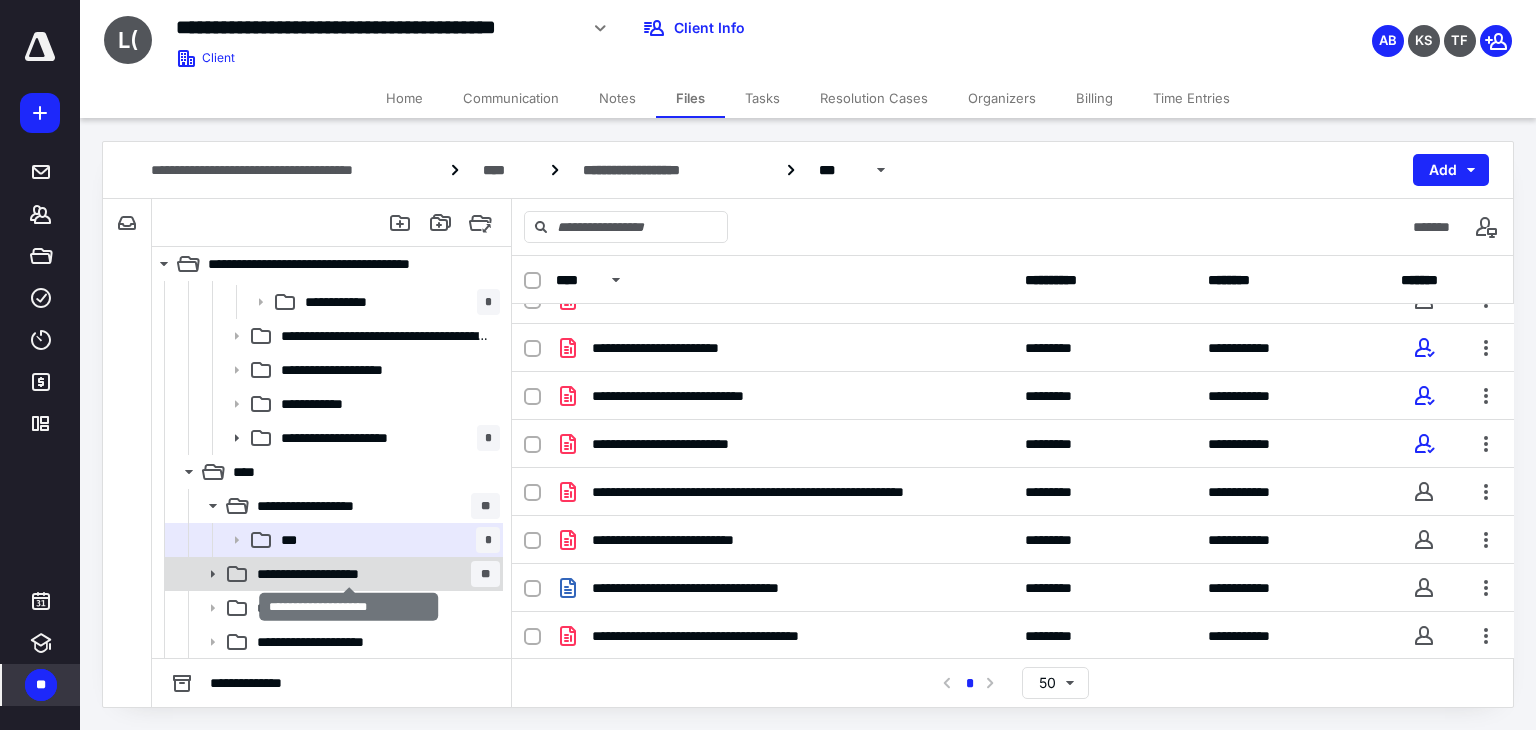click on "**********" at bounding box center (349, 574) 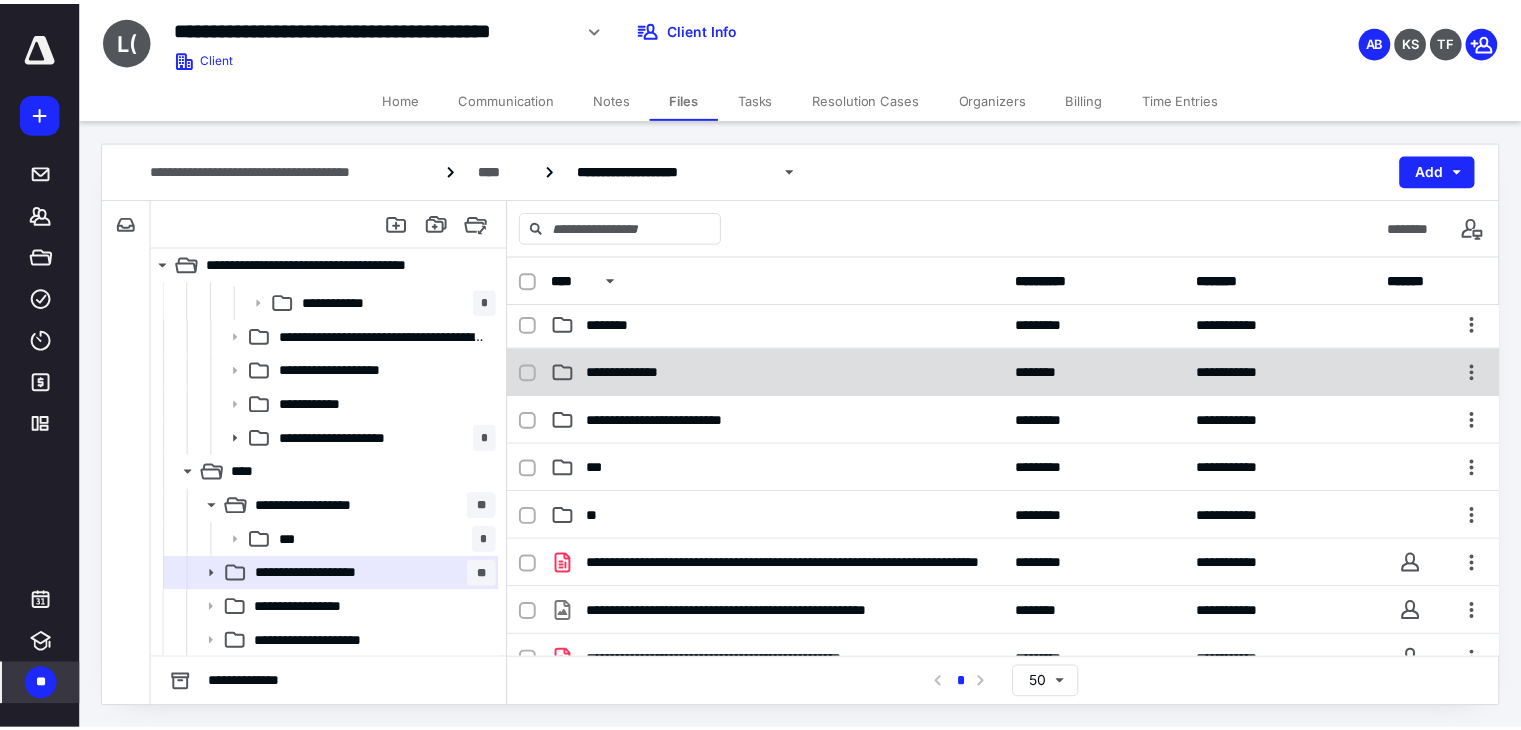 scroll, scrollTop: 0, scrollLeft: 0, axis: both 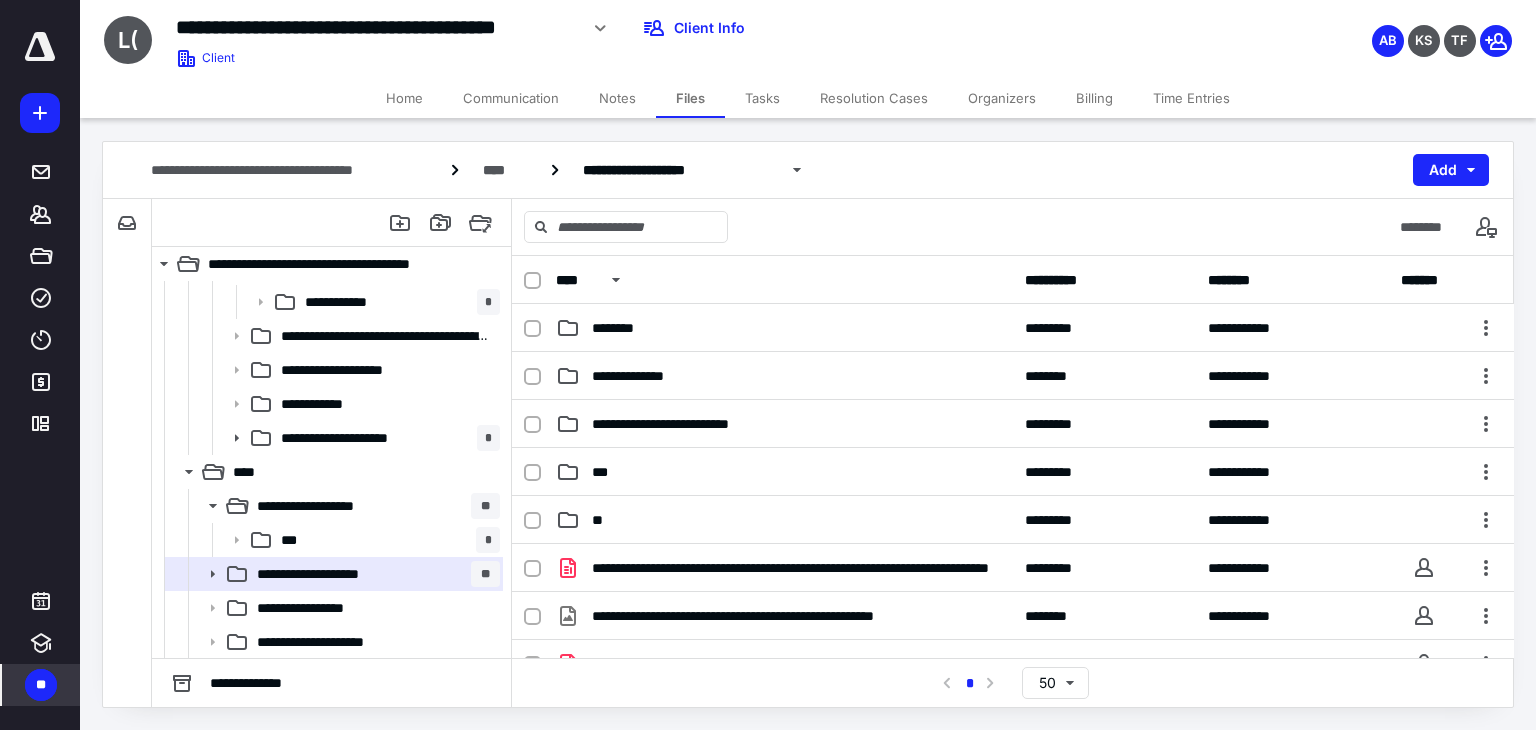 click on "Home" at bounding box center [404, 98] 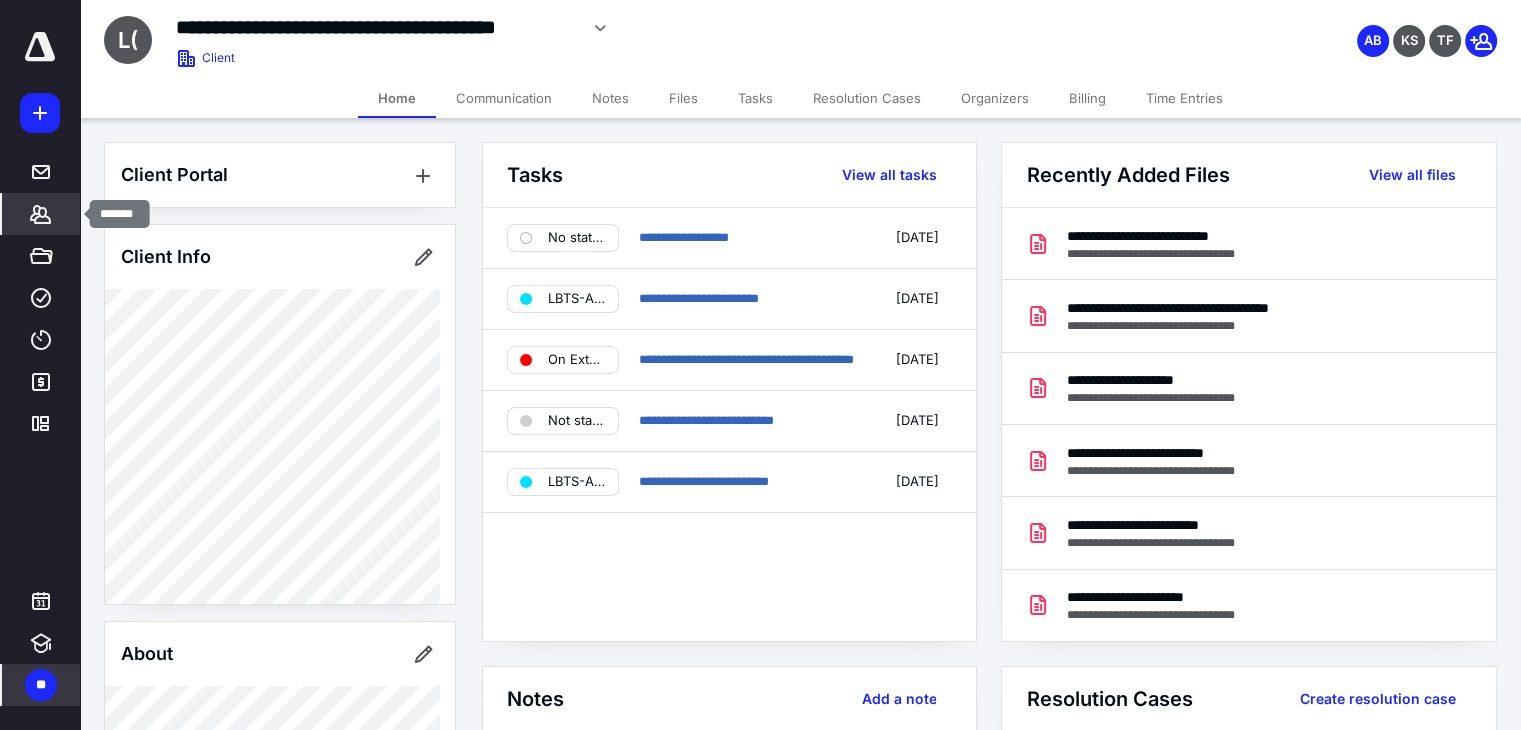 drag, startPoint x: 21, startPoint y: 213, endPoint x: 31, endPoint y: 208, distance: 11.18034 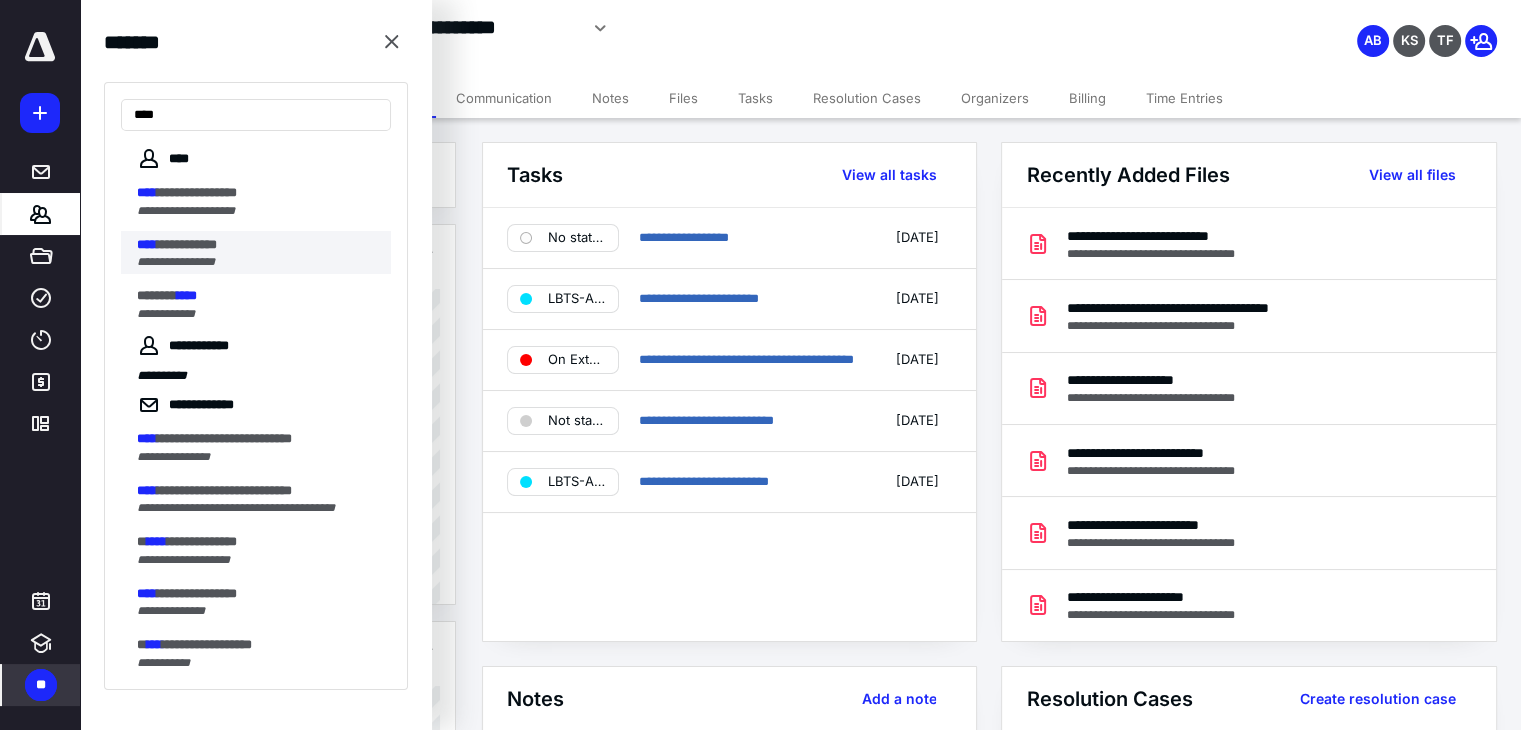 type on "****" 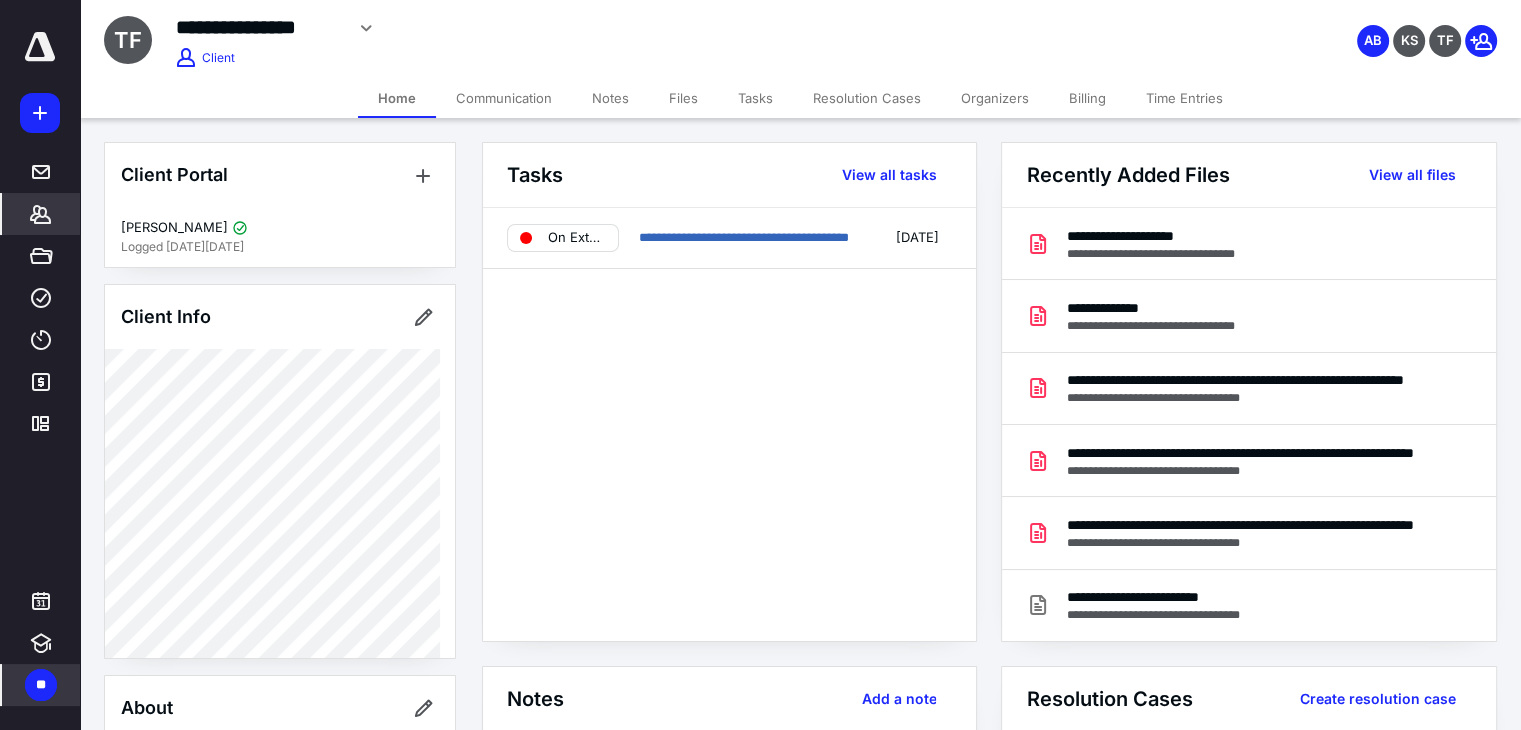 click on "*******" at bounding box center (41, 214) 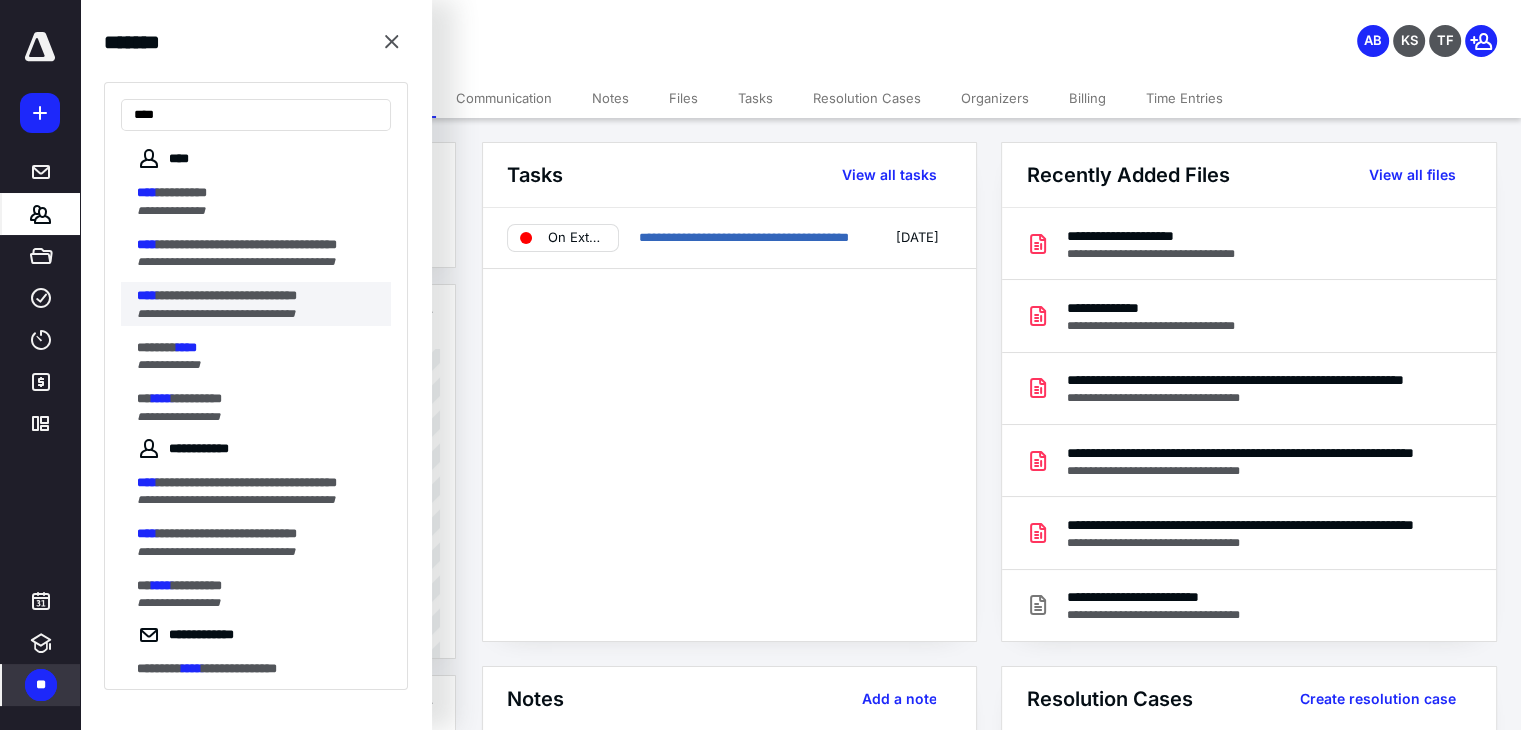 type on "****" 